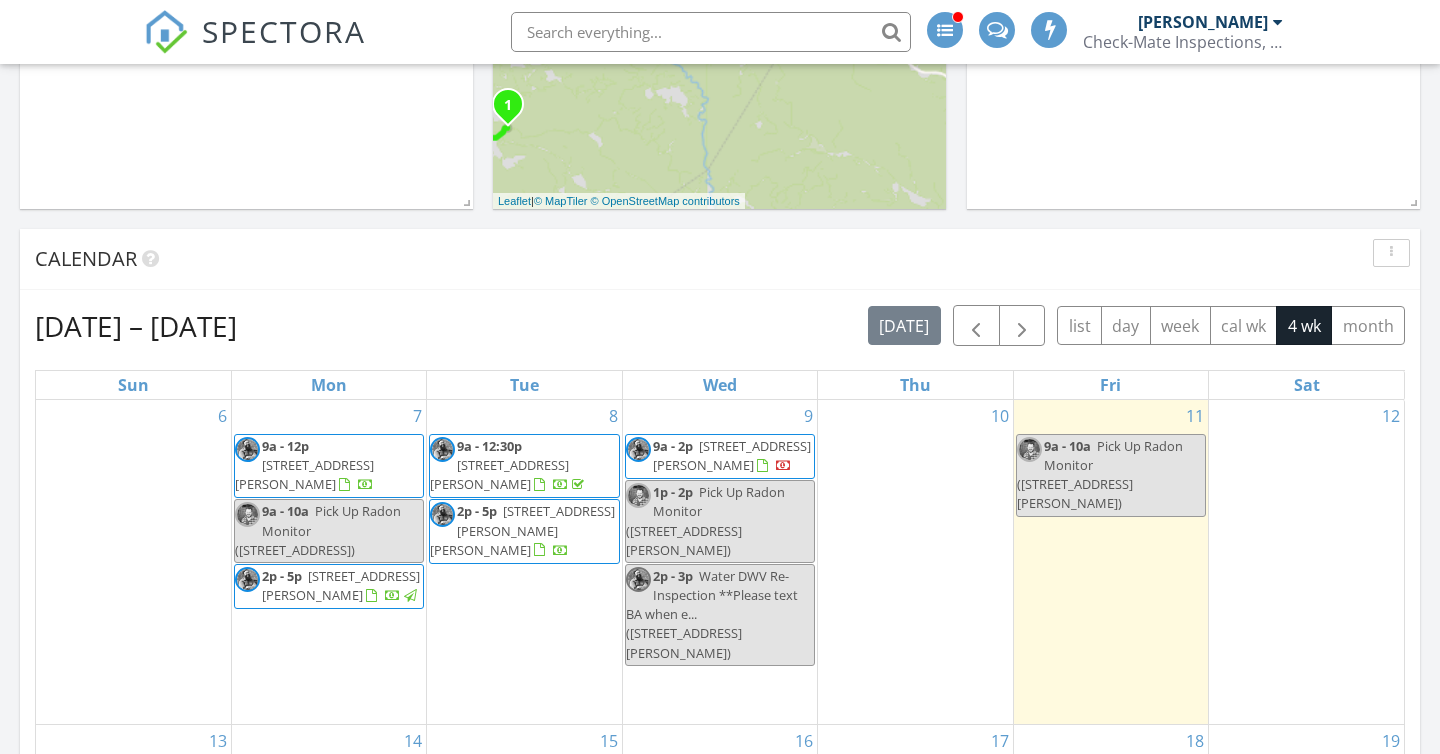 scroll, scrollTop: 920, scrollLeft: 0, axis: vertical 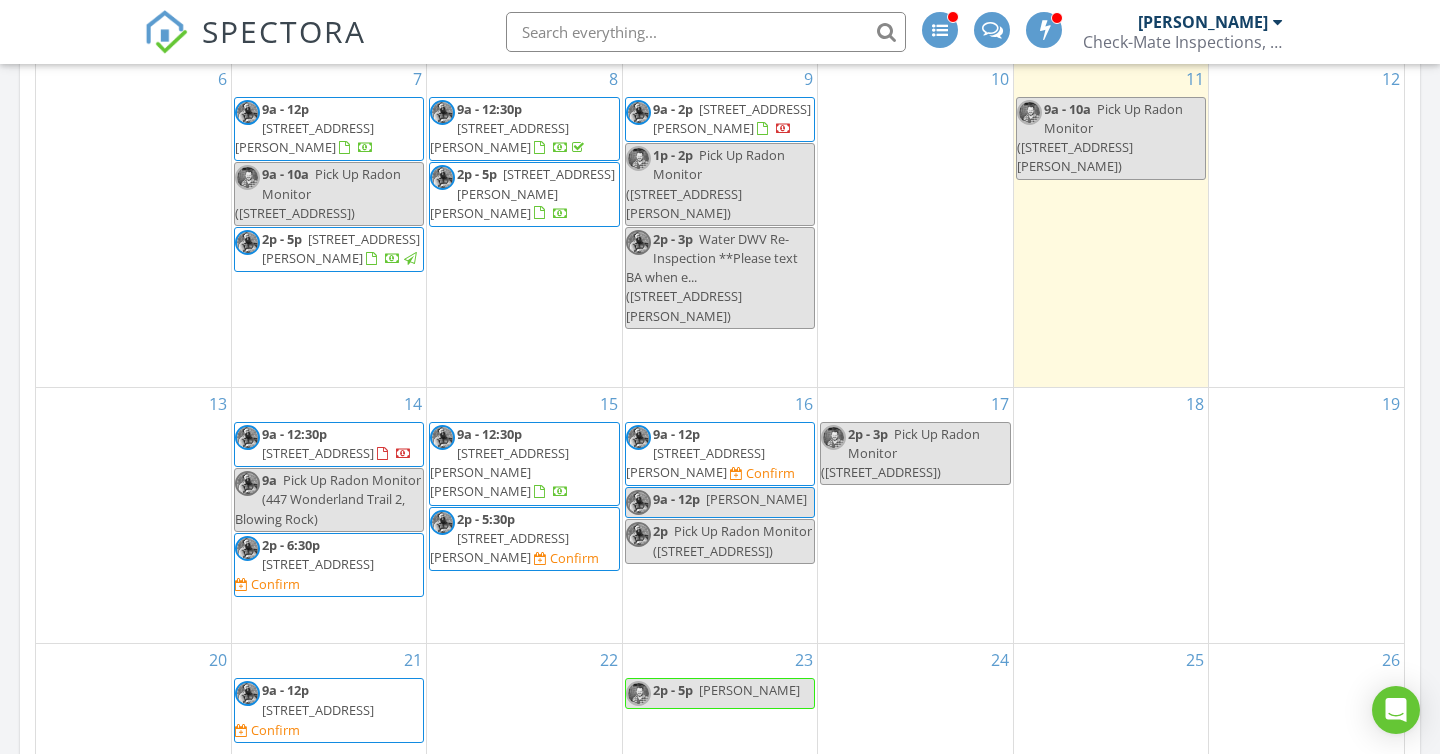 click on "144 Beau Dr , West Jefferson 28694" at bounding box center [318, 564] 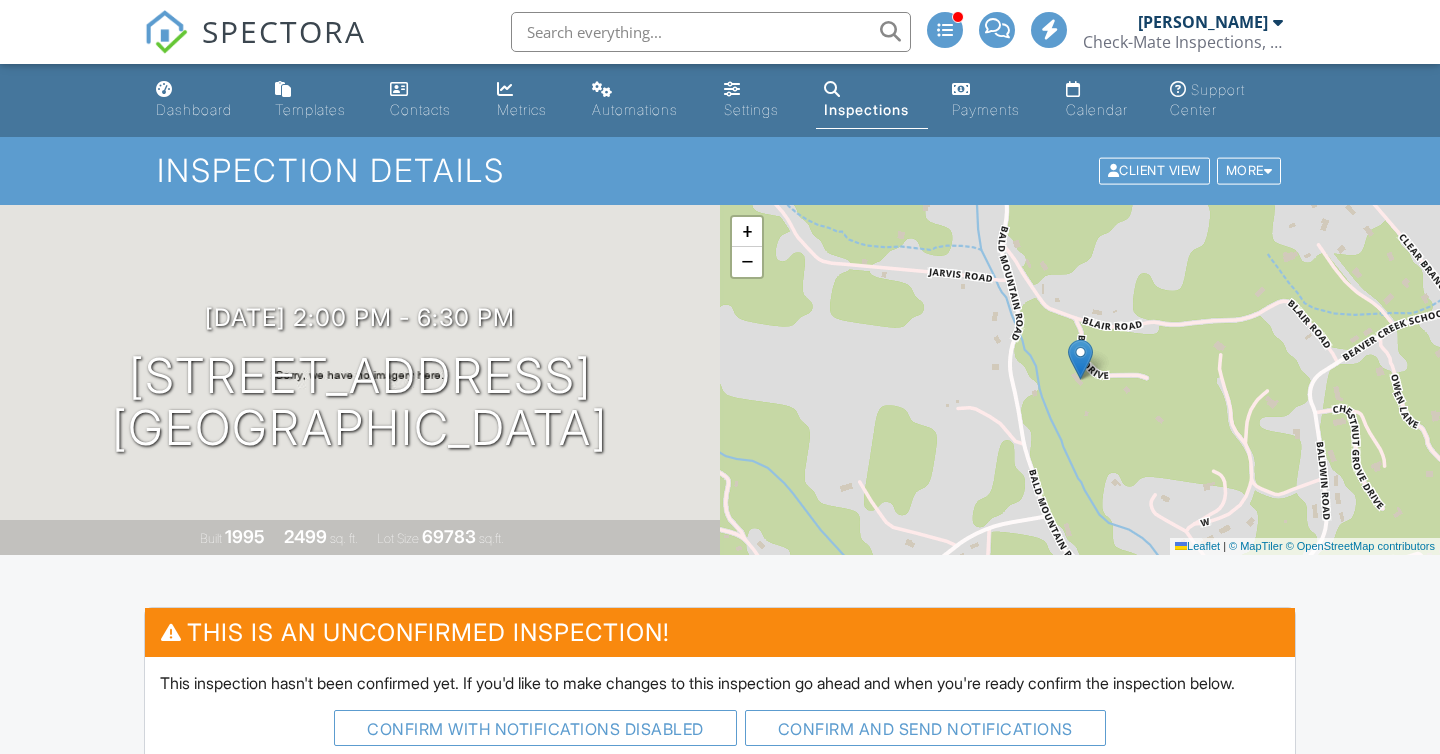 scroll, scrollTop: 0, scrollLeft: 0, axis: both 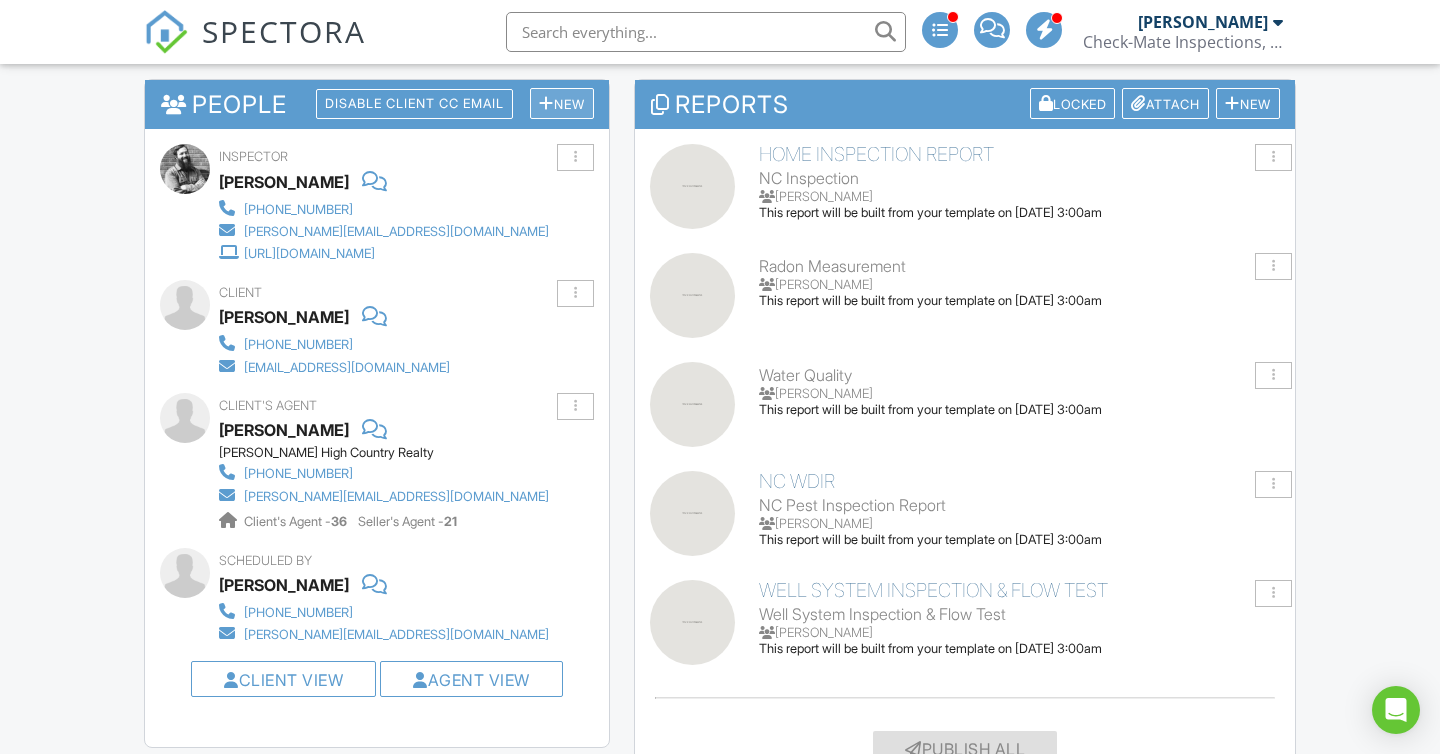 click on "New" at bounding box center (562, 103) 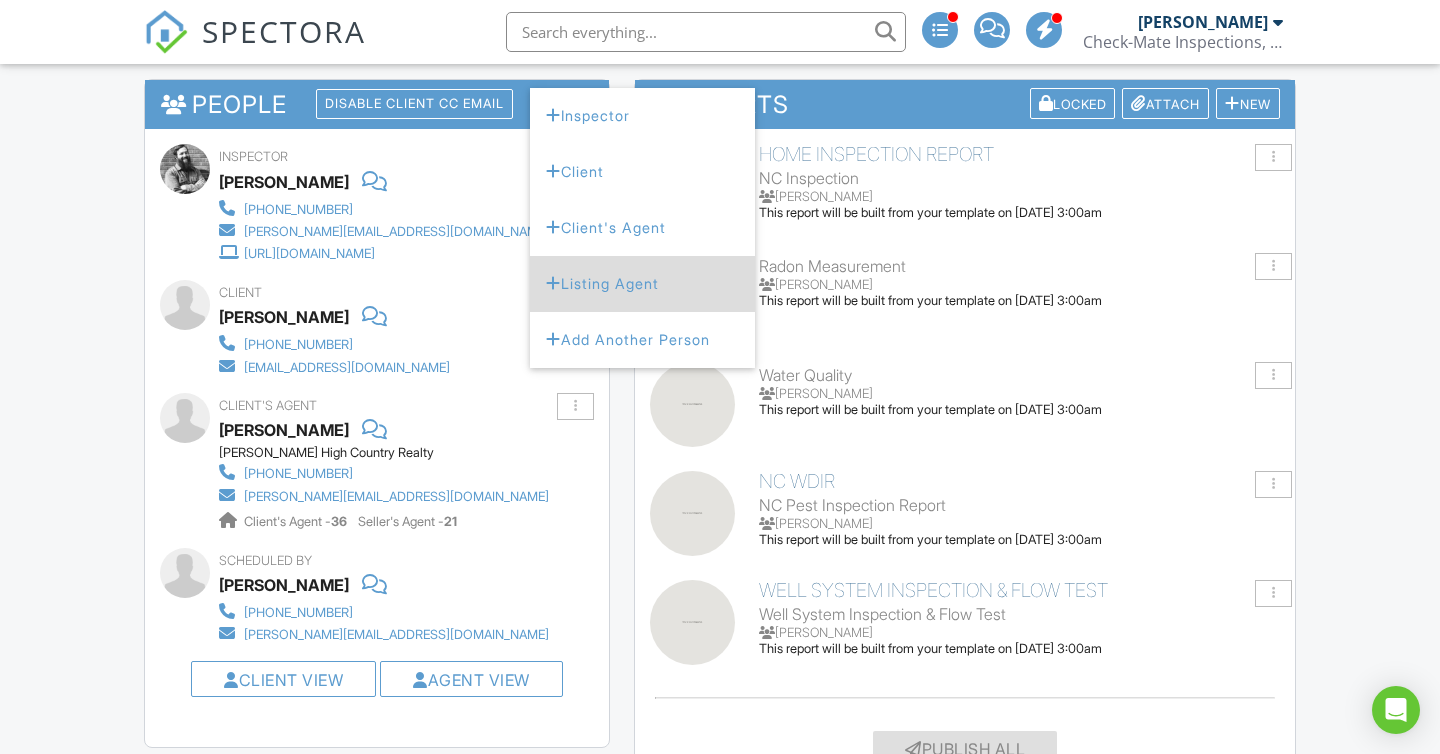 click on "Listing Agent" at bounding box center (642, 284) 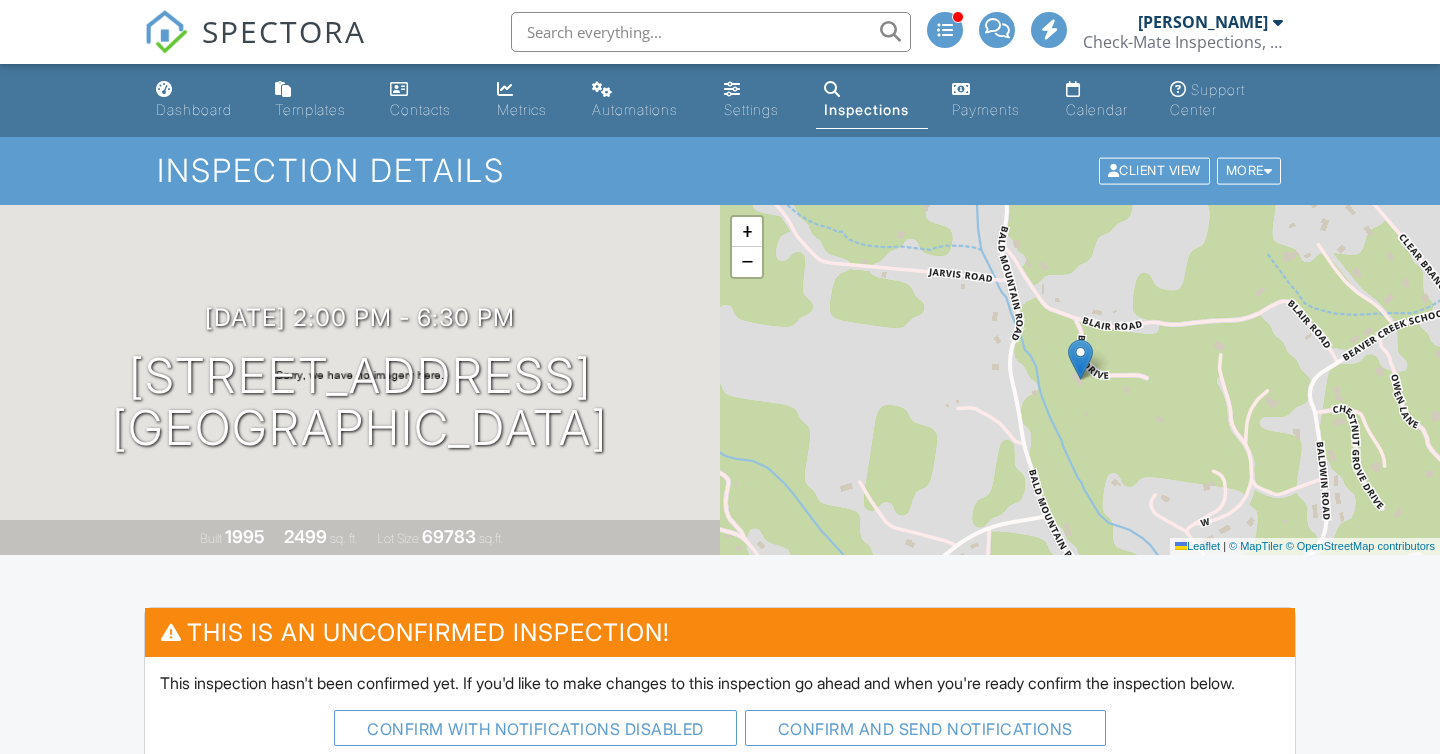 scroll, scrollTop: 1373, scrollLeft: 0, axis: vertical 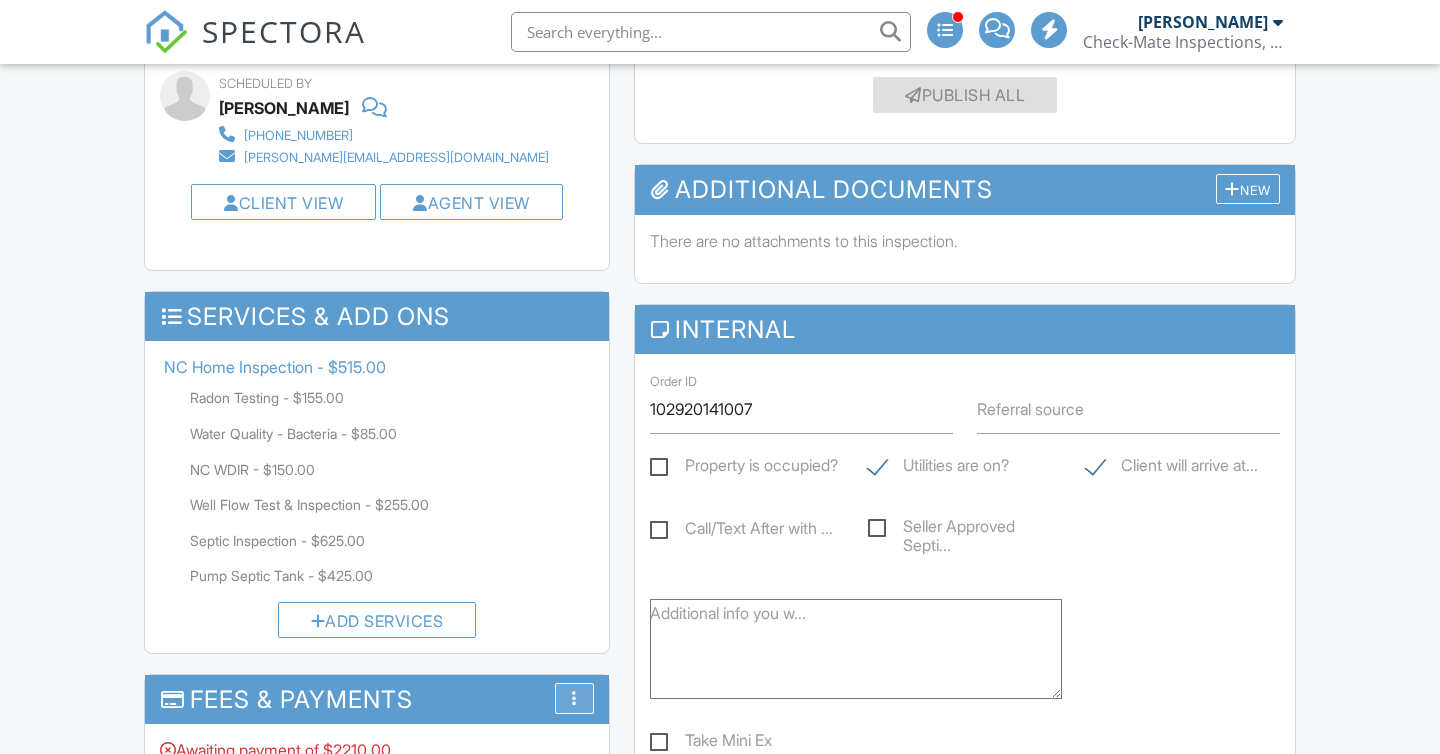 click on "More" at bounding box center (574, 698) 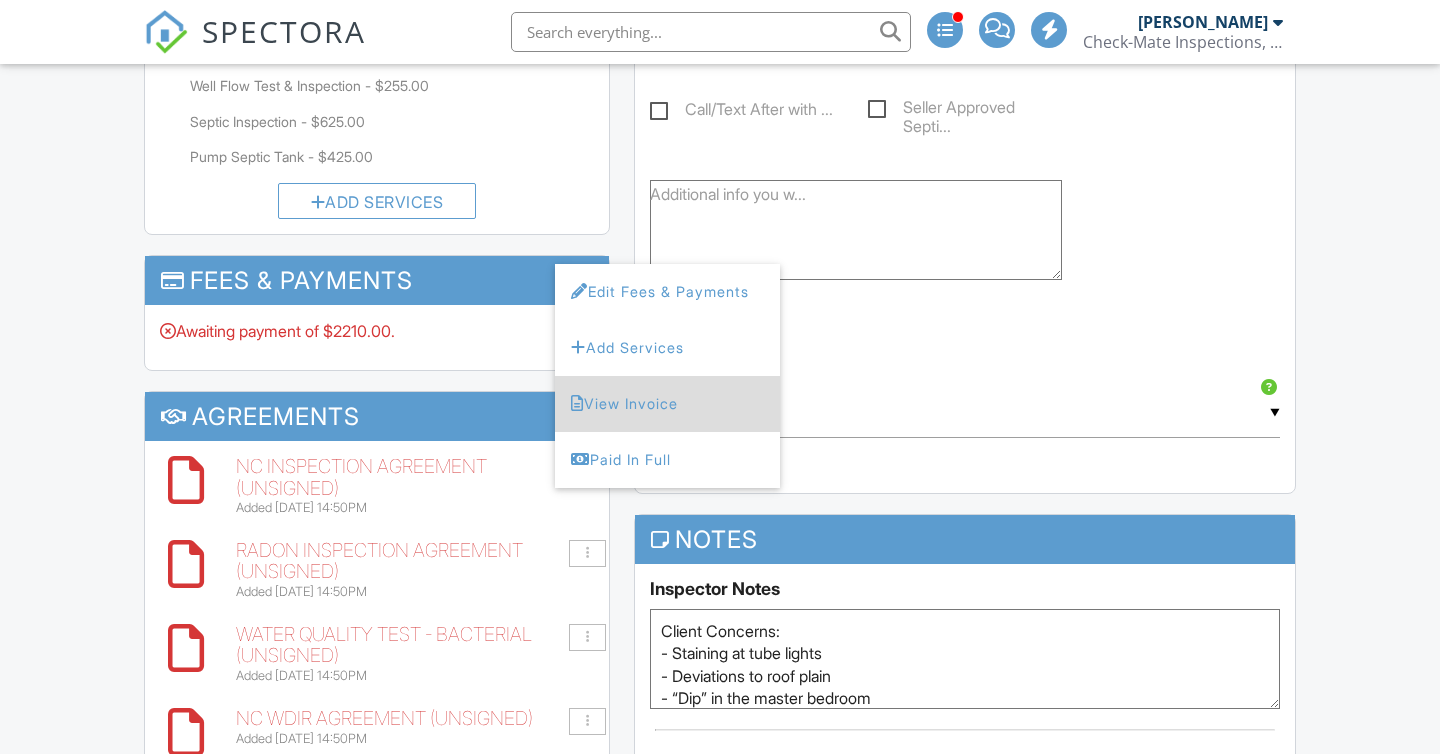 scroll, scrollTop: 1816, scrollLeft: 0, axis: vertical 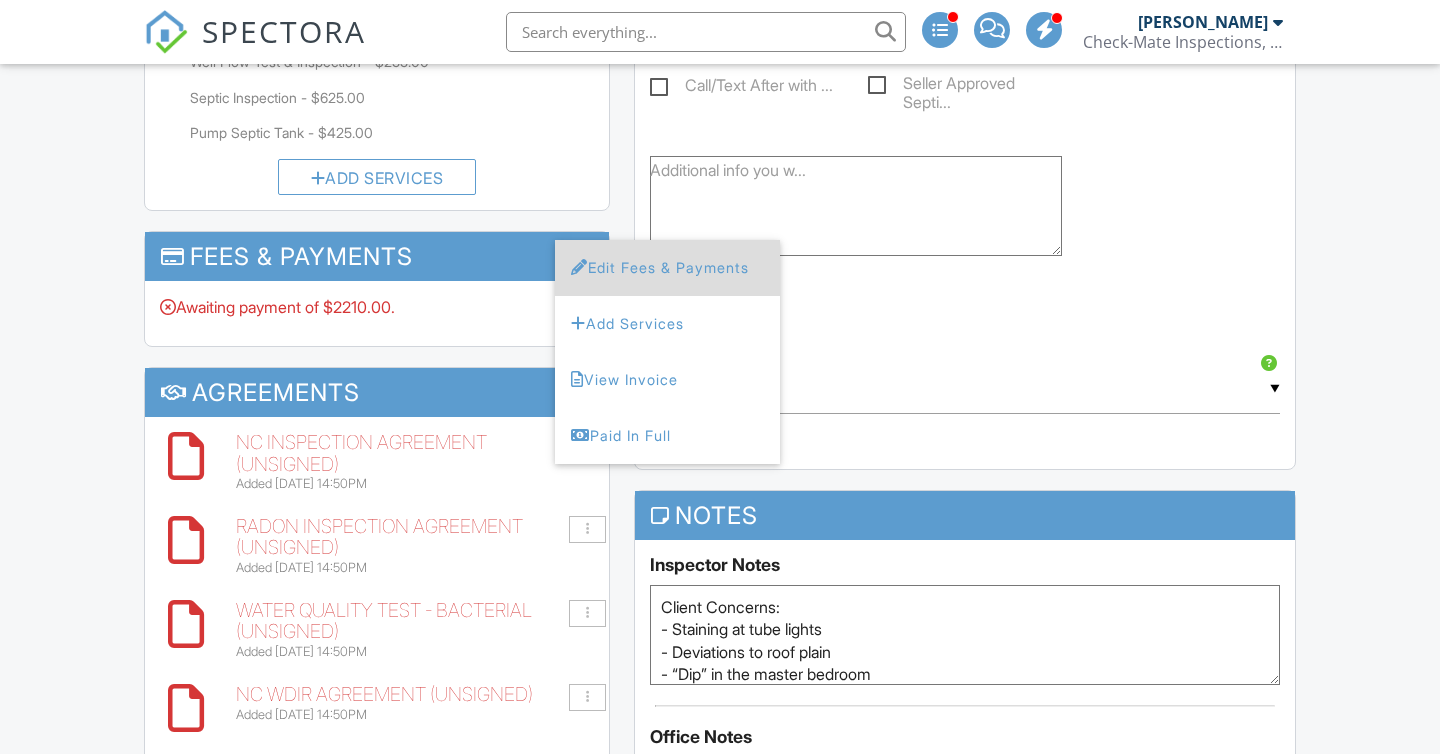click on "Edit Fees & Payments" at bounding box center [667, 268] 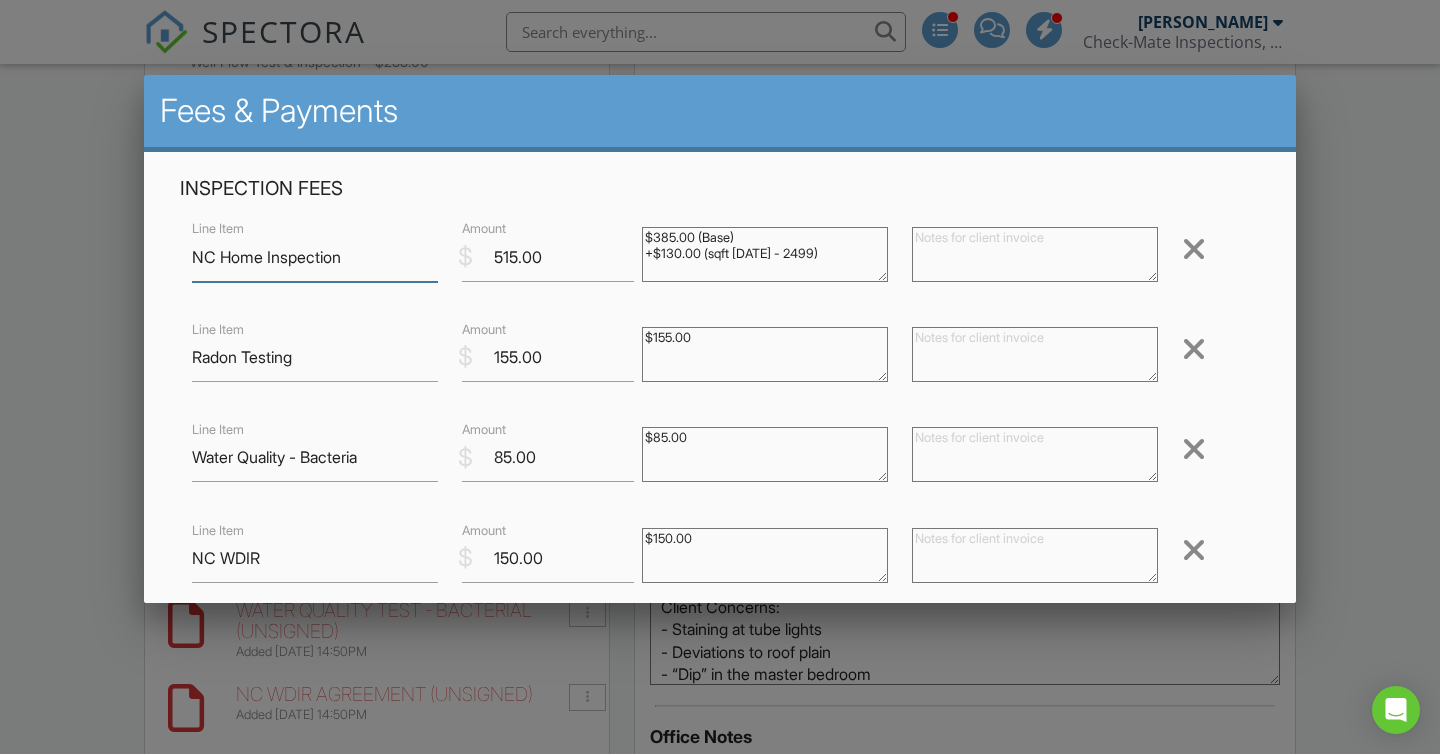 scroll, scrollTop: 1810, scrollLeft: 0, axis: vertical 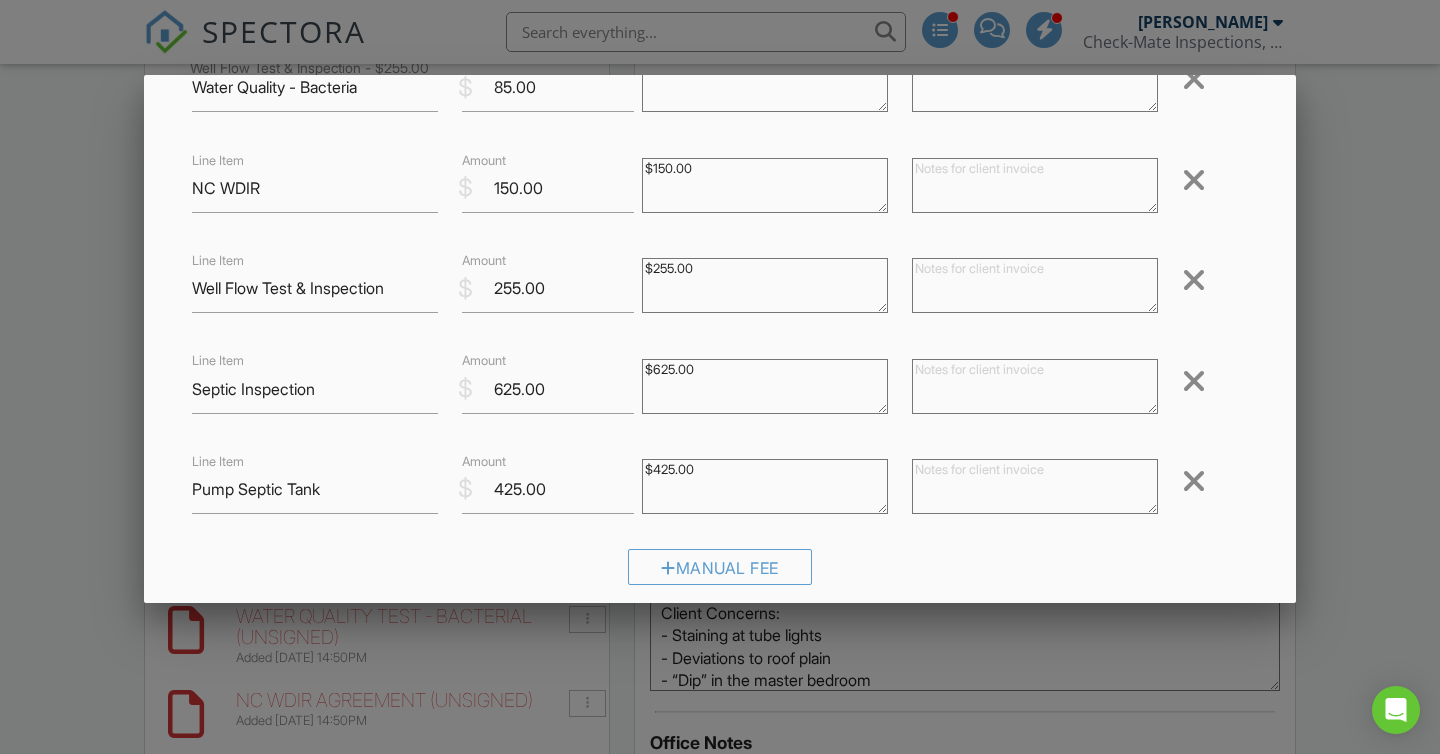click at bounding box center (1194, 381) 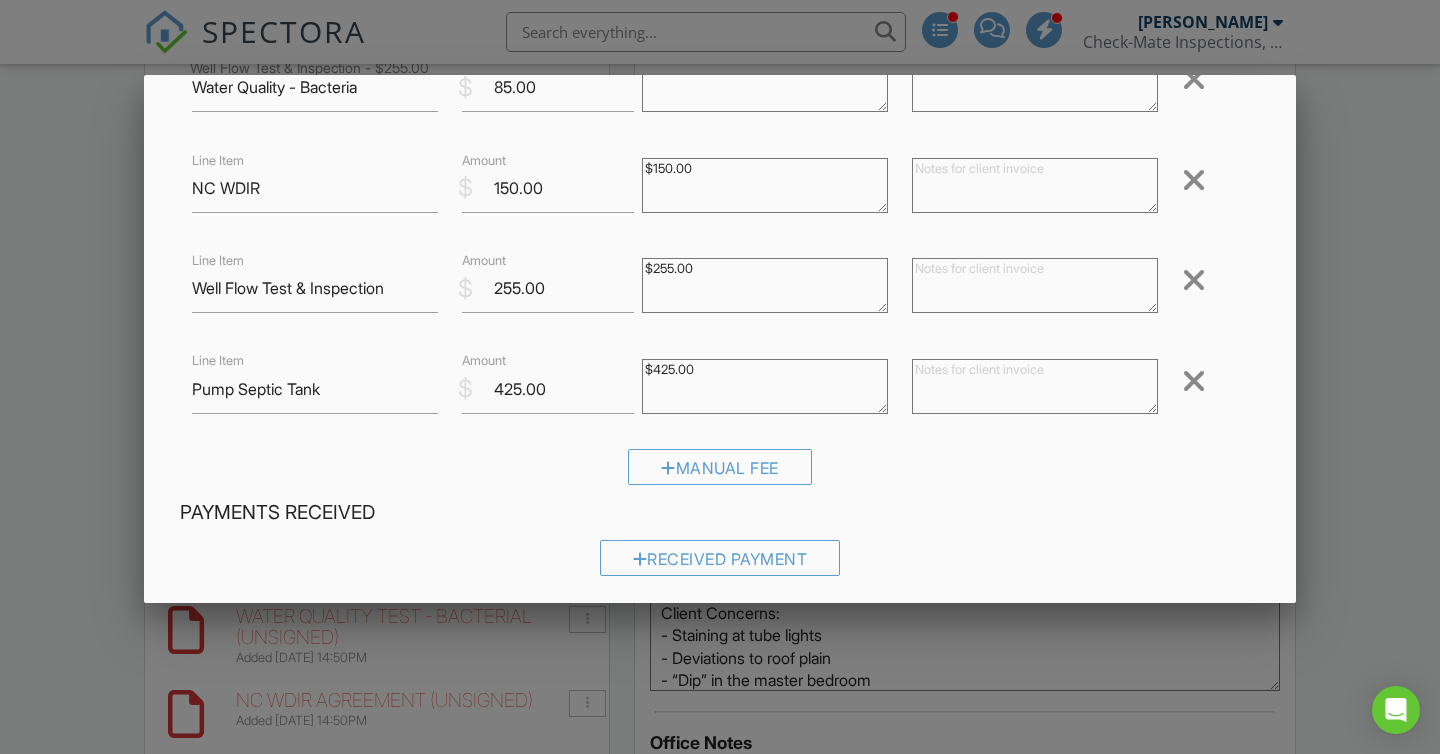 click at bounding box center [1194, 381] 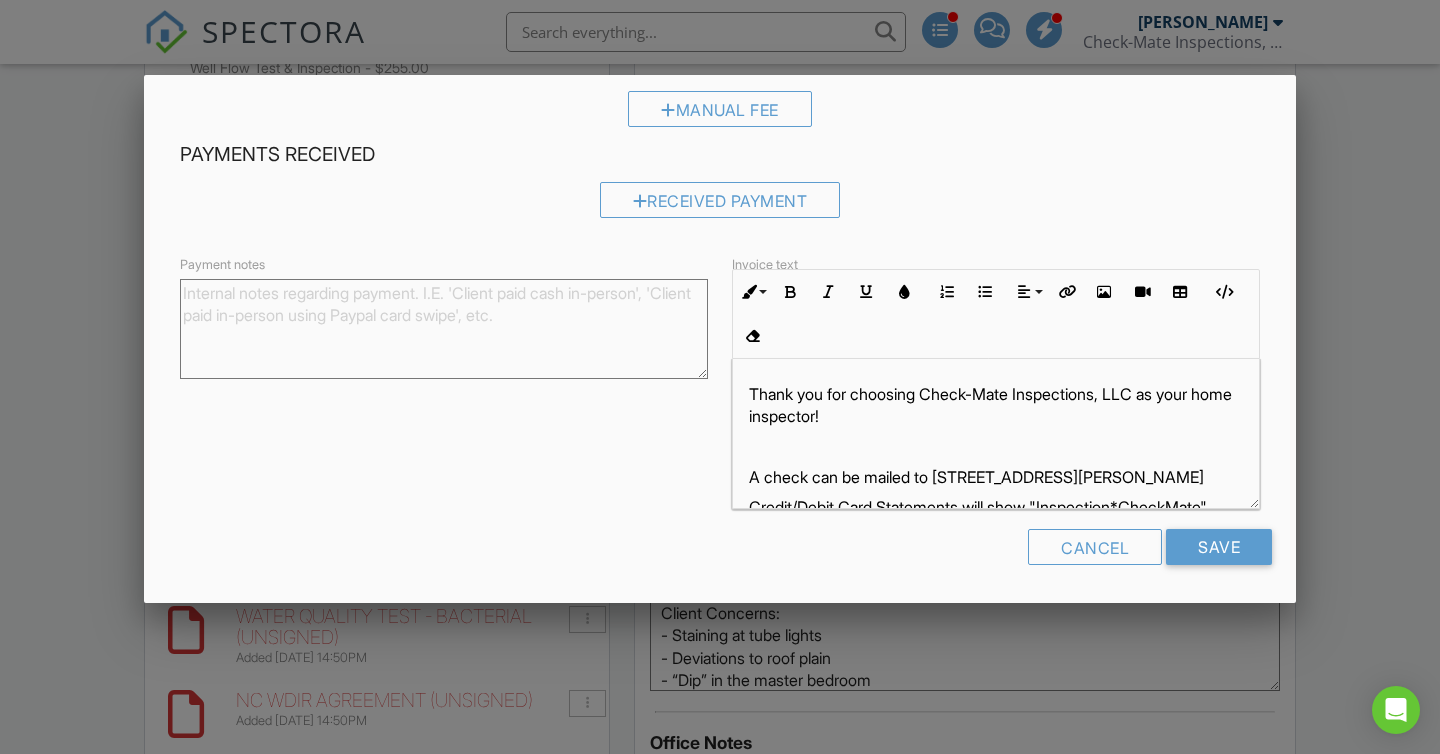 scroll, scrollTop: 626, scrollLeft: 0, axis: vertical 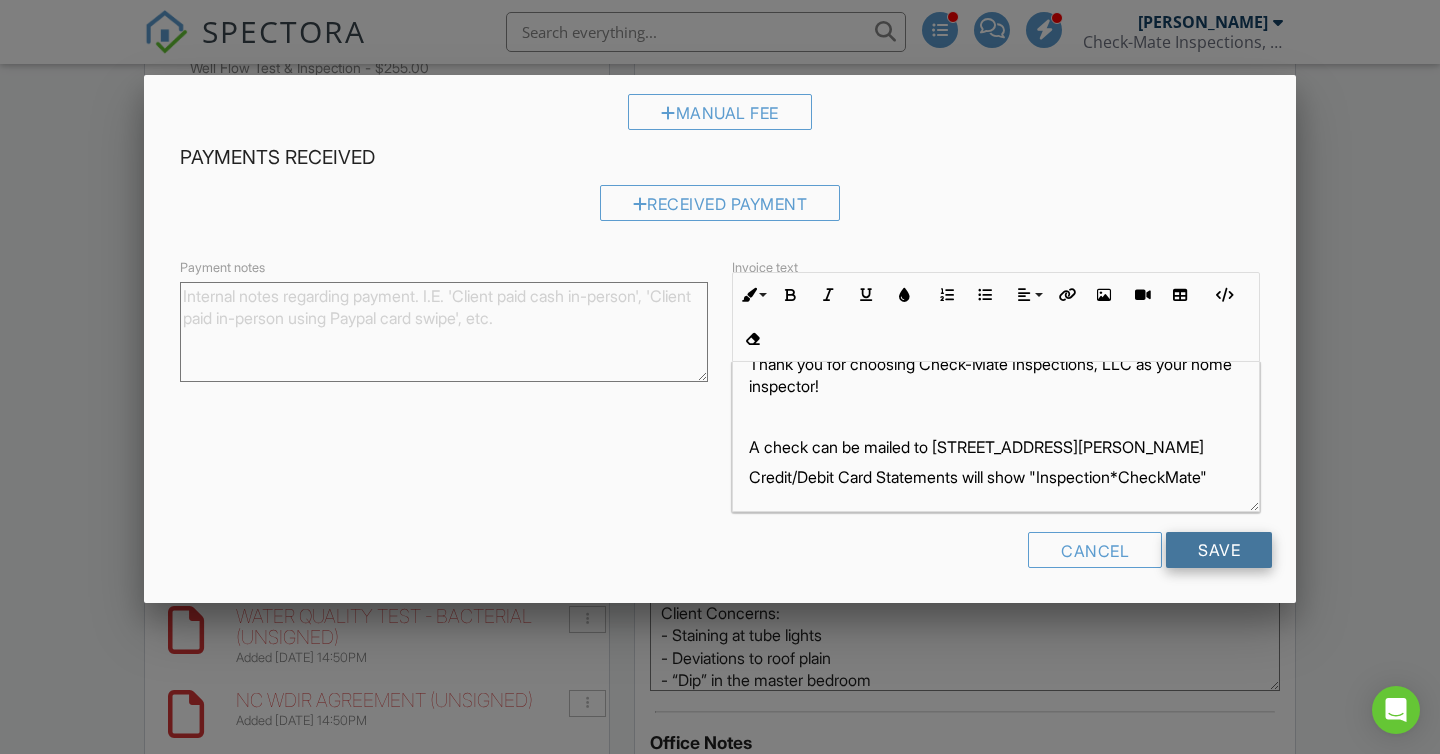 click on "Save" at bounding box center (1219, 550) 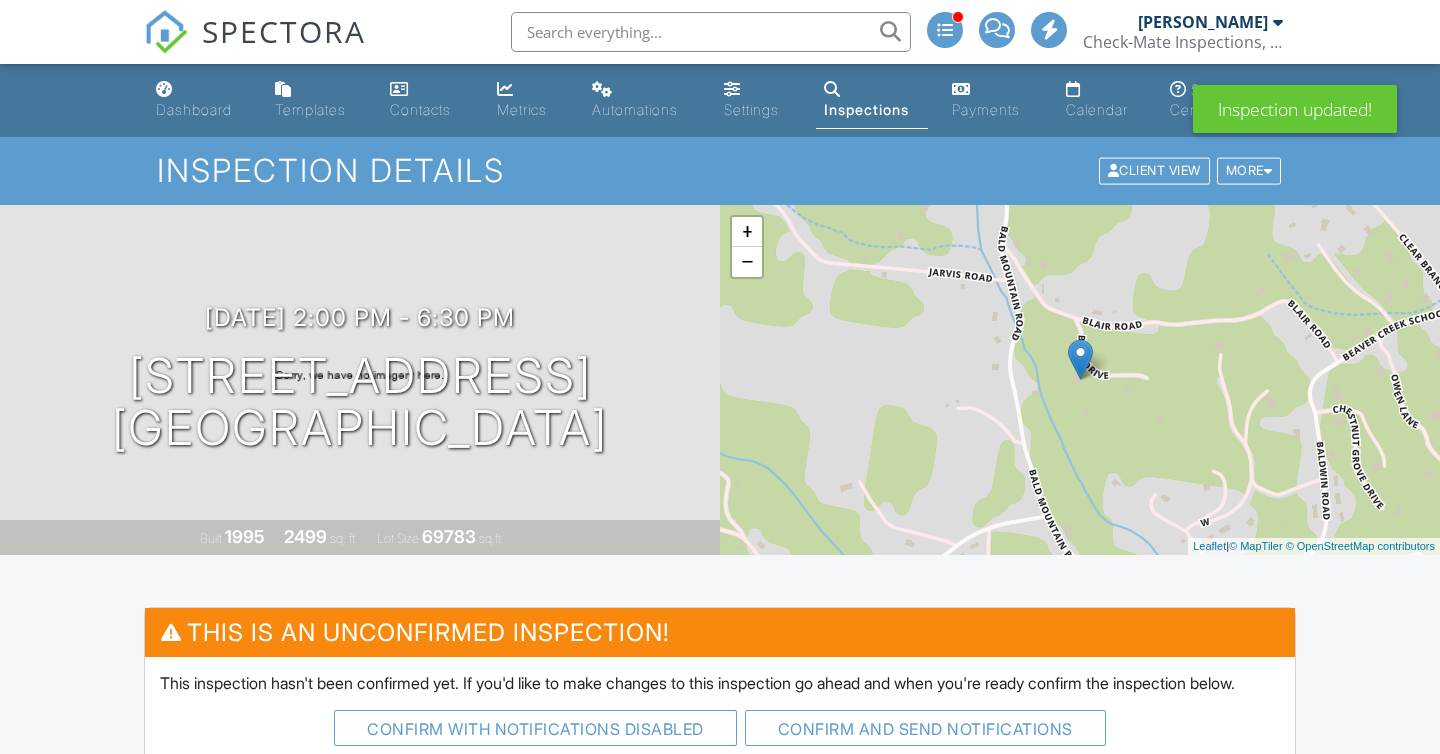 click at bounding box center [181, 3670] 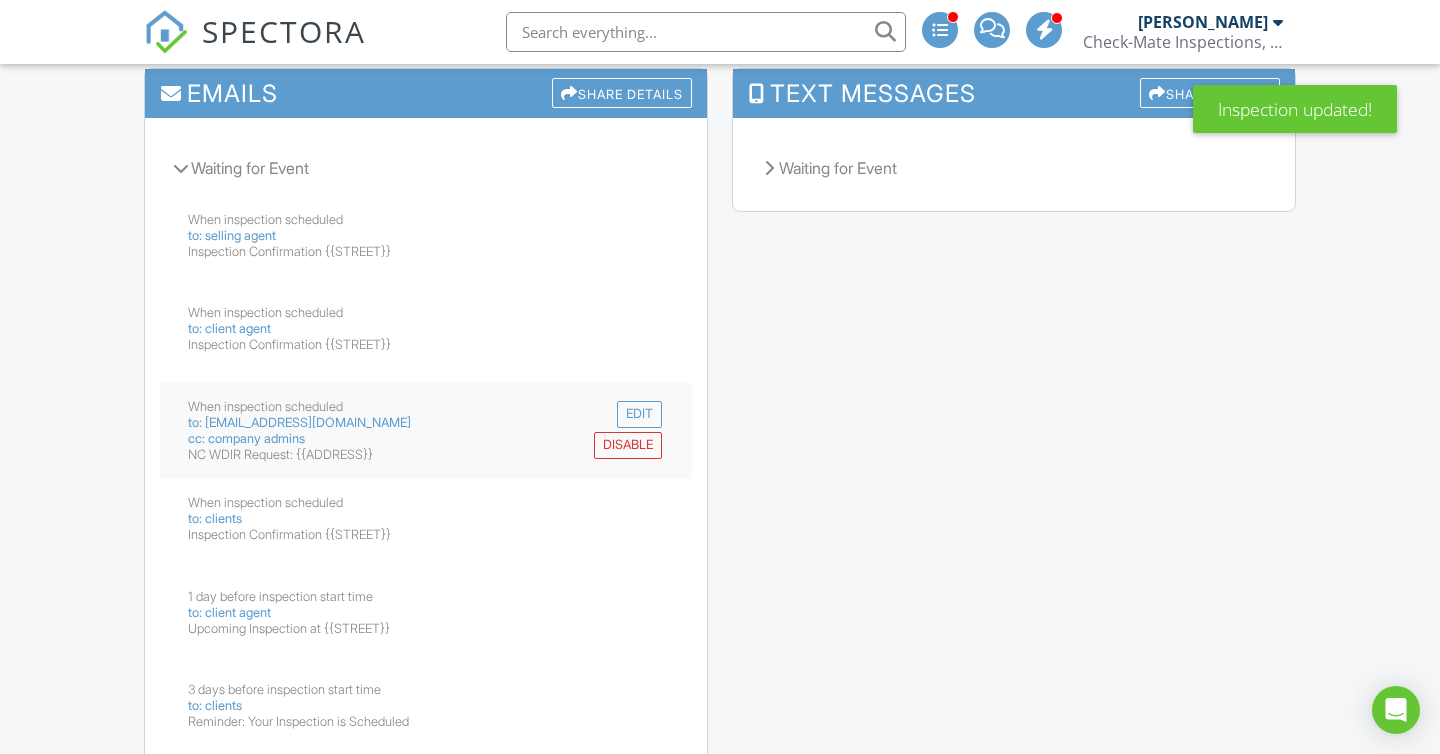 scroll, scrollTop: 0, scrollLeft: 0, axis: both 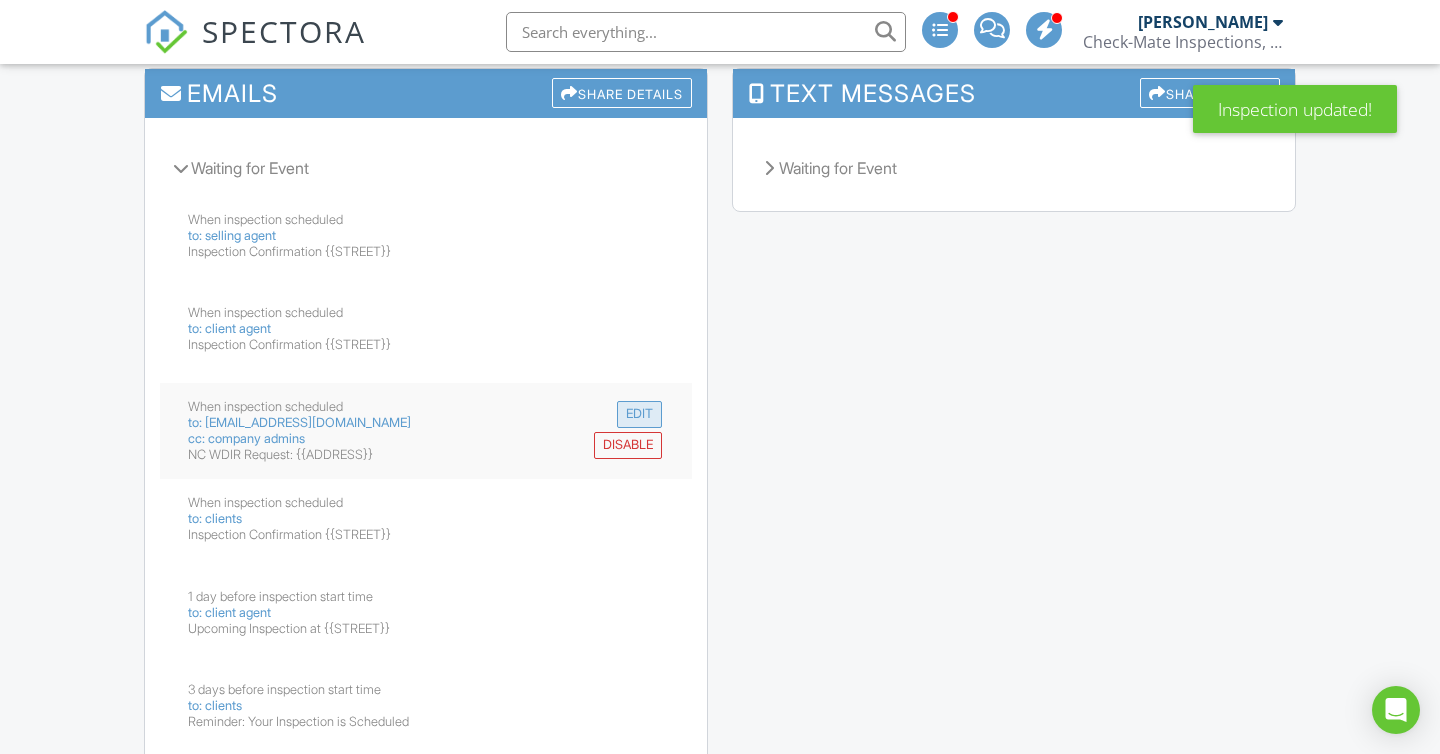 click on "Edit" at bounding box center (639, 414) 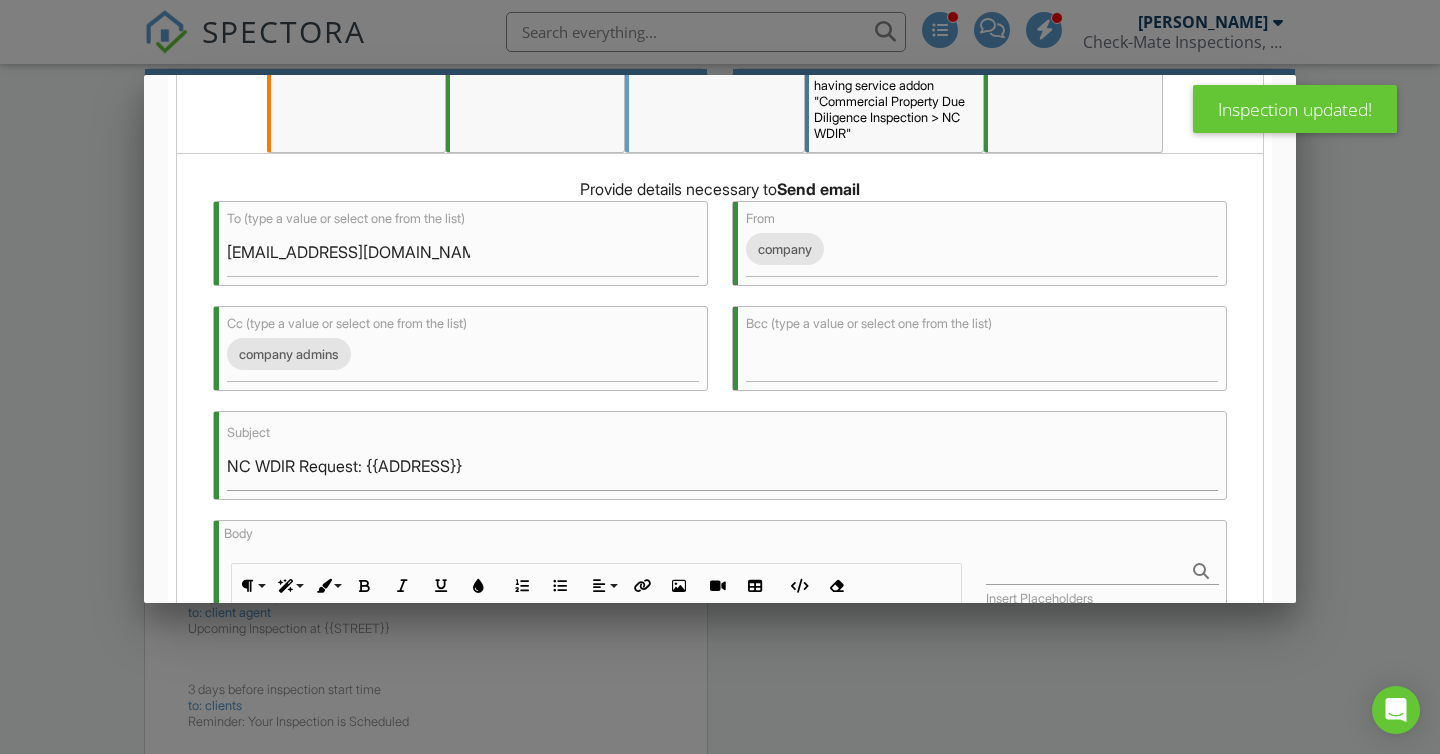 scroll, scrollTop: 334, scrollLeft: 0, axis: vertical 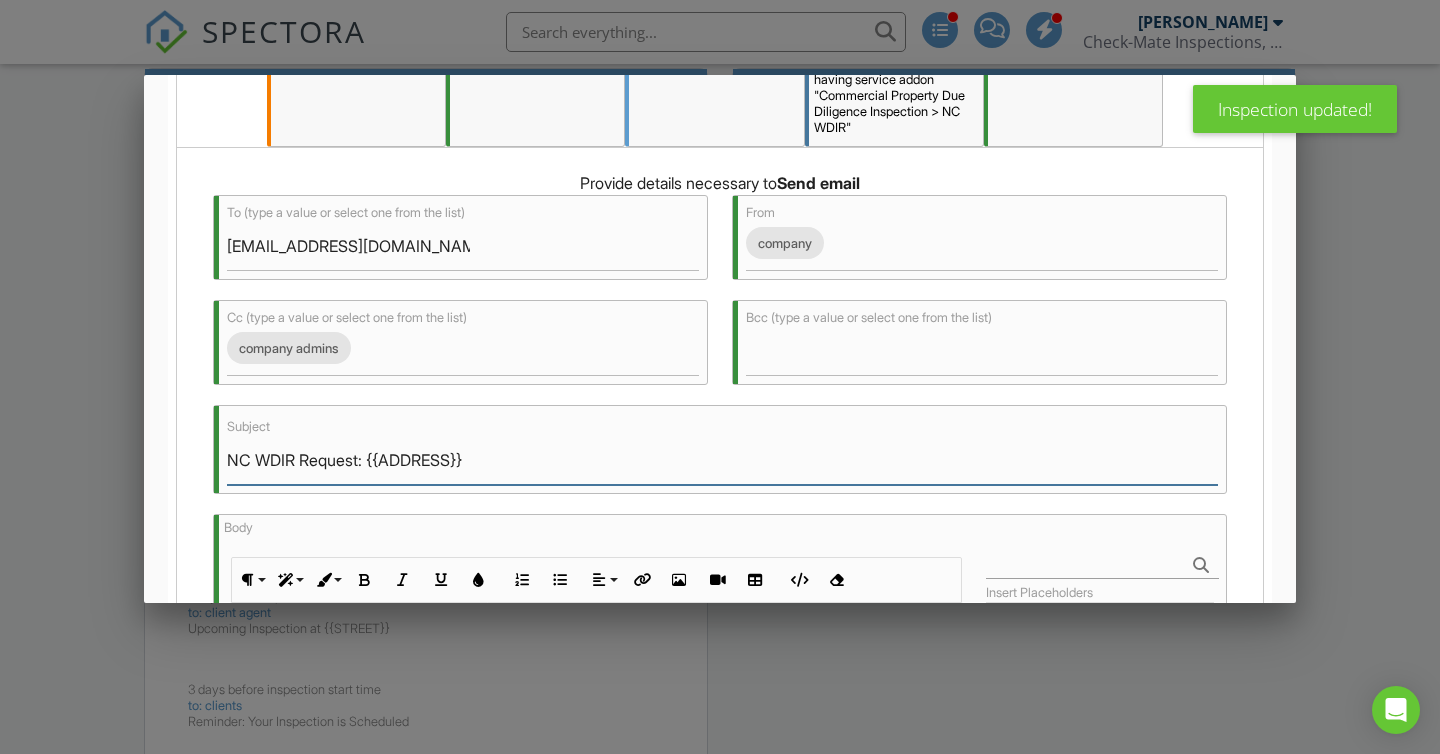 click on "NC WDIR Request: {{ADDRESS}}" at bounding box center (722, 460) 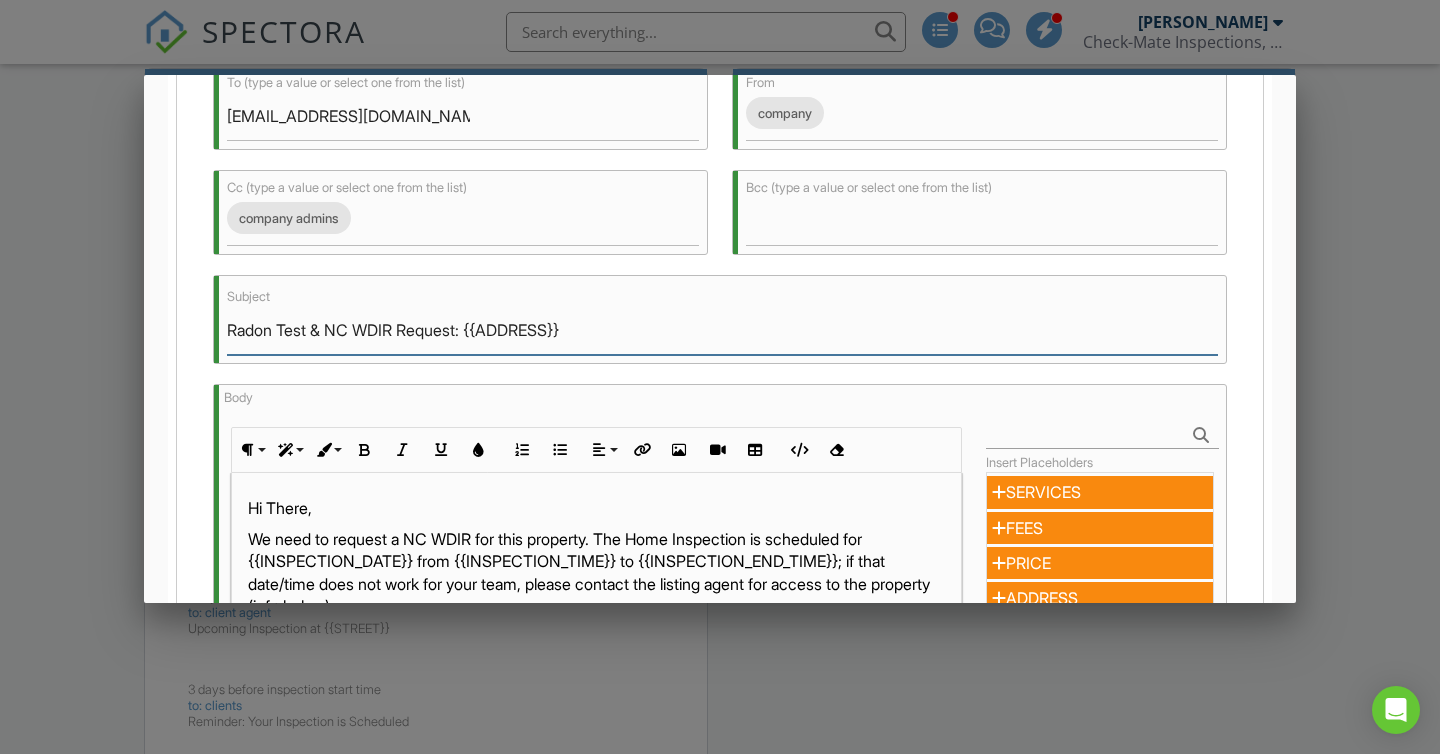 scroll, scrollTop: 517, scrollLeft: 0, axis: vertical 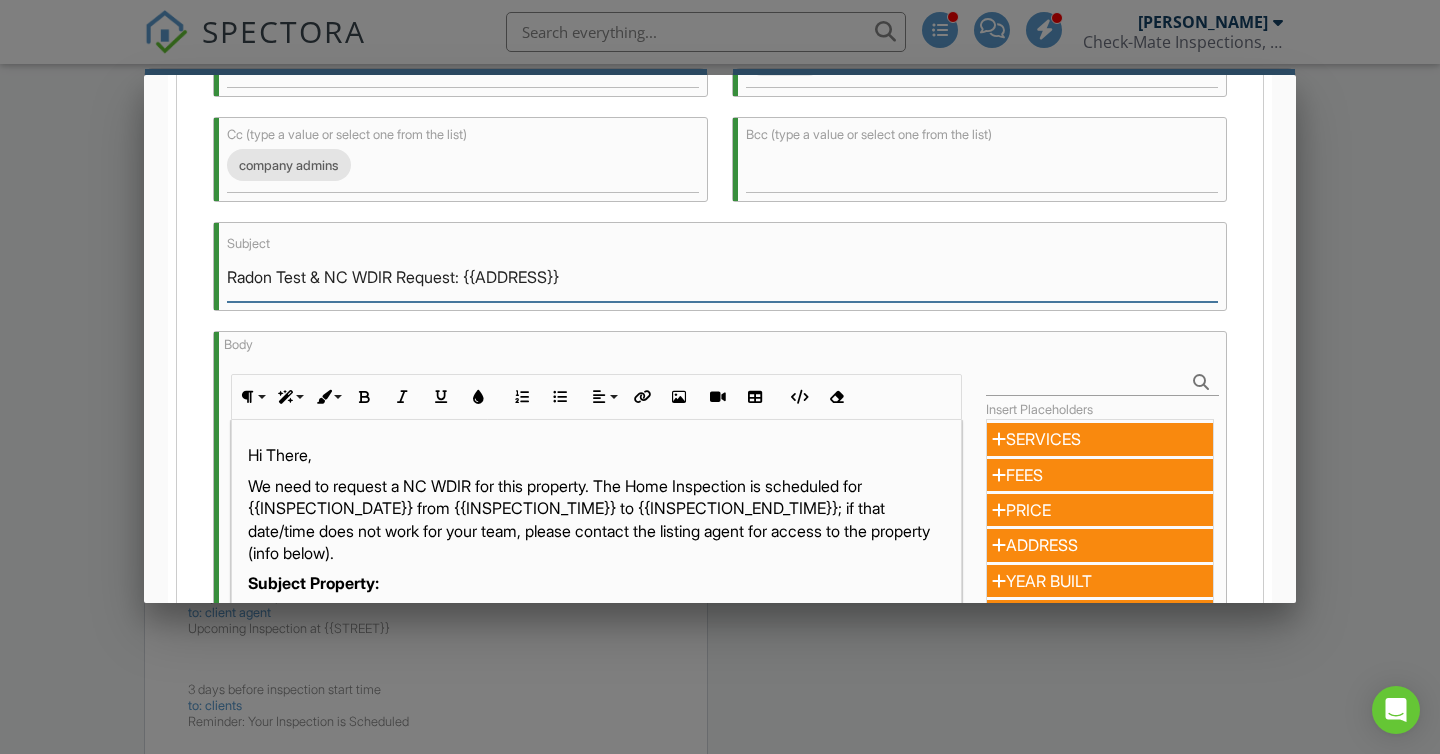 type on "Radon Test & NC WDIR Request: {{ADDRESS}}" 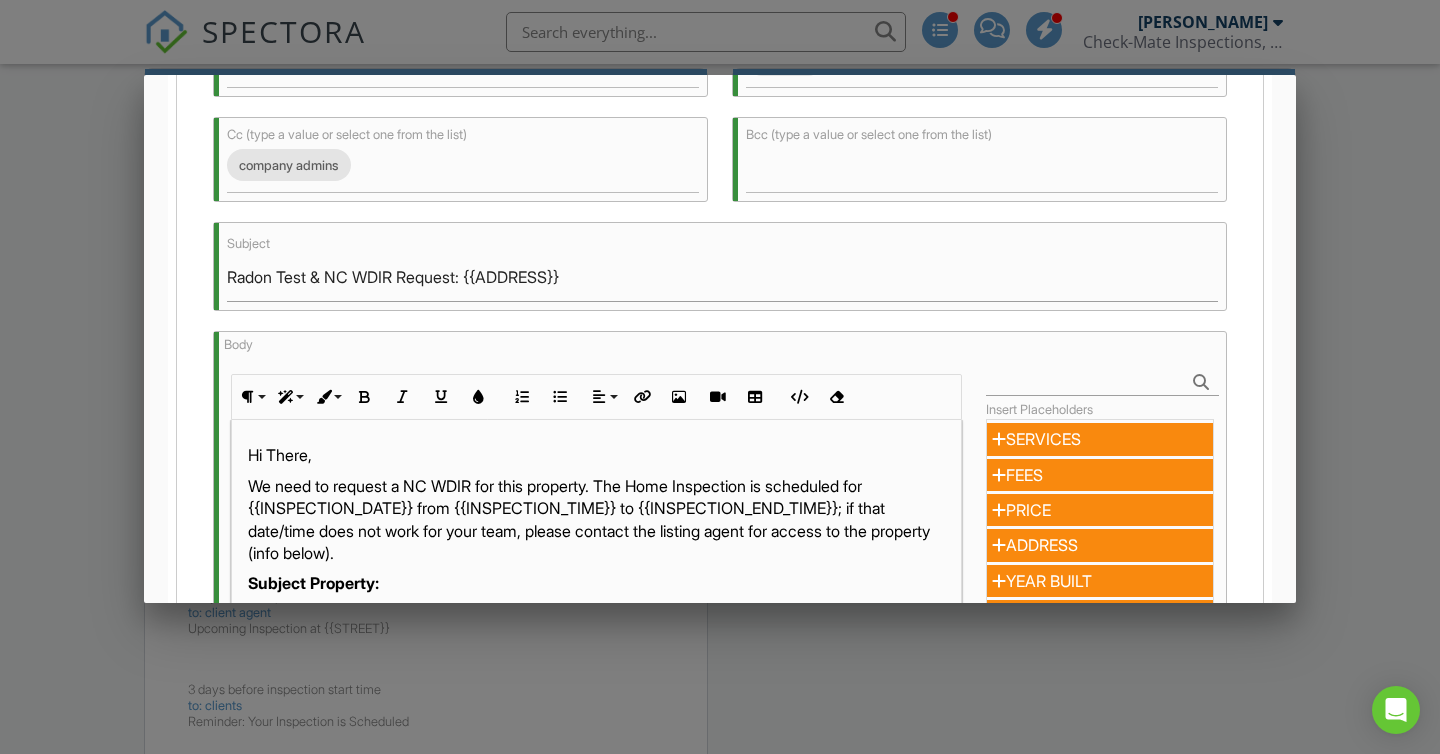 click on "We need to request a NC WDIR for this property. The Home Inspection is scheduled for {{INSPECTION_DATE}} from {{INSPECTION_TIME}} to {{INSPECTION_END_TIME}}; if that date/time does not work for your team, please contact the listing agent for access to the property (info below)." at bounding box center [596, 520] 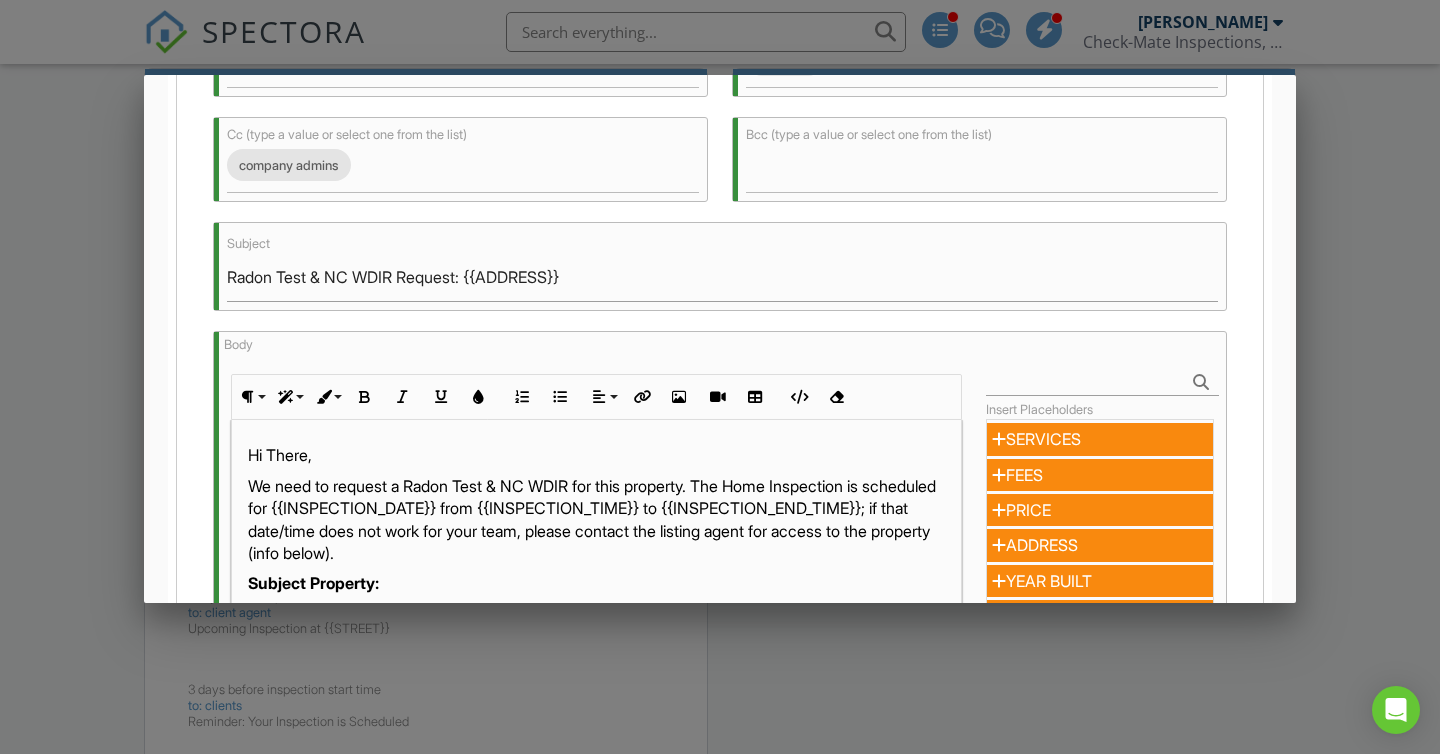 scroll, scrollTop: 300, scrollLeft: 0, axis: vertical 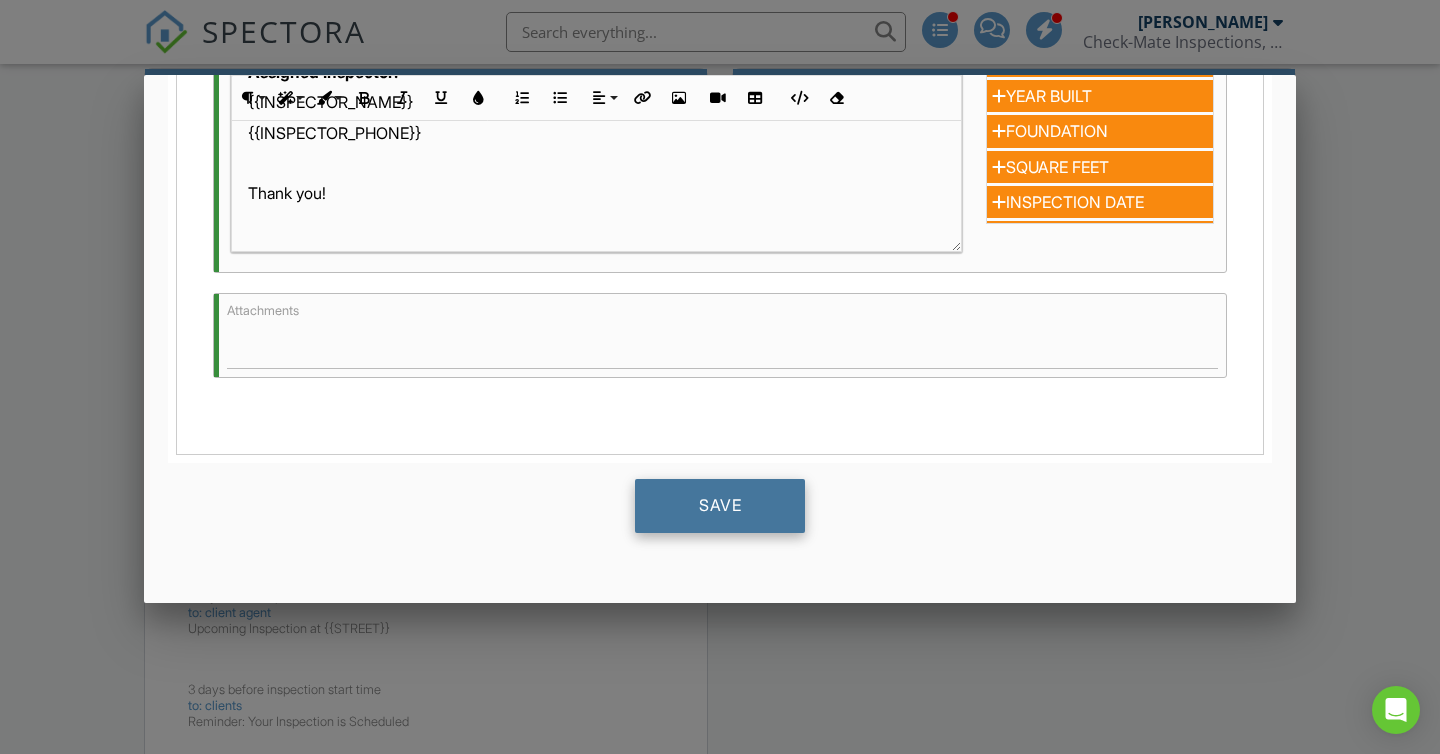 click on "Save" at bounding box center (720, 506) 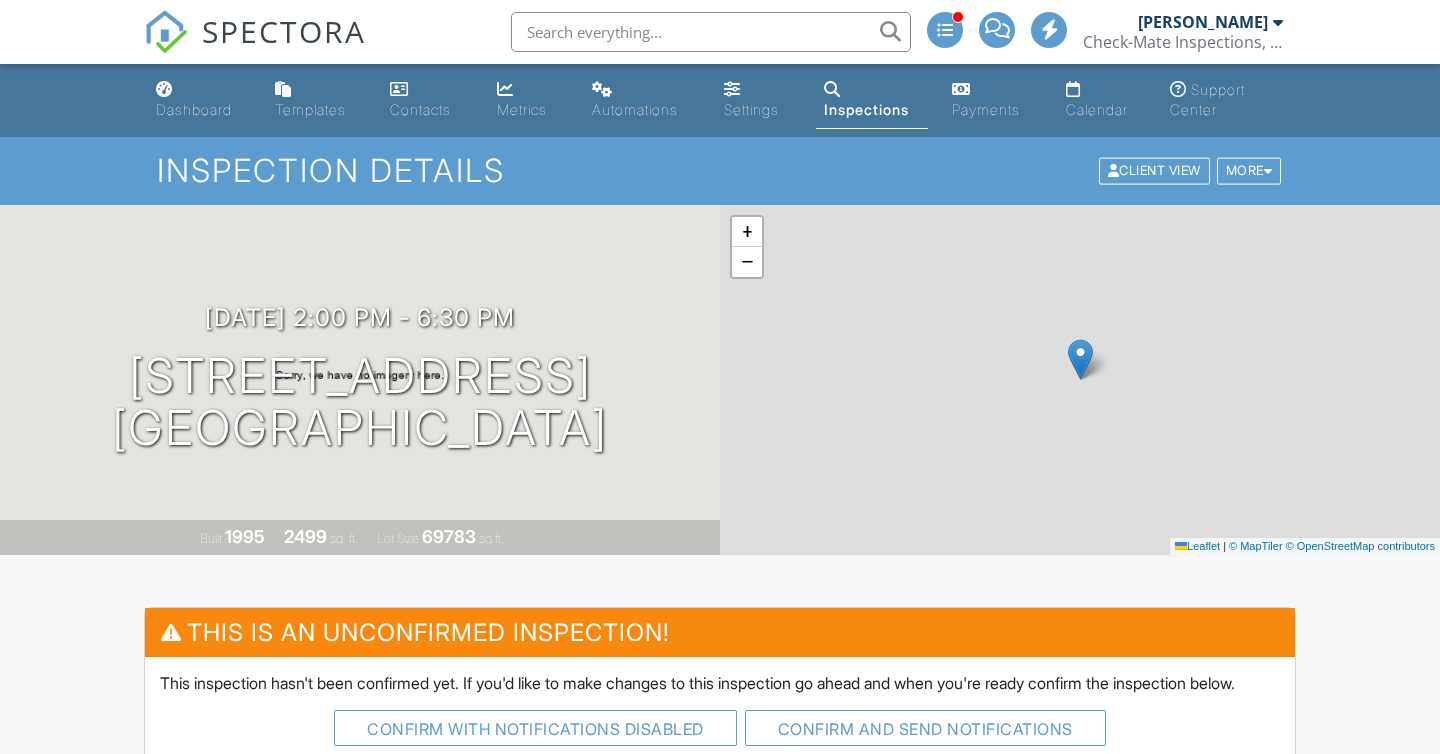 scroll, scrollTop: 0, scrollLeft: 0, axis: both 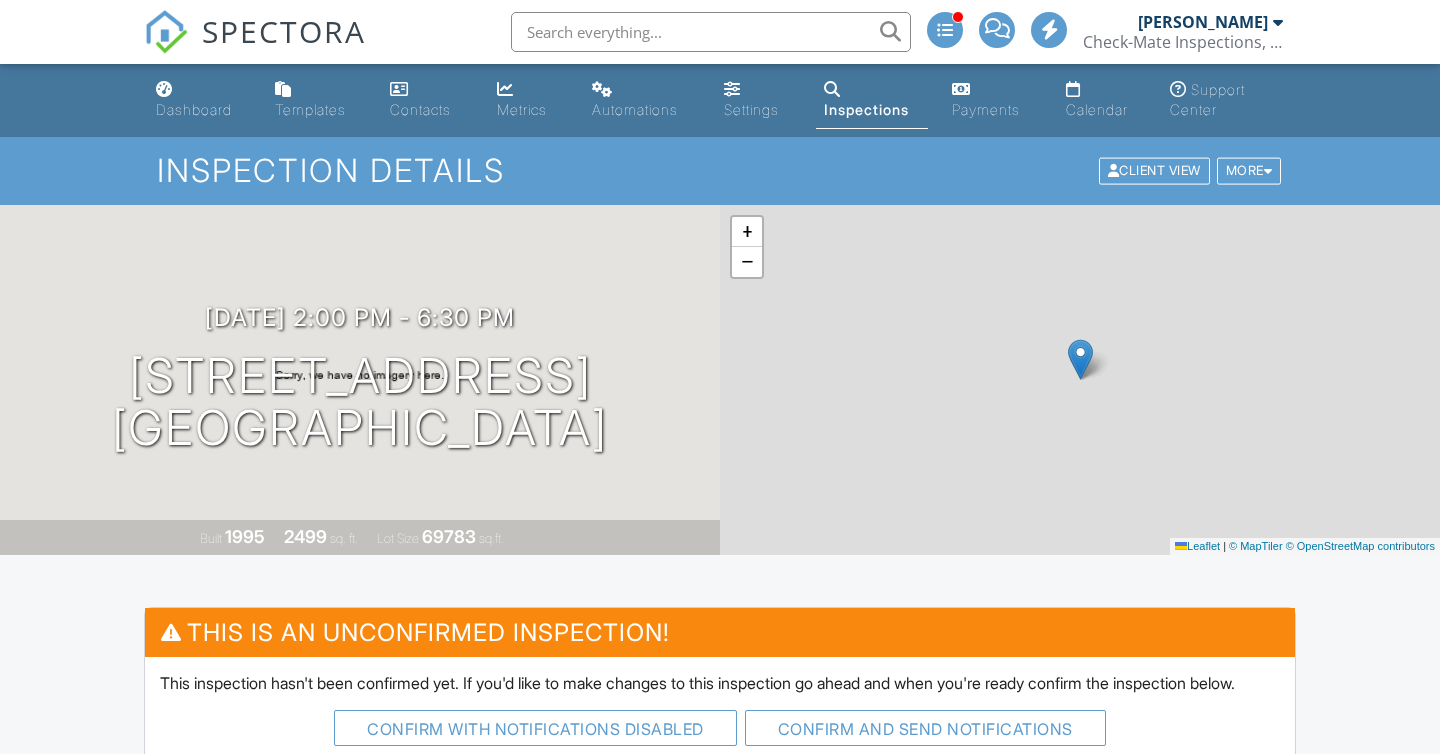 click on "Dashboard
Templates
Contacts
Metrics
Automations
Settings
Inspections
Payments
Calendar
Support Center
Inspection Details
Client View
More
Property Details
Reschedule
Reorder / Copy
Share
Cancel
Delete
Print Order
Convert to V10
Disable Pass on CC Fees
View Change Log
07/14/2025  2:00 pm
- 6:30 pm
144 Beau Dr
West Jefferson, NC 28694
Built
1995
2499
sq. ft.
Lot Size
69783
sq.ft.
+ −  Leaflet   |   © MapTiler   © OpenStreetMap contributors
This is an Unconfirmed Inspection!
This inspection hasn't been confirmed yet. If you'd like to make changes to this inspection go ahead and when you're ready confirm the inspection below.
Confirm with notifications disabled" at bounding box center (720, 1925) 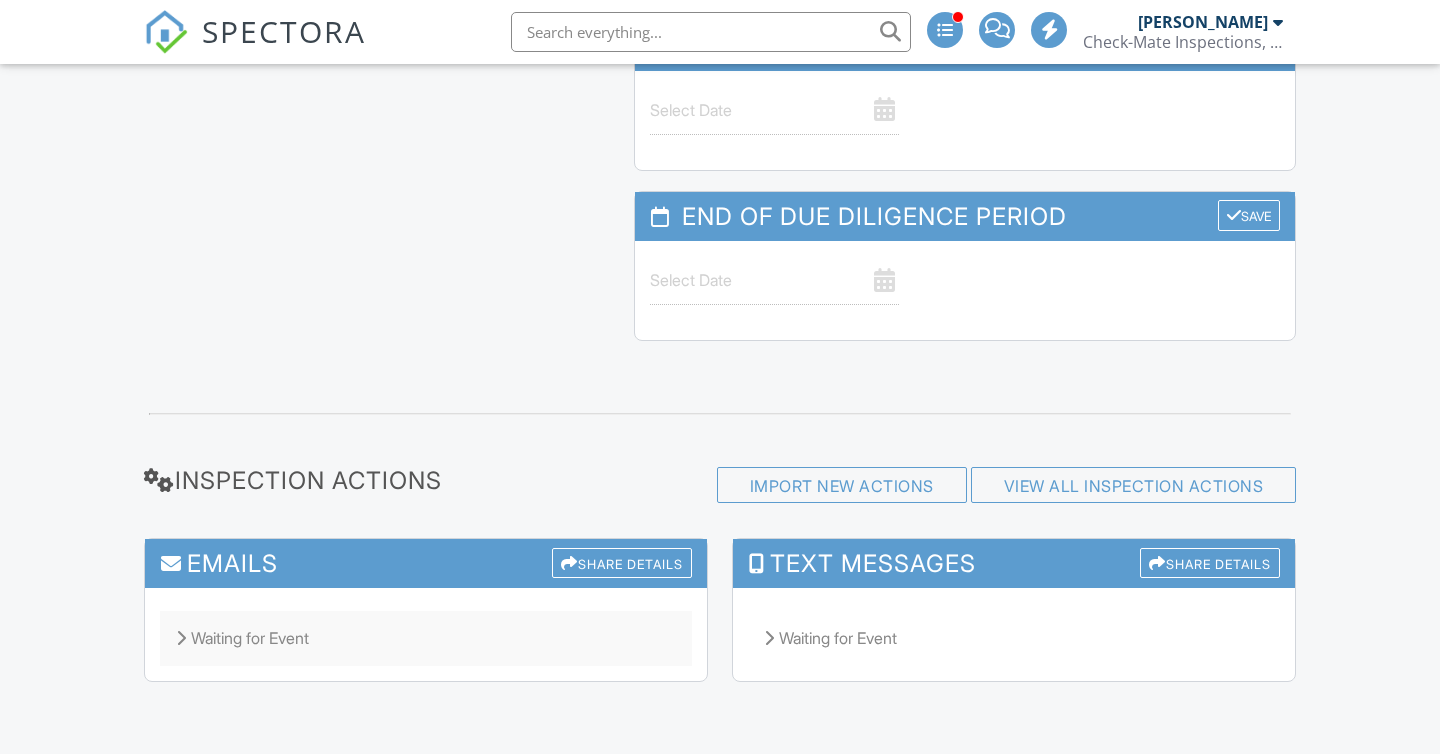 scroll, scrollTop: 0, scrollLeft: 0, axis: both 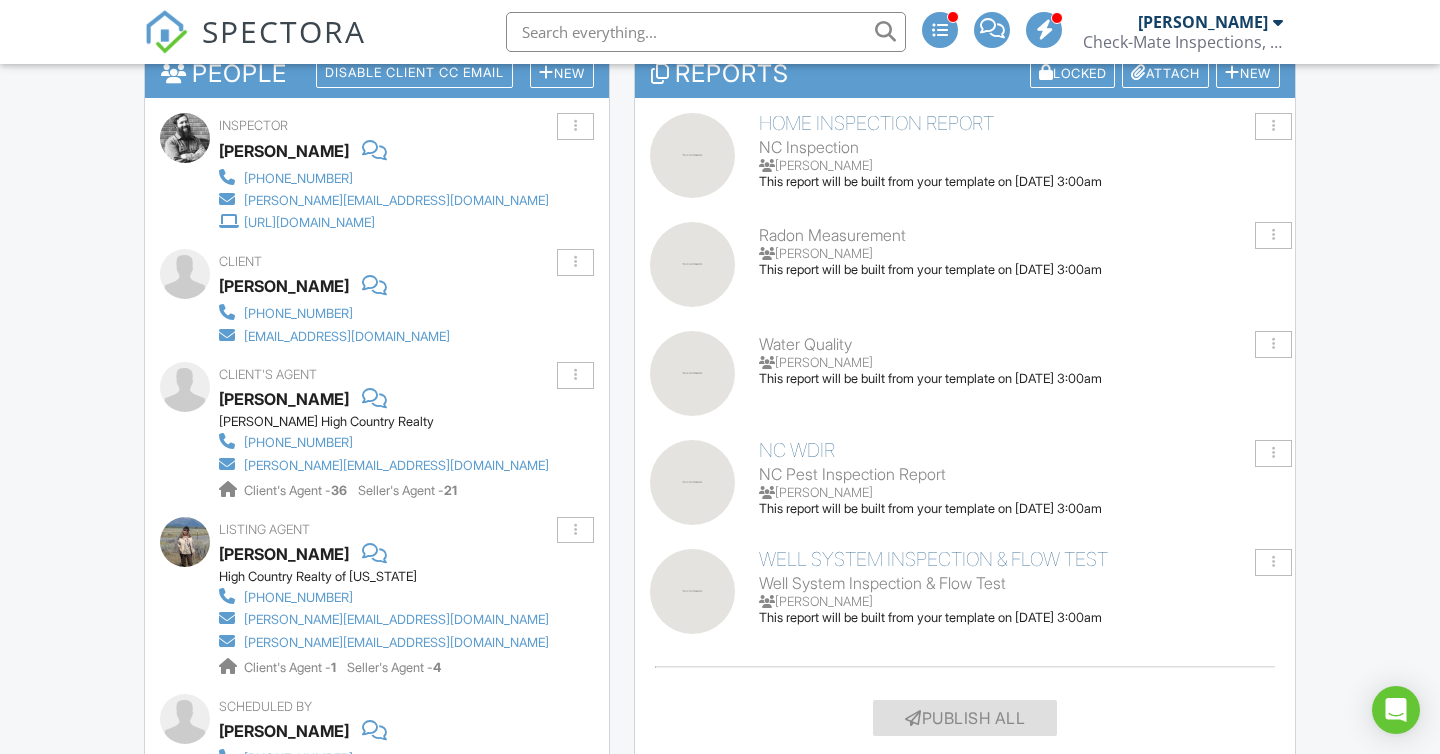 click on "Dashboard
Templates
Contacts
Metrics
Automations
Settings
Inspections
Payments
Calendar
Support Center
Inspection Details
Client View
More
Property Details
Reschedule
Reorder / Copy
Share
Cancel
Delete
Print Order
Convert to V10
Disable Pass on CC Fees
View Change Log
07/14/2025  2:00 pm
- 6:30 pm
144 Beau Dr
West Jefferson, NC 28694
Built
1995
2499
sq. ft.
Lot Size
69783
sq.ft.
+ −  Leaflet   |   © MapTiler   © OpenStreetMap contributors
This is an Unconfirmed Inspection!
This inspection hasn't been confirmed yet. If you'd like to make changes to this inspection go ahead and when you're ready confirm the inspection below.
Confirm with notifications disabled" at bounding box center (720, 1691) 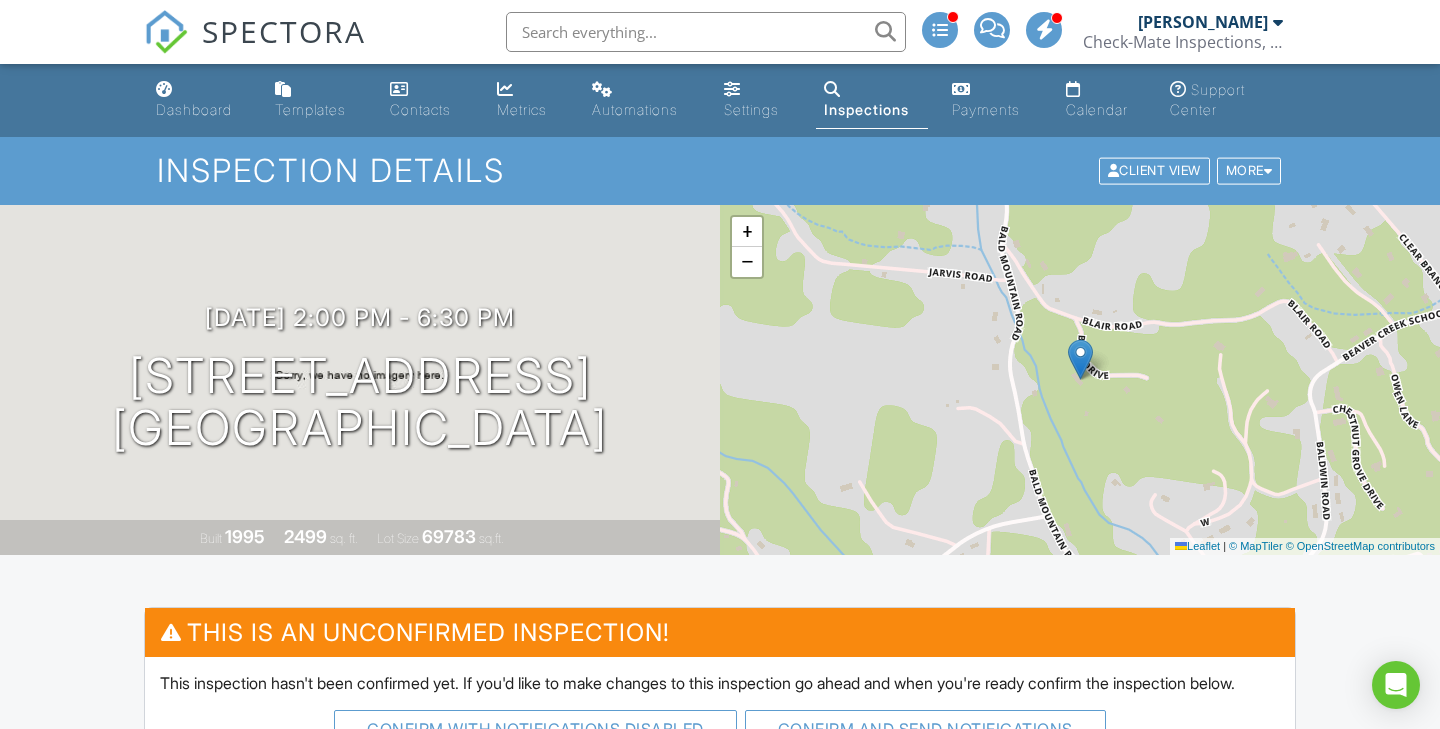 scroll, scrollTop: 0, scrollLeft: 0, axis: both 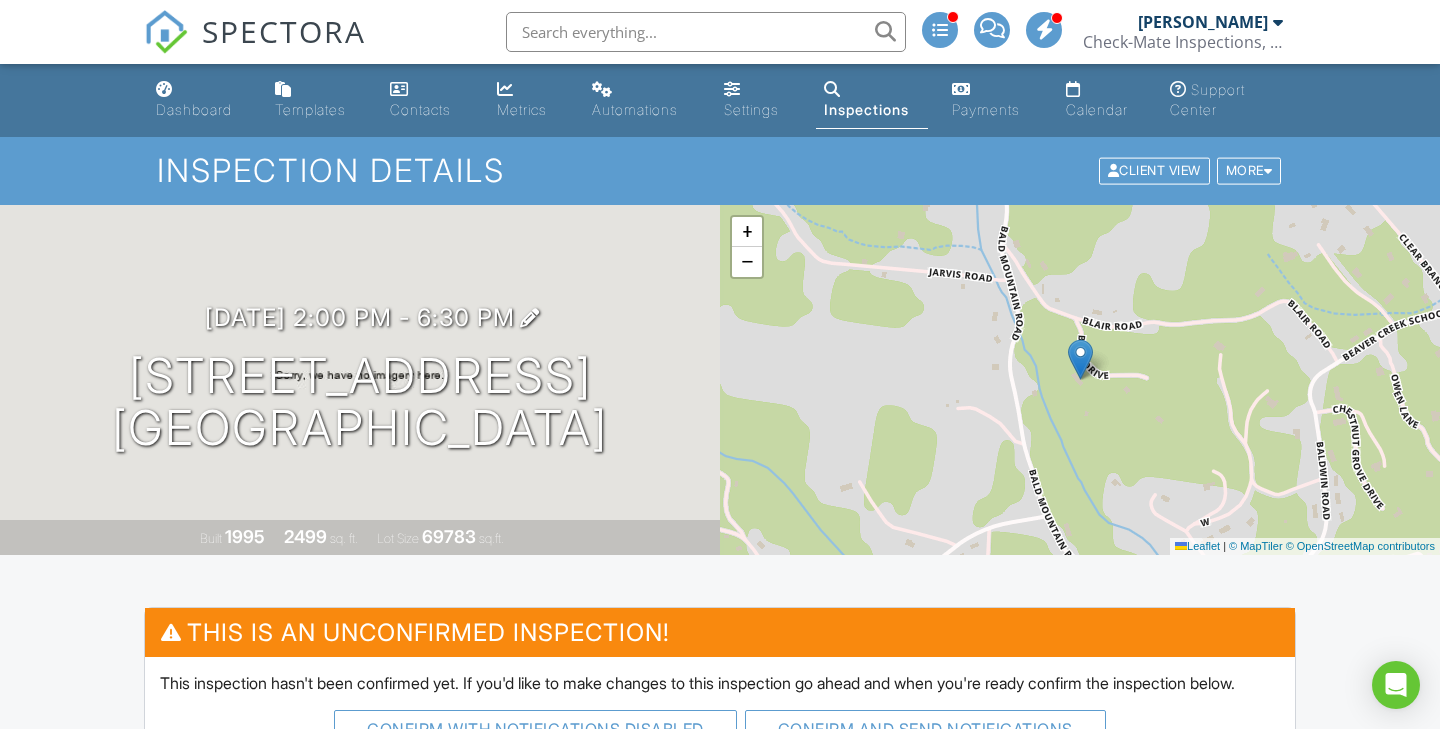 click on "07/14/2025  2:00 pm
- 6:30 pm" at bounding box center [360, 317] 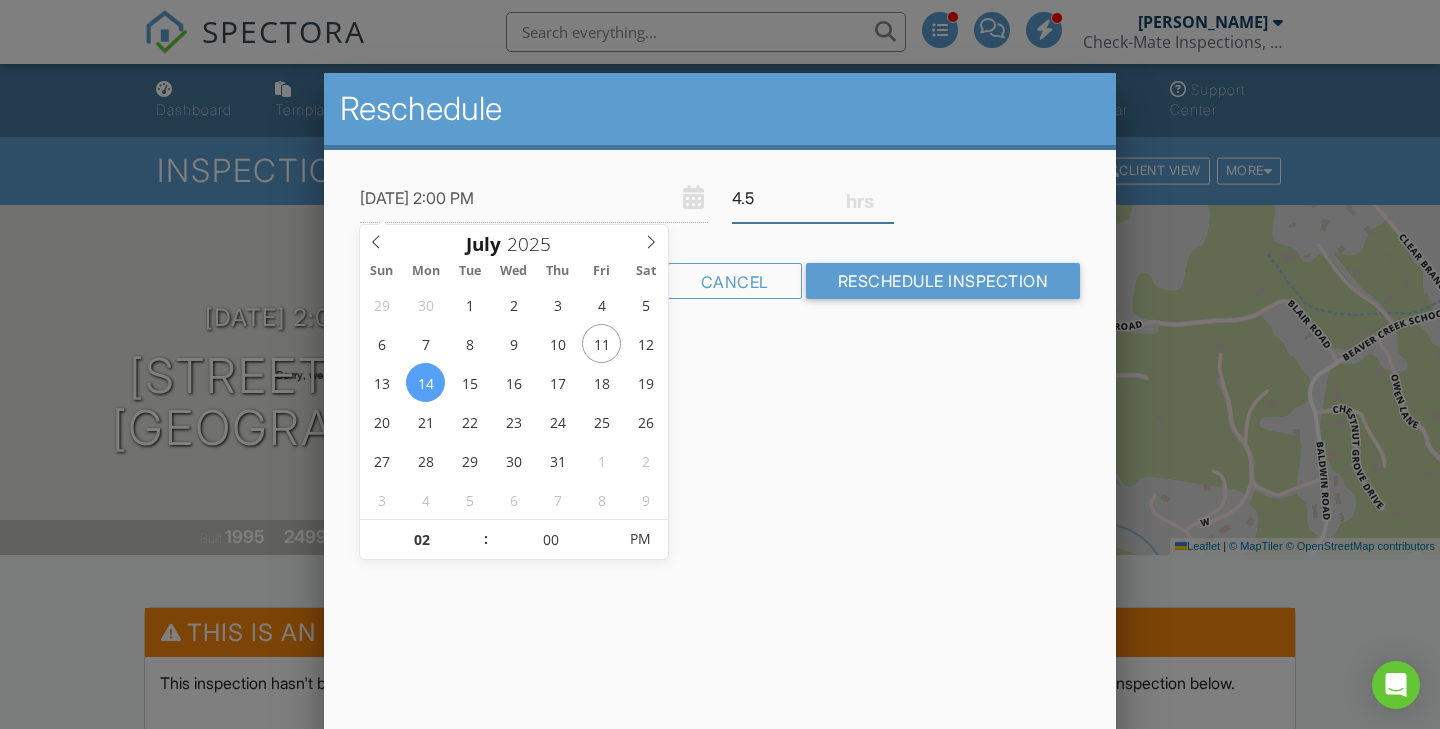 click on "4.5" at bounding box center (813, 198) 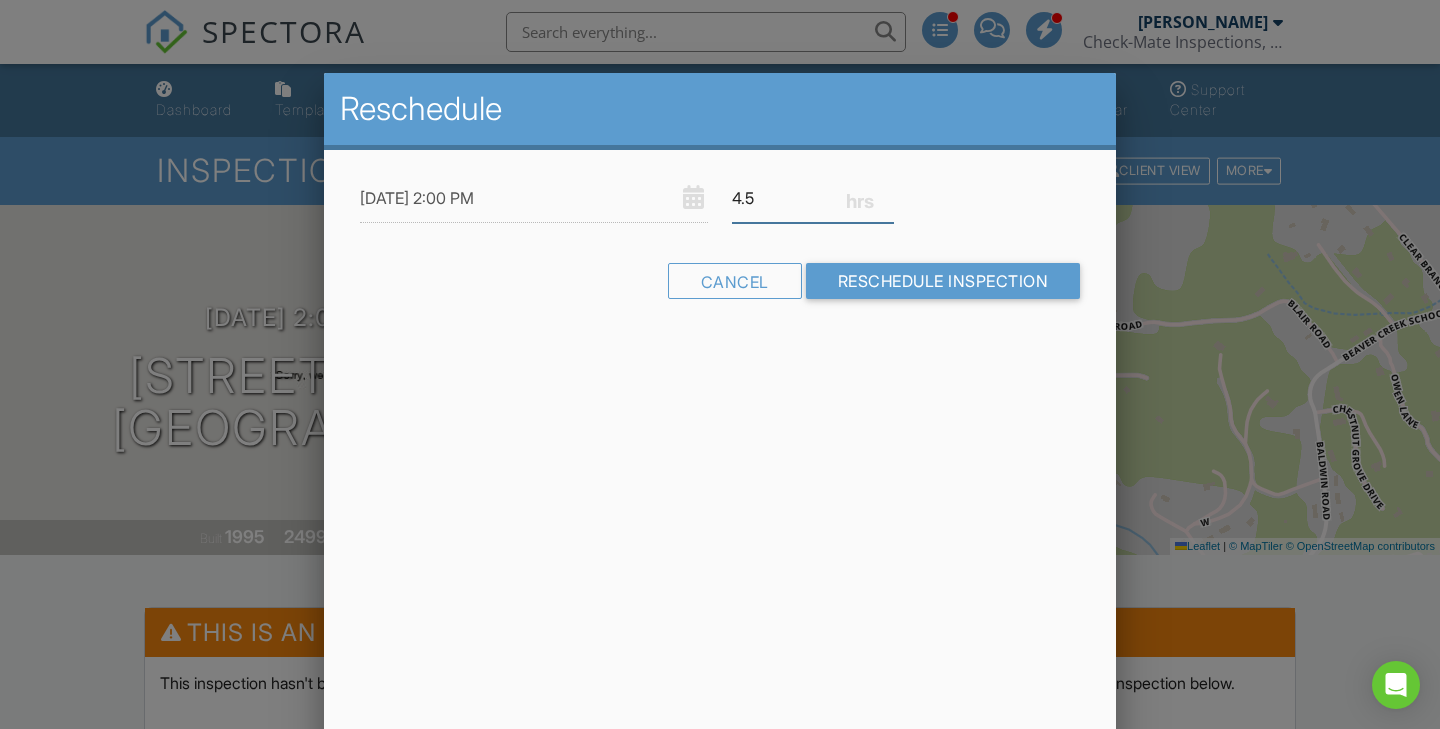 type on "4" 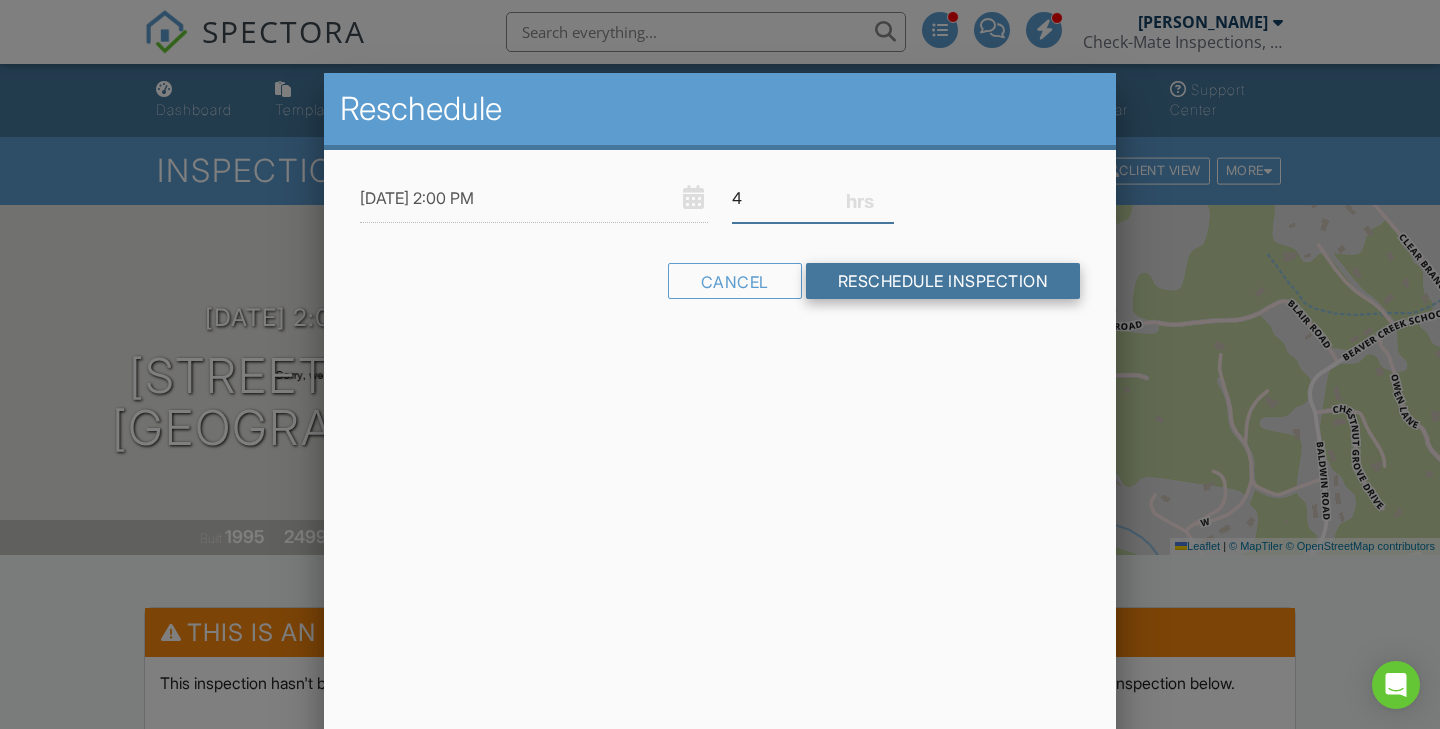 type on "4" 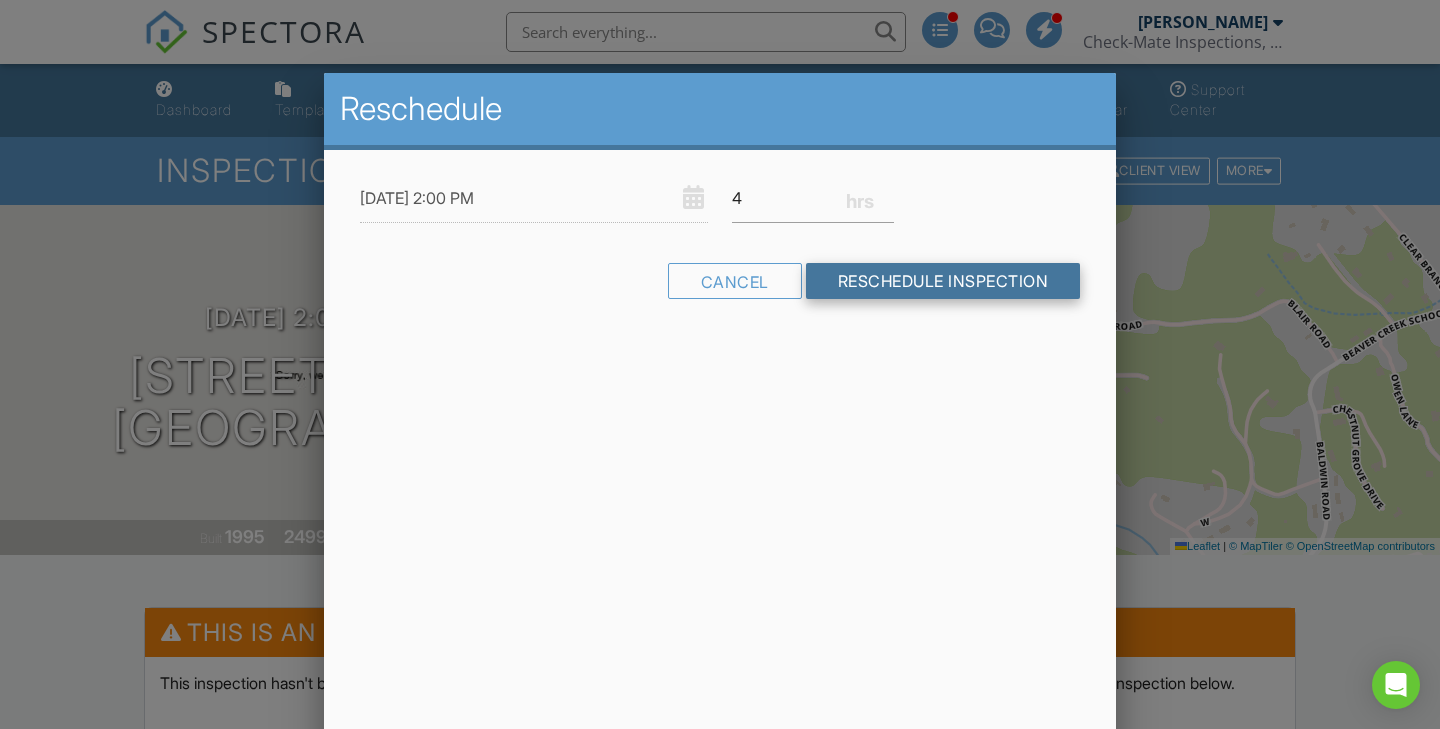 click on "Reschedule Inspection" at bounding box center (943, 281) 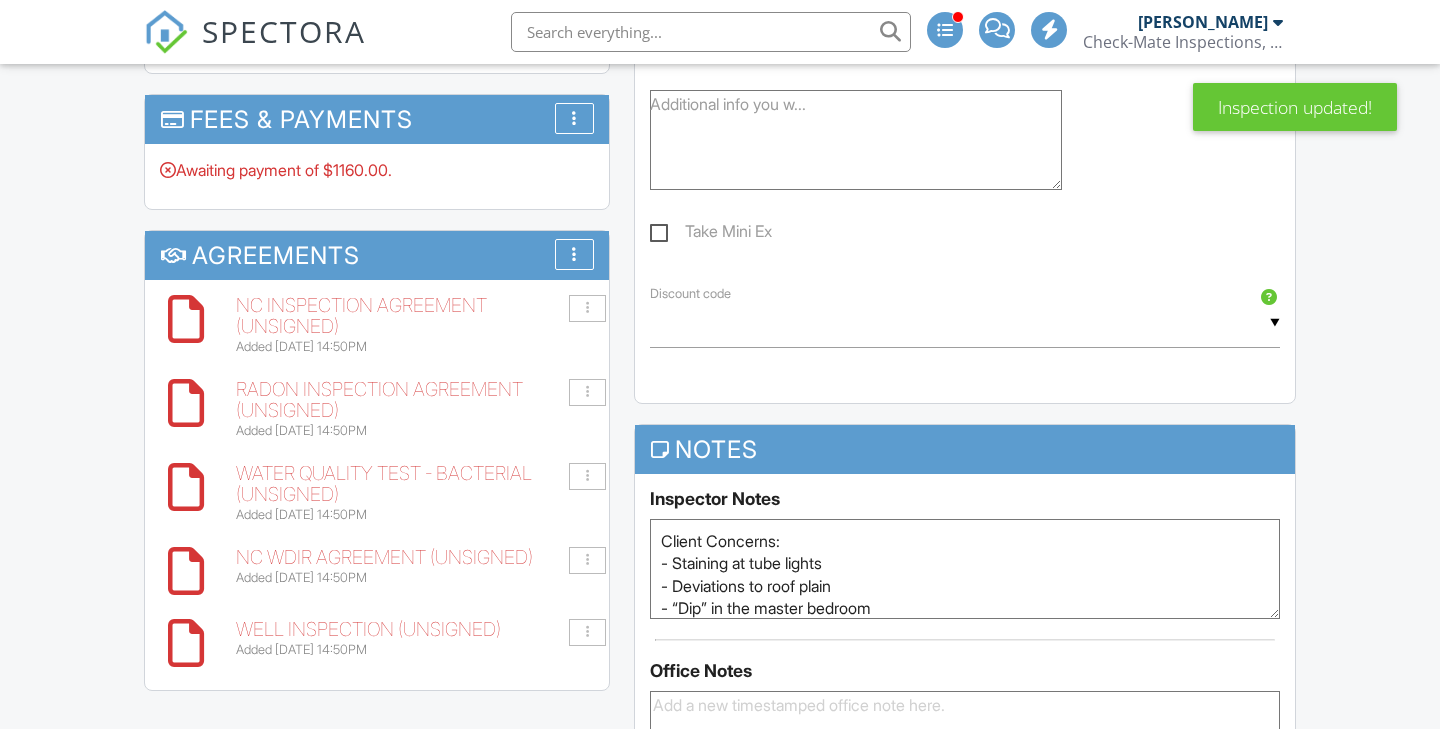 scroll, scrollTop: 1898, scrollLeft: 0, axis: vertical 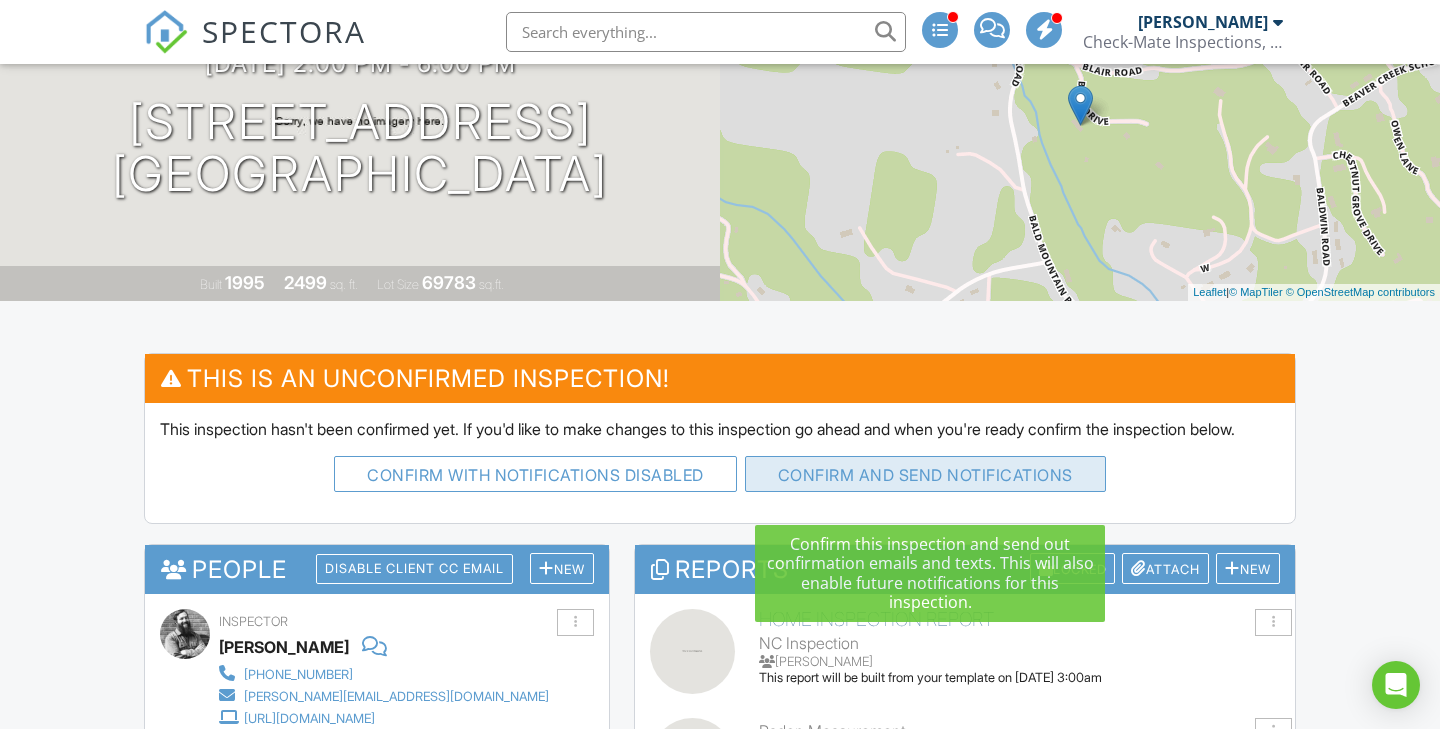 click on "Confirm and send notifications" at bounding box center [535, 474] 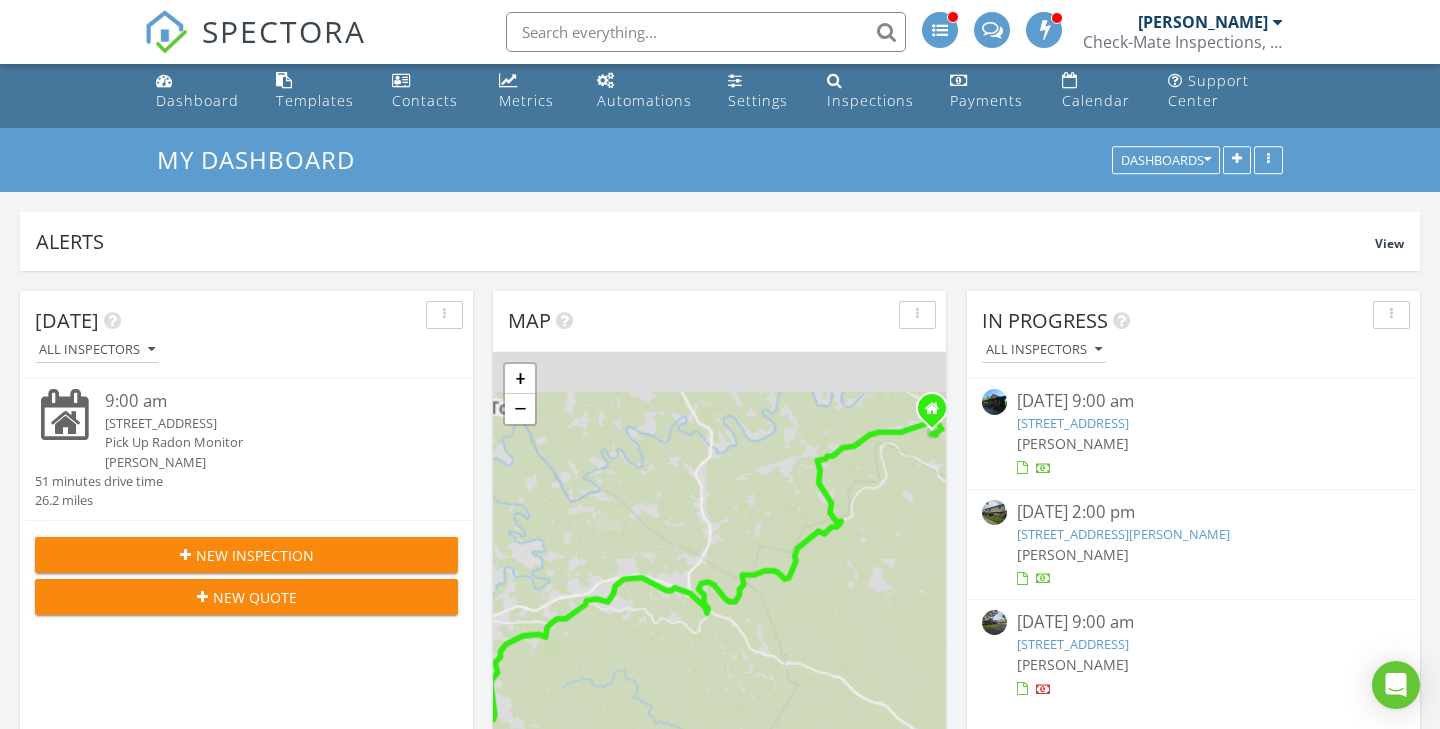 scroll, scrollTop: 972, scrollLeft: 0, axis: vertical 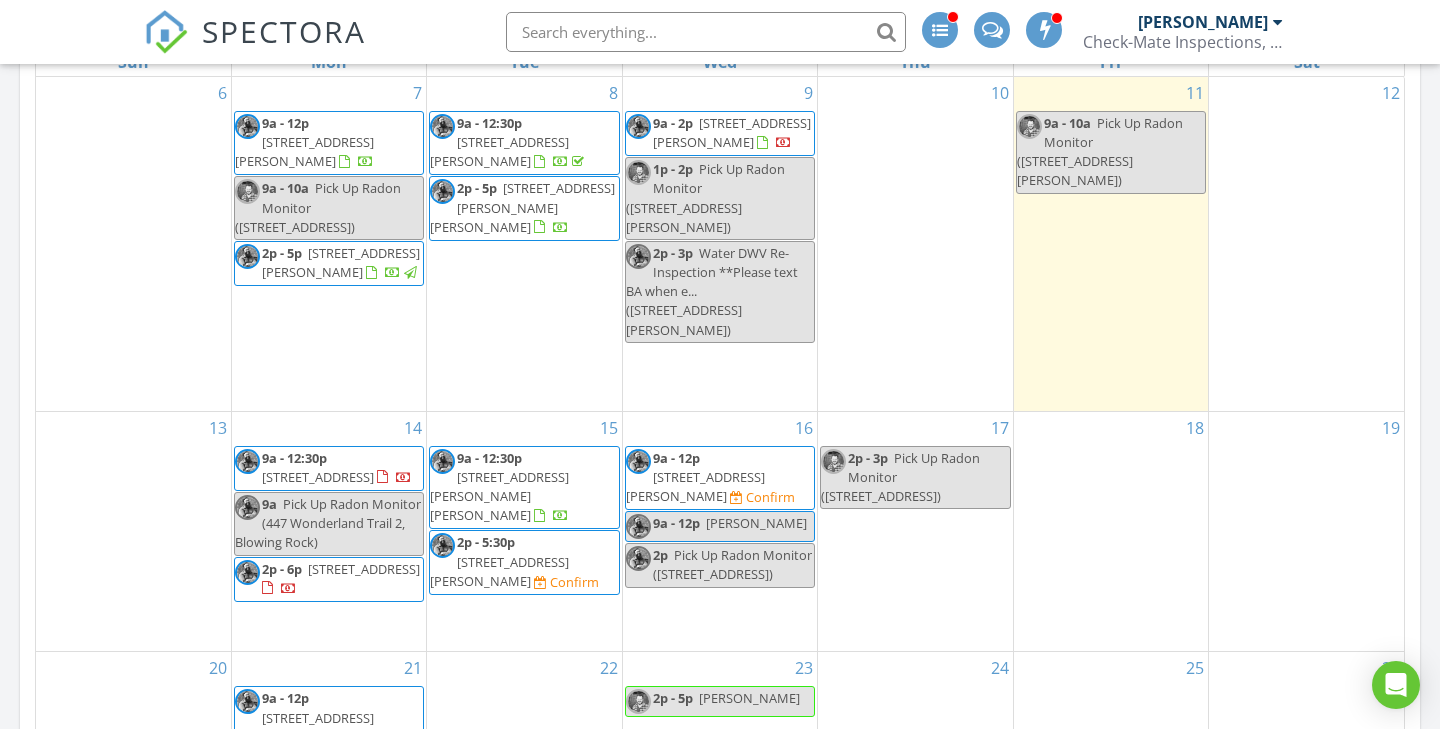 click on "[STREET_ADDRESS][PERSON_NAME]" at bounding box center [499, 571] 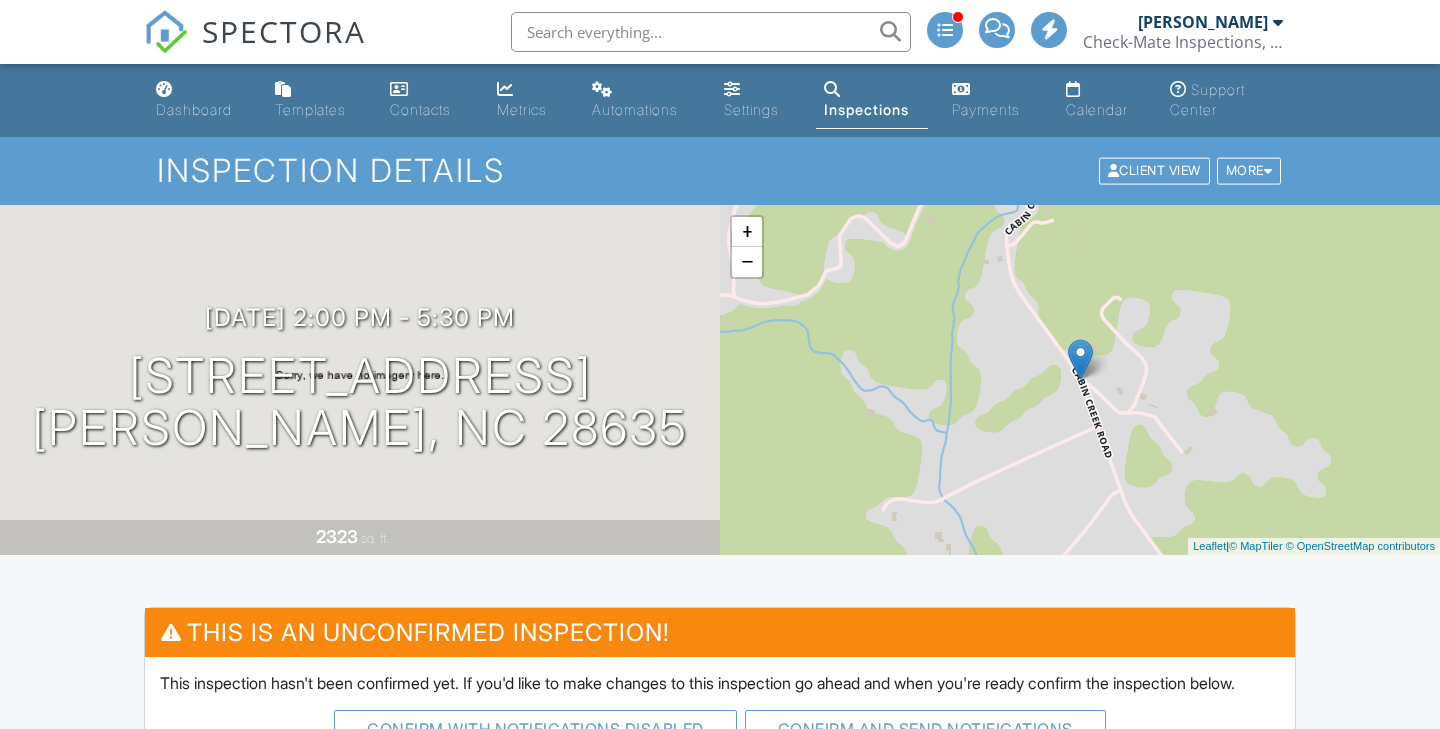 scroll, scrollTop: 730, scrollLeft: 0, axis: vertical 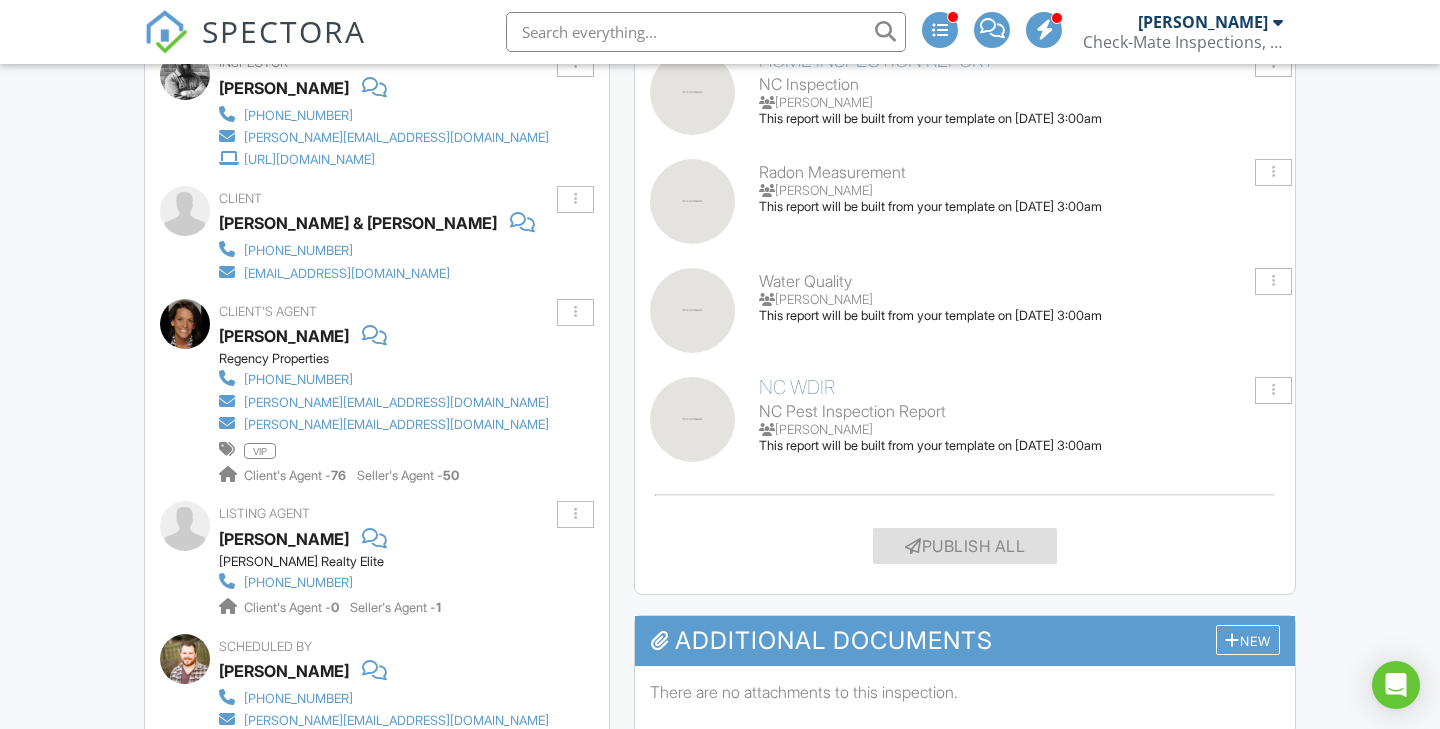 click on "Dashboard
Templates
Contacts
Metrics
Automations
Settings
Inspections
Payments
Calendar
Support Center
Inspection Details
Client View
More
Property Details
Reschedule
Reorder / Copy
Share
Cancel
[GEOGRAPHIC_DATA]
Print Order
Convert to V10
Disable Pass on CC Fees
View Change Log
[DATE]  2:00 pm
- 5:30 pm
[STREET_ADDRESS]
Hays, NC 28635
2323
sq. ft.
+ − Leaflet  |  © MapTiler   © OpenStreetMap contributors
This is an Unconfirmed Inspection!
This inspection hasn't been confirmed yet. If you'd like to make changes to this inspection go ahead and when you're ready confirm the inspection below.
Confirm with notifications disabled
Confirm and send notifications
Reports" at bounding box center [720, 1057] 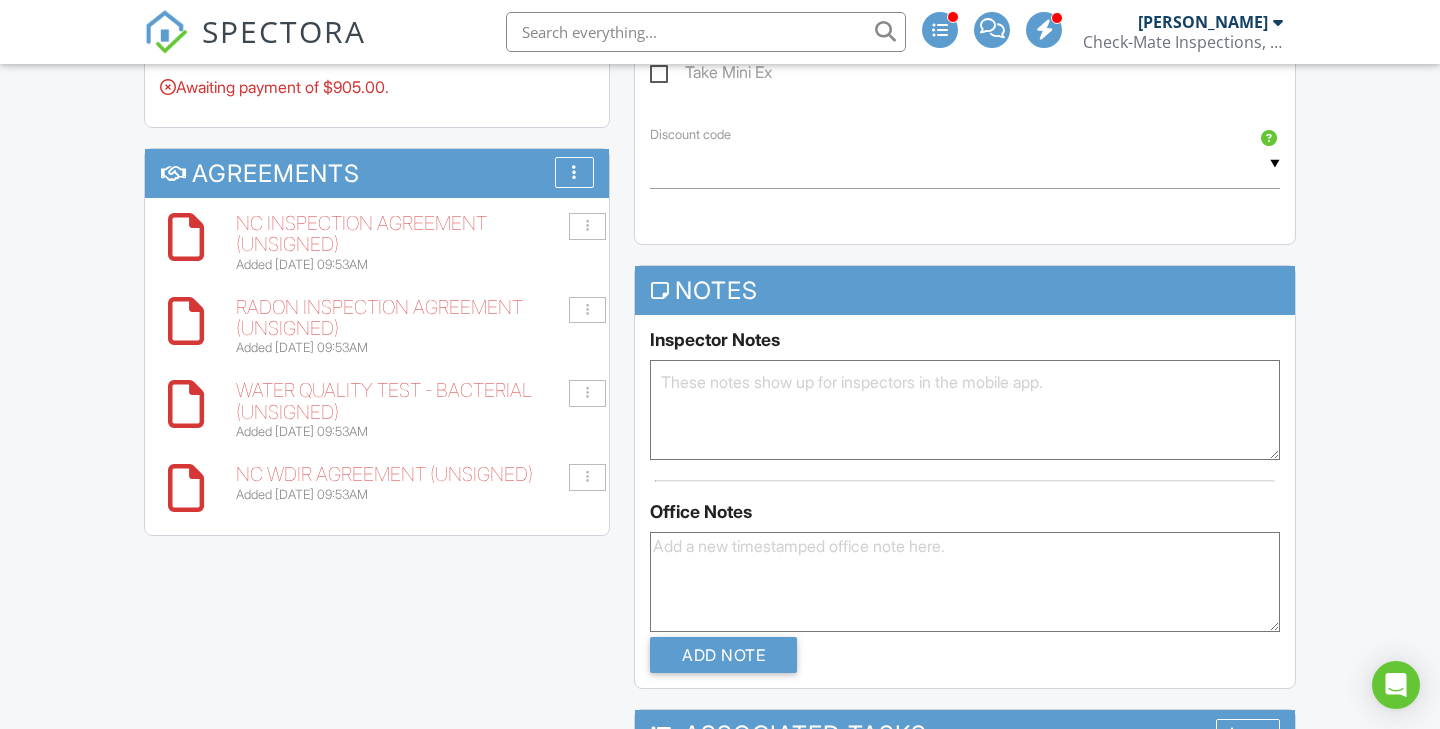scroll, scrollTop: 2016, scrollLeft: 0, axis: vertical 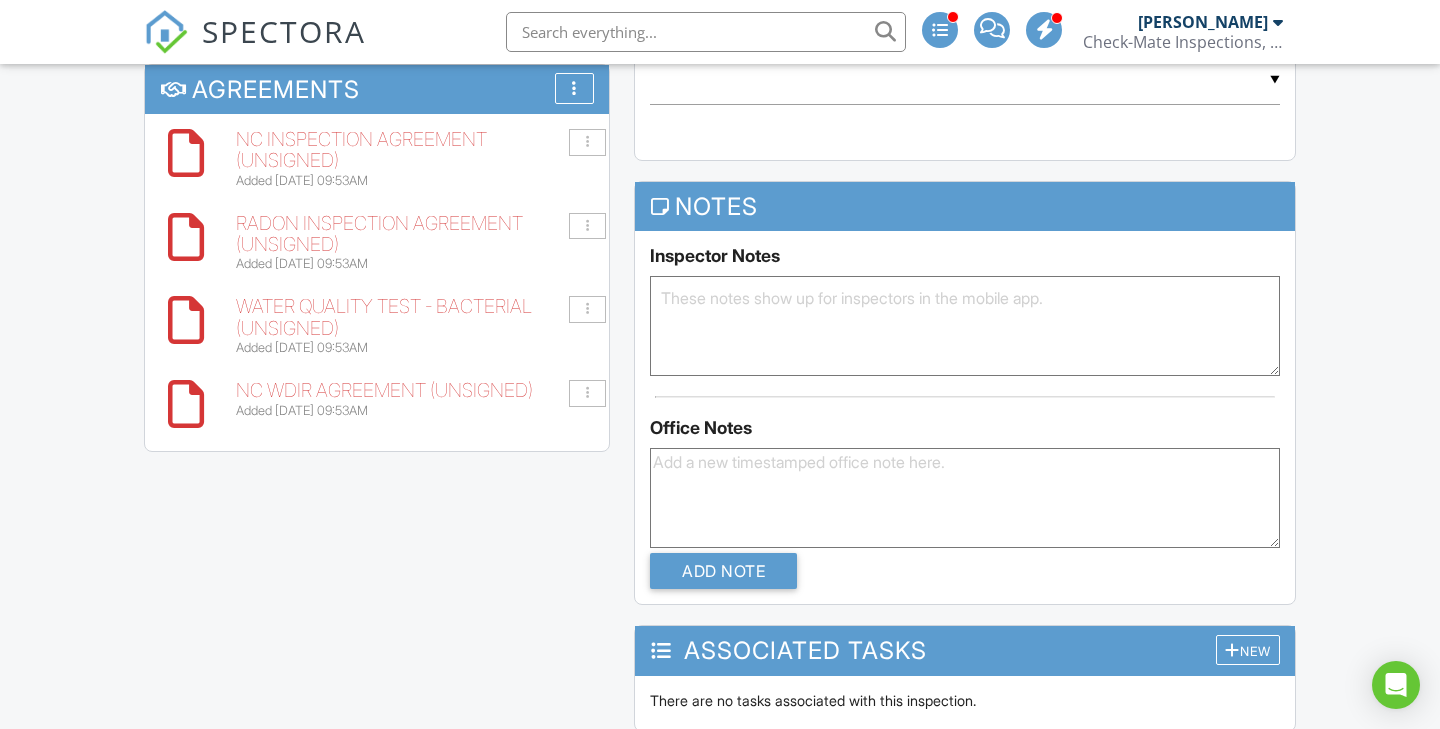 click at bounding box center [965, 326] 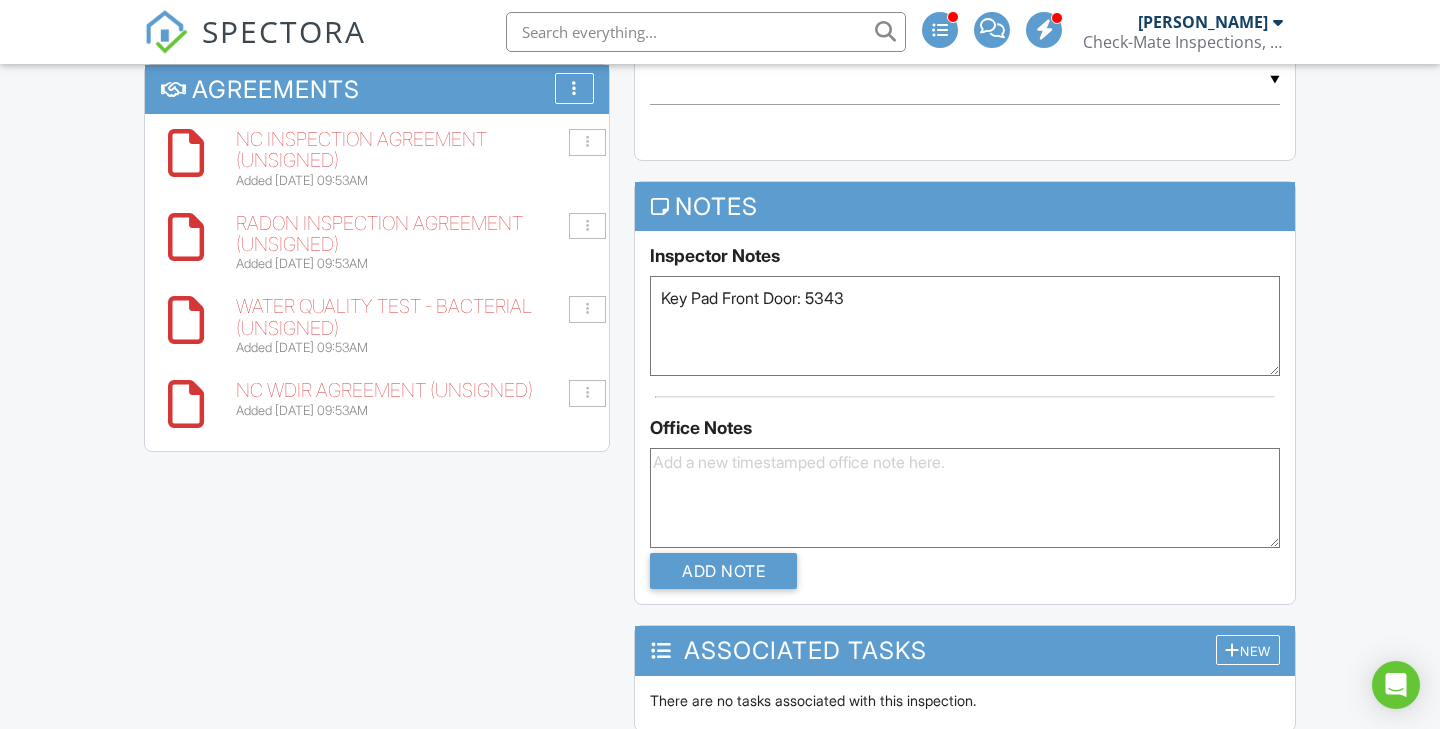 type on "Key Pad Front Door: 5343" 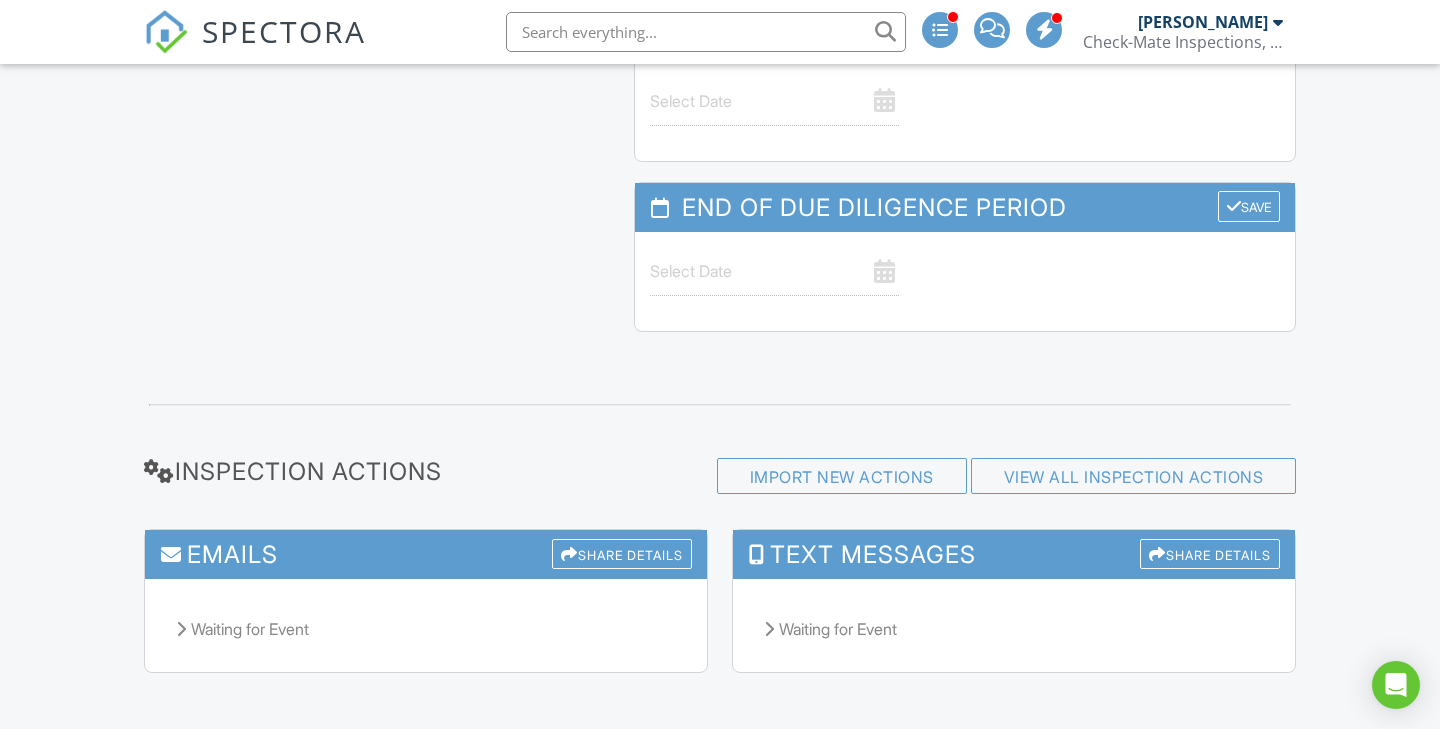 scroll, scrollTop: 2974, scrollLeft: 0, axis: vertical 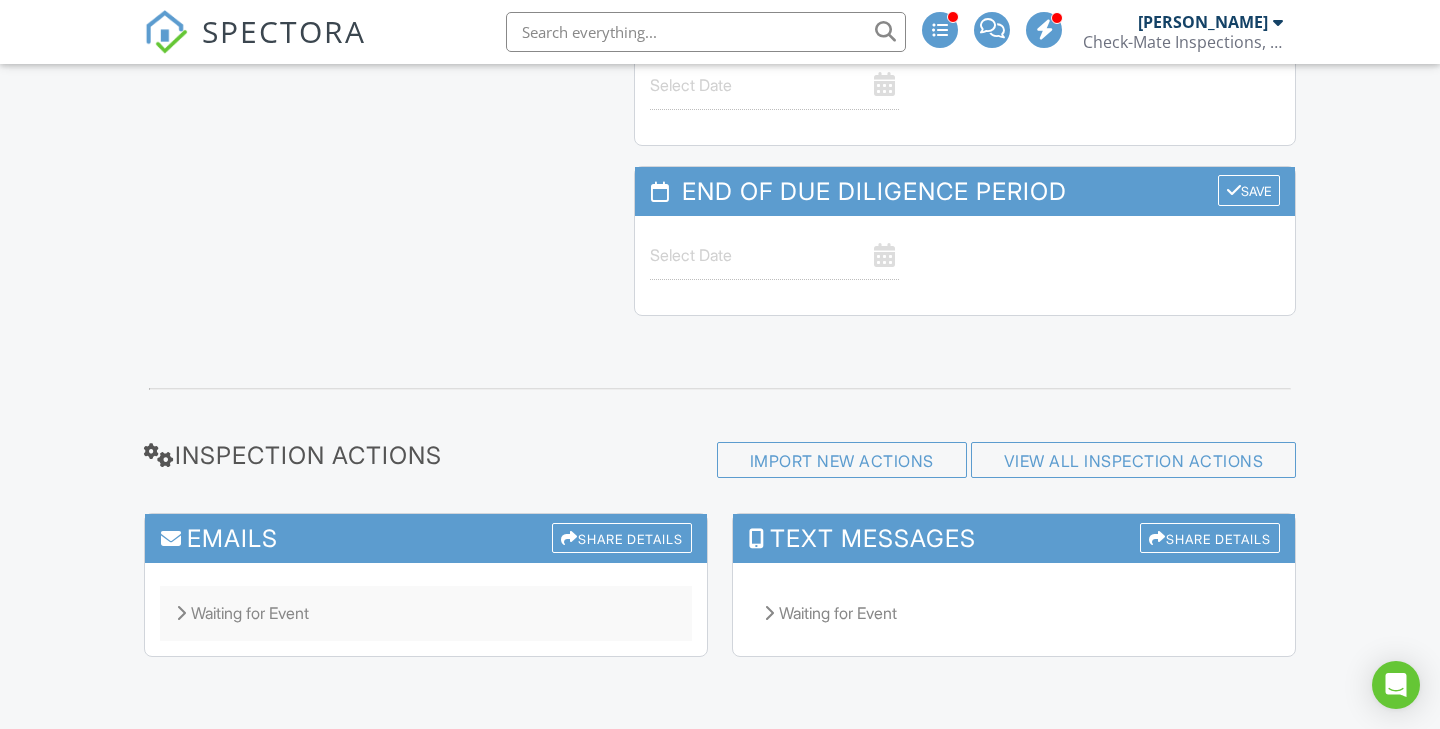click at bounding box center [181, 613] 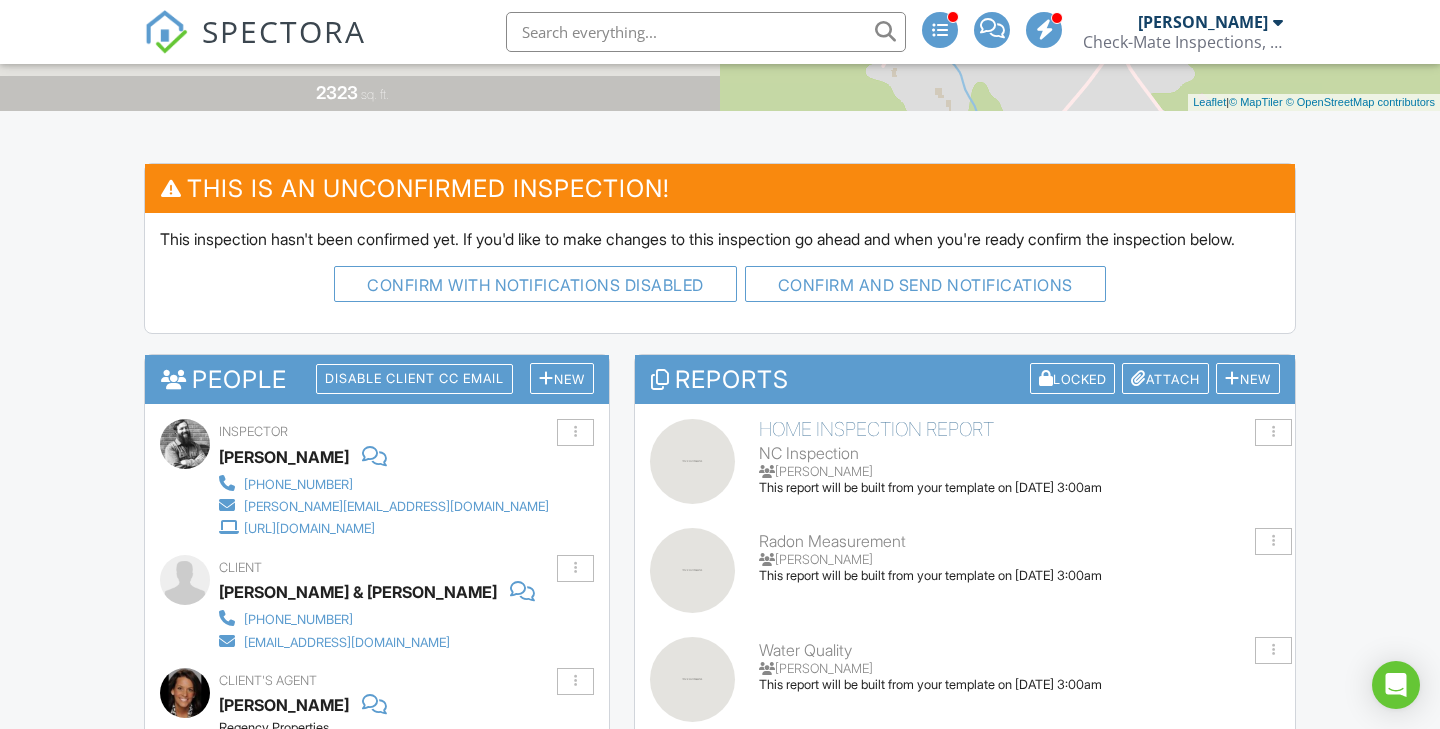 scroll, scrollTop: 457, scrollLeft: 0, axis: vertical 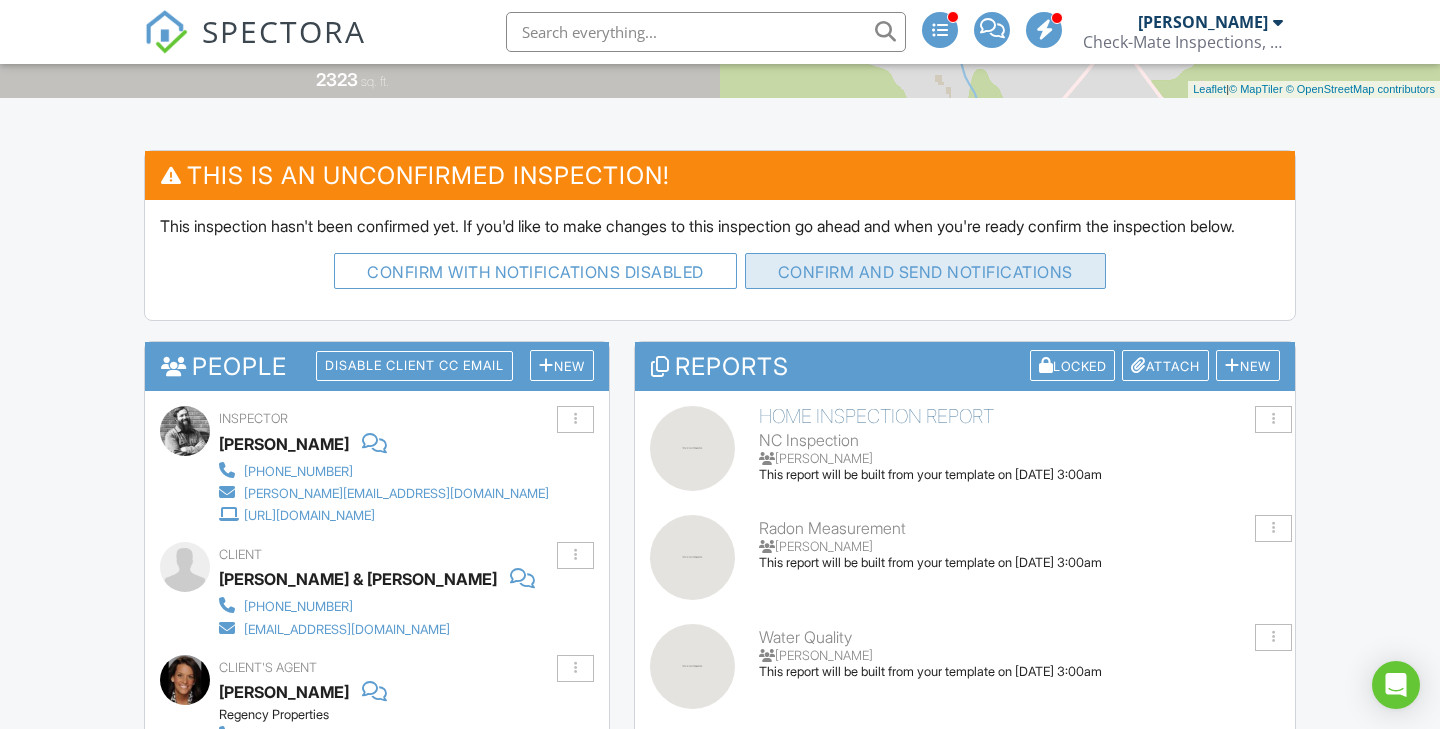 click on "Confirm and send notifications" at bounding box center (535, 271) 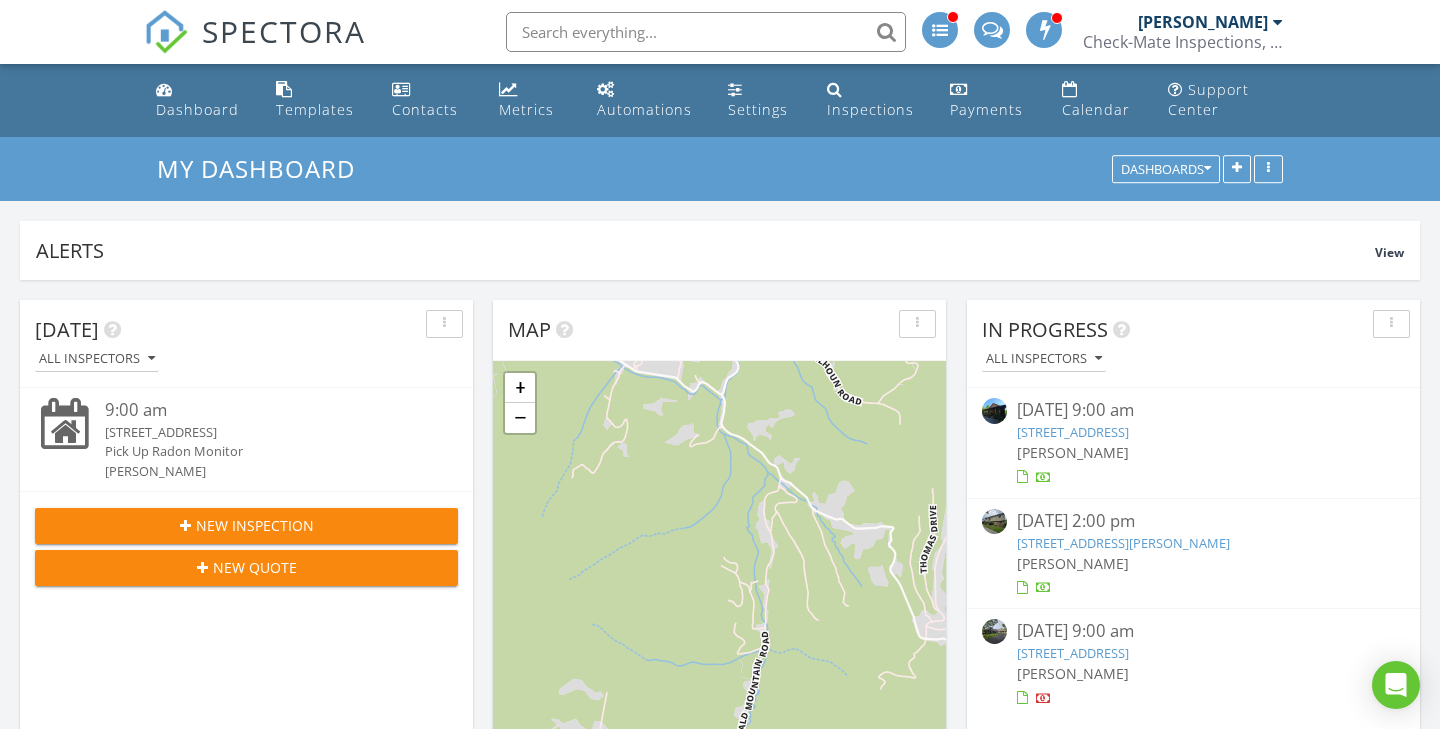 scroll, scrollTop: 0, scrollLeft: 0, axis: both 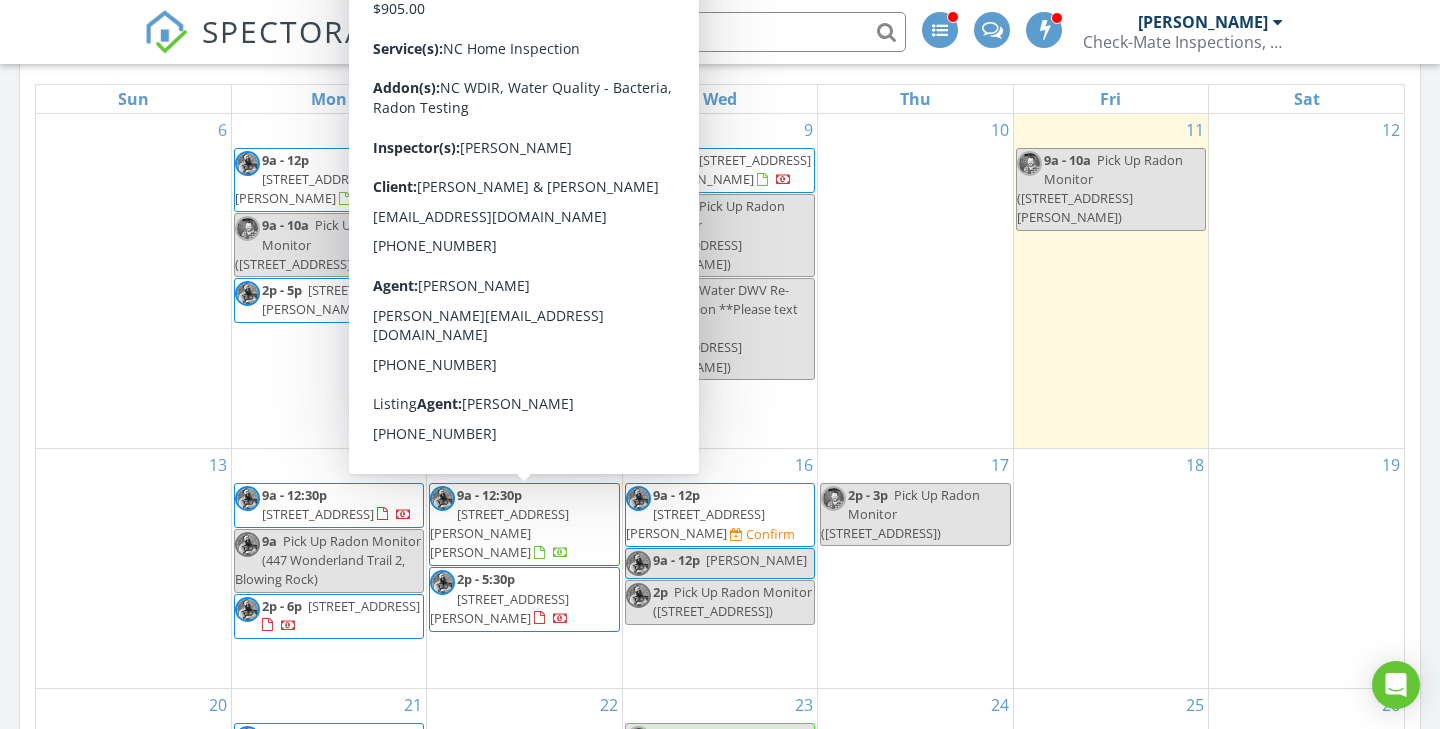 click on "Today
All Inspectors
9:00 am
650 State View Rd, Boone, NC 28607
Pick Up Radon Monitor
Bradley King
51 minutes drive time   26.2 miles       New Inspection     New Quote         Map               1 + − Phillips Gap Road, Blue Ridge Parkway 42.2 km, 51 min Head east on Hidden Spring Road 700 m Turn left onto Calloway Gap Road 550 m Turn left onto Idlewild Road 5.5 km Turn left onto Phillips Gap Road 3.5 km Make a sharp right onto Blue Ridge Parkway 10 km Take the ramp on the right 250 m Turn left onto US 421 1.5 km Turn left onto Old US 421 4.5 km Turn left onto Old 421 Connector 90 m Turn right onto Blue Ridge Parkway 10 km Turn left onto George Hayes Road 90 m Continue onto Sampson Road 2 km Turn left onto State View Road 900 m You have arrived at your destination, on the right 0 m Leaflet  |  © MapTiler   © OpenStreetMap contributors     In Progress
All Inspectors" at bounding box center (720, 583) 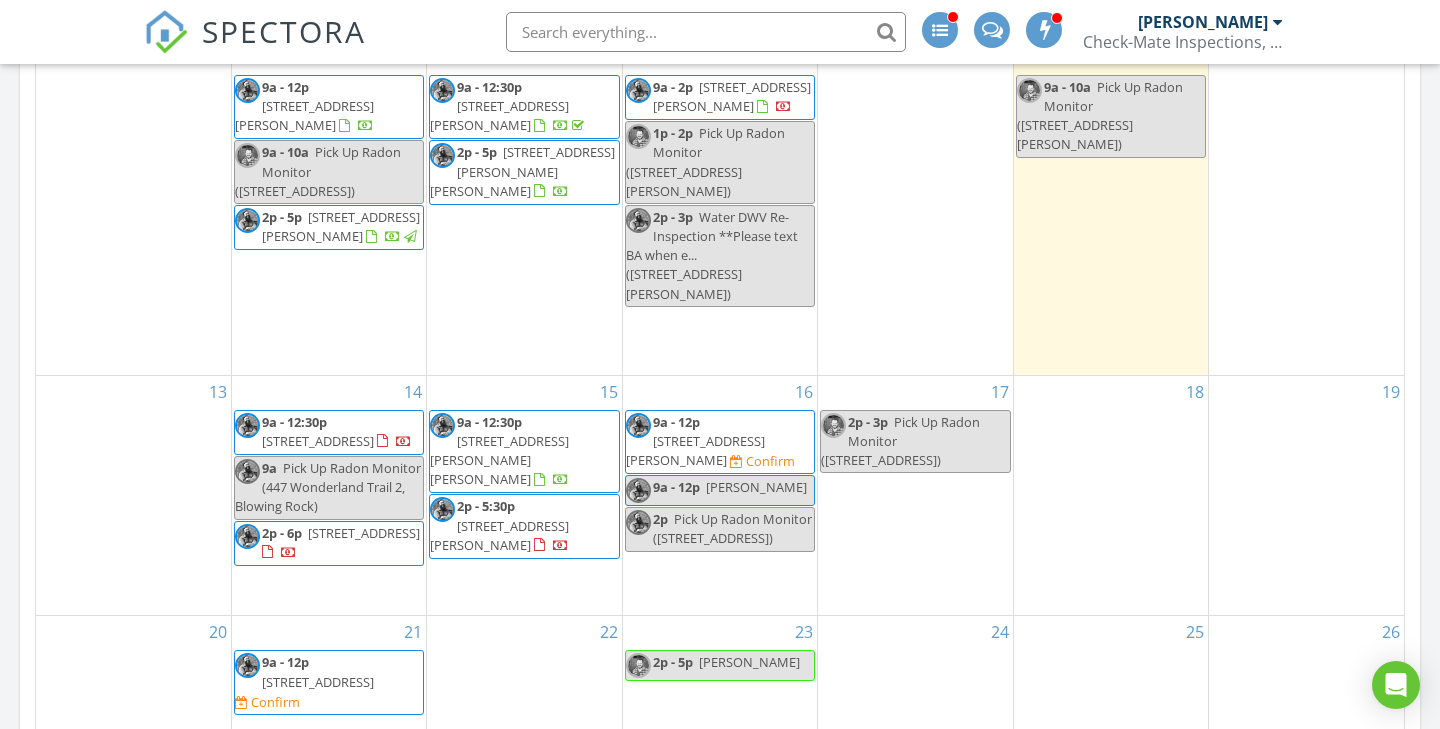 scroll, scrollTop: 1030, scrollLeft: 0, axis: vertical 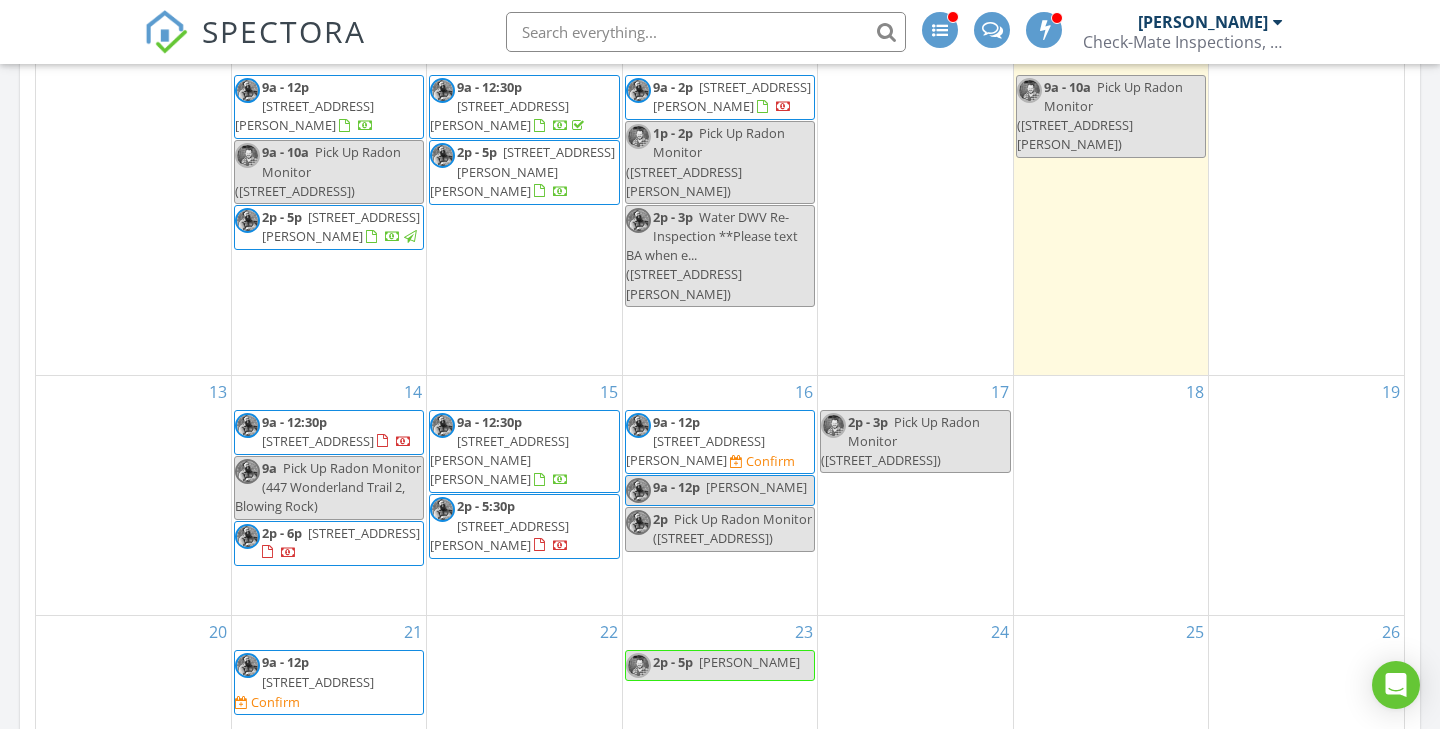click on "9a - 12p" at bounding box center [676, 487] 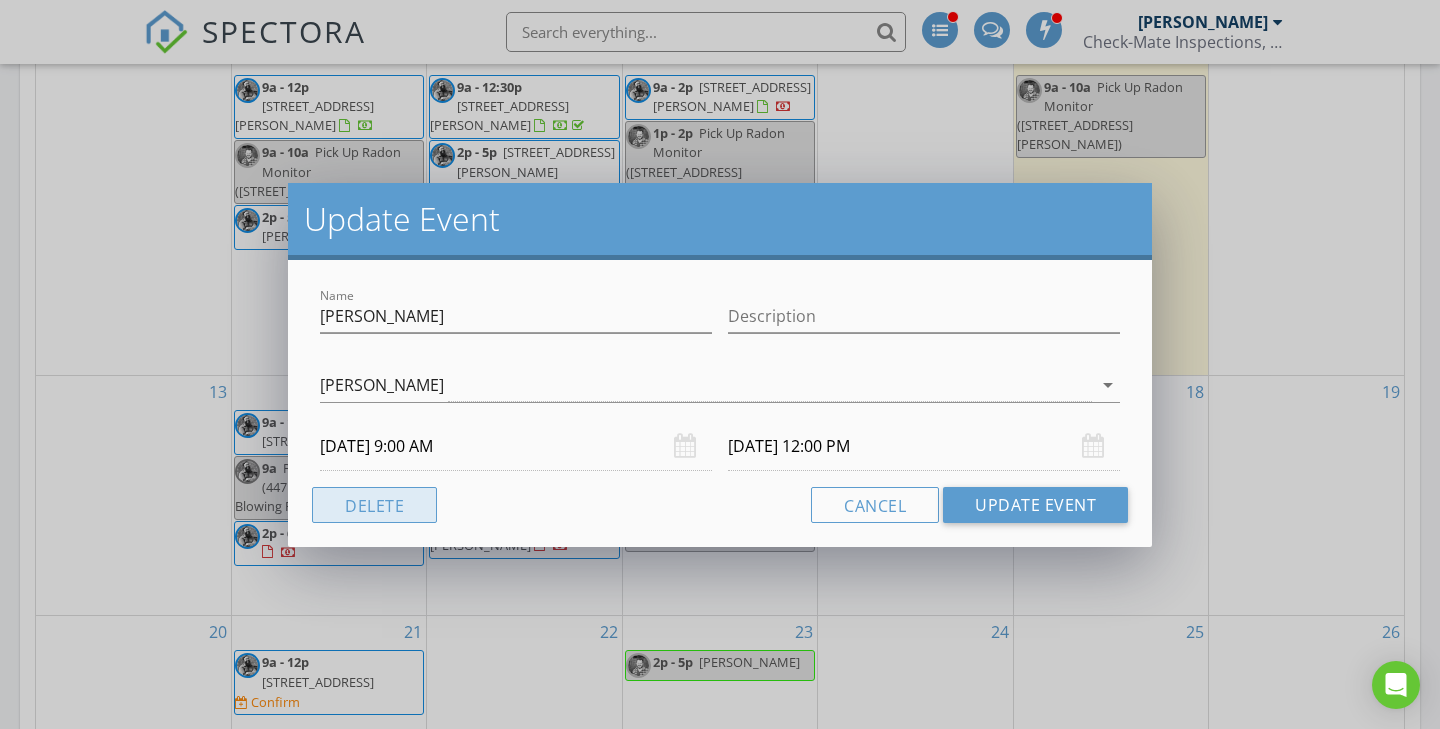 click on "Delete" at bounding box center [374, 505] 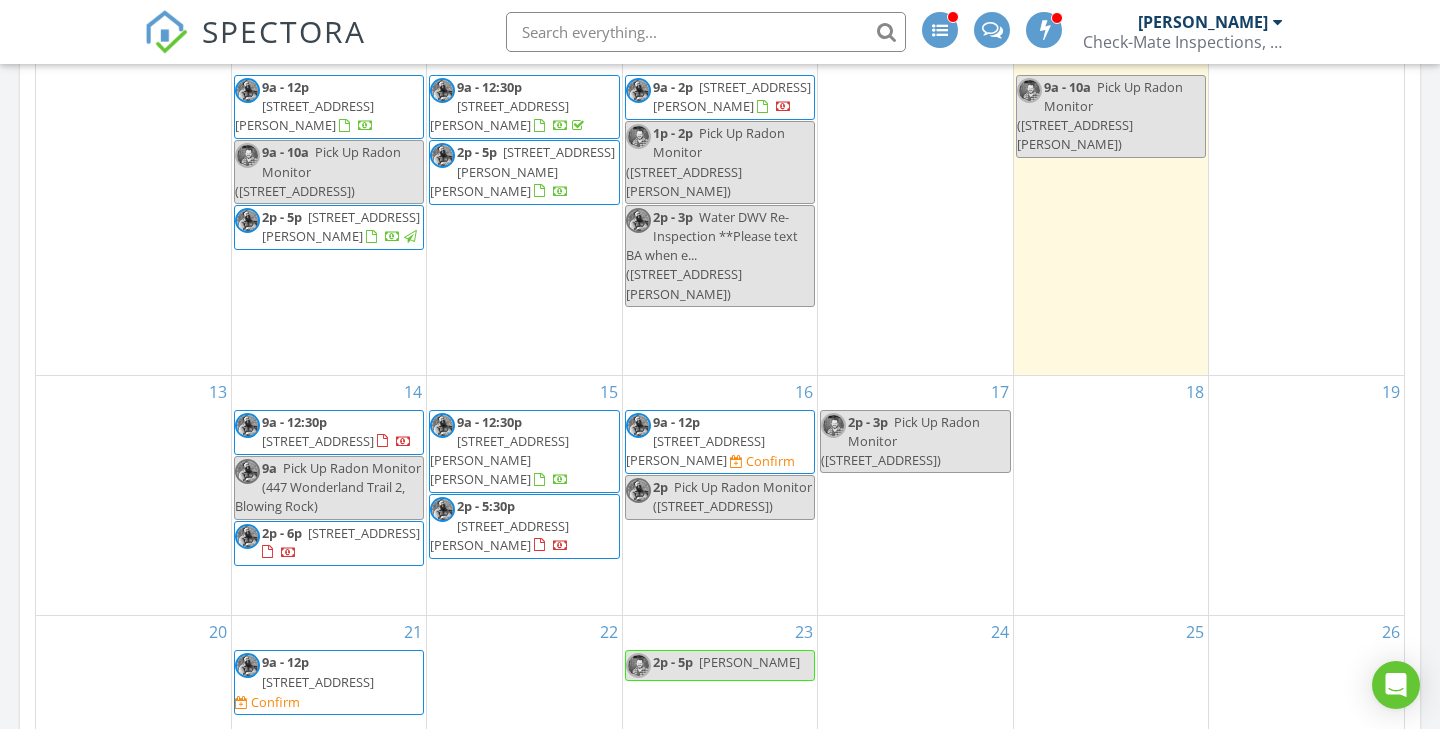 click on "724 Stonebridge Ln, Todd 28684" at bounding box center (695, 450) 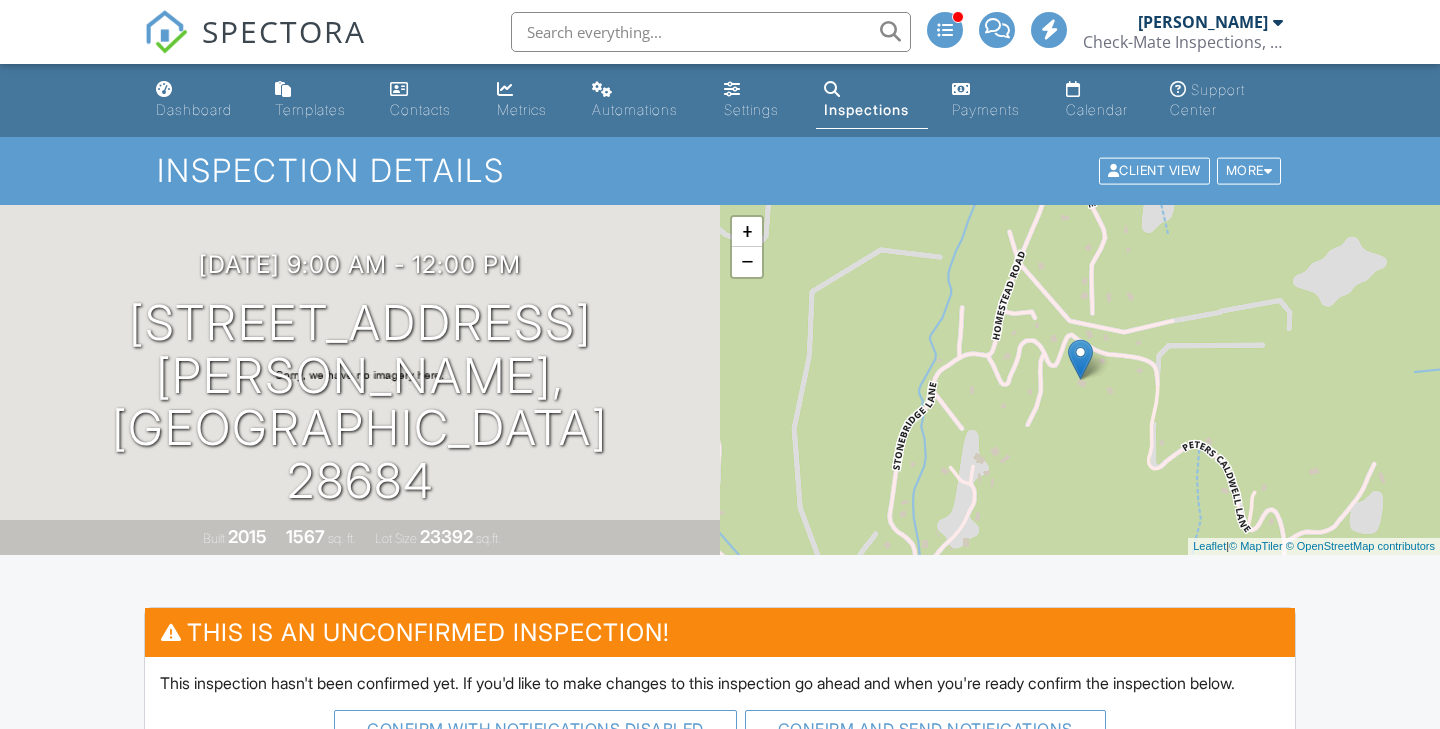 scroll, scrollTop: 0, scrollLeft: 0, axis: both 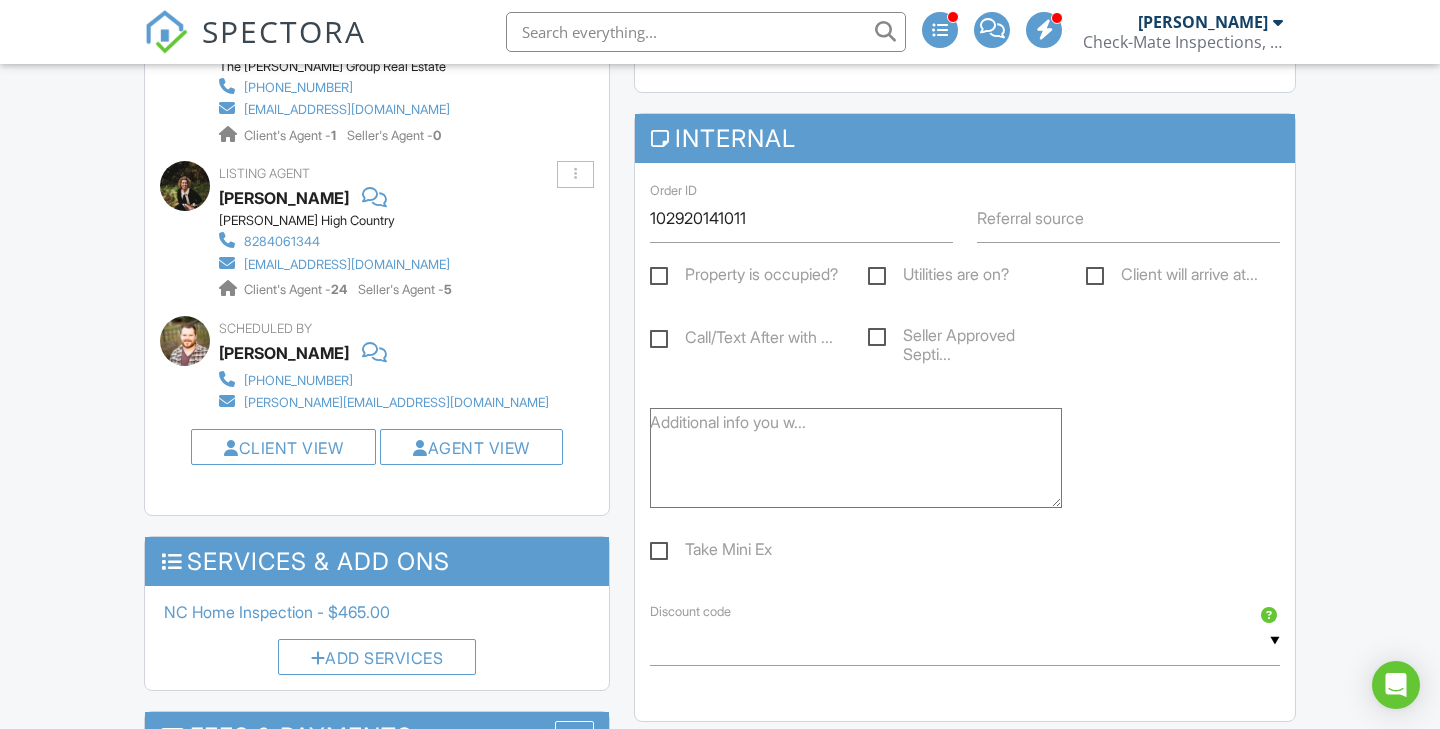 click on "Call/Text After with ..." at bounding box center (741, 340) 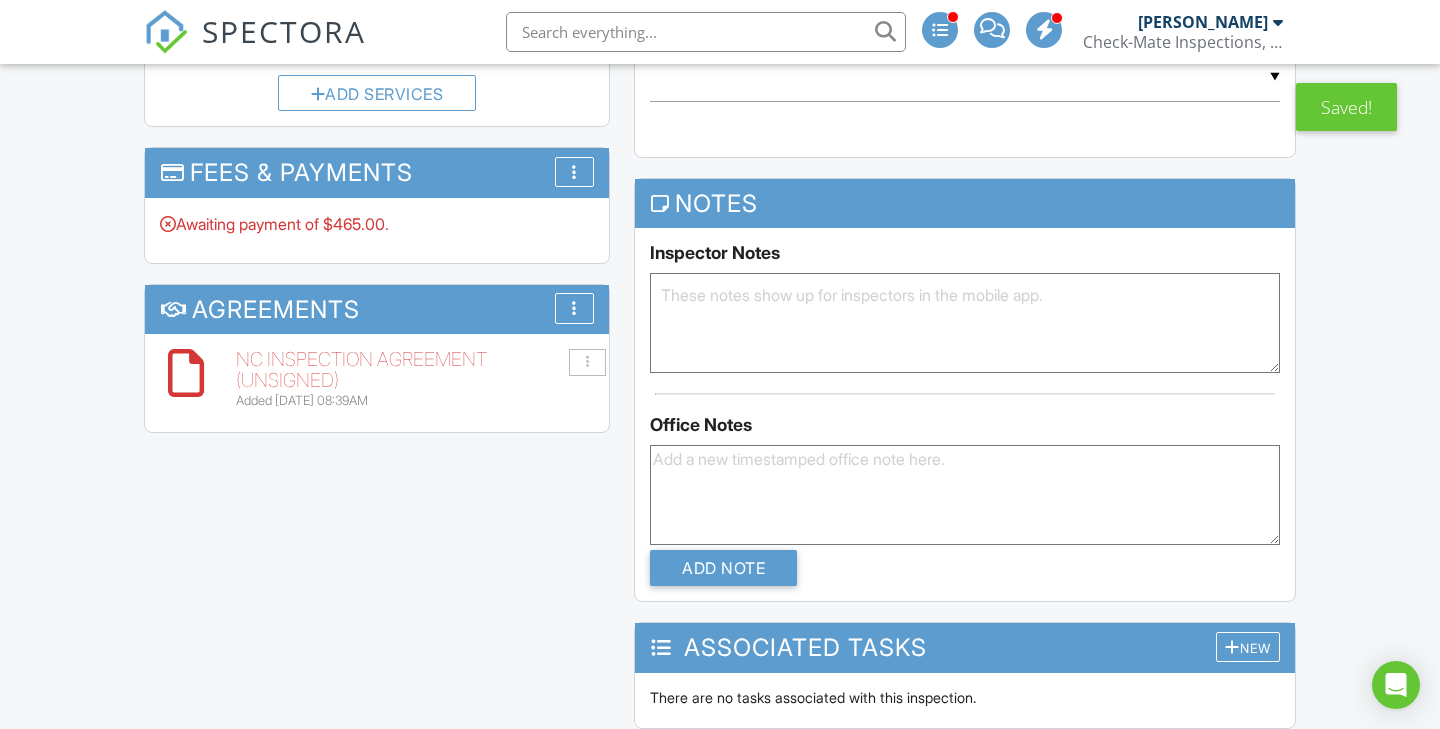 scroll, scrollTop: 1693, scrollLeft: 0, axis: vertical 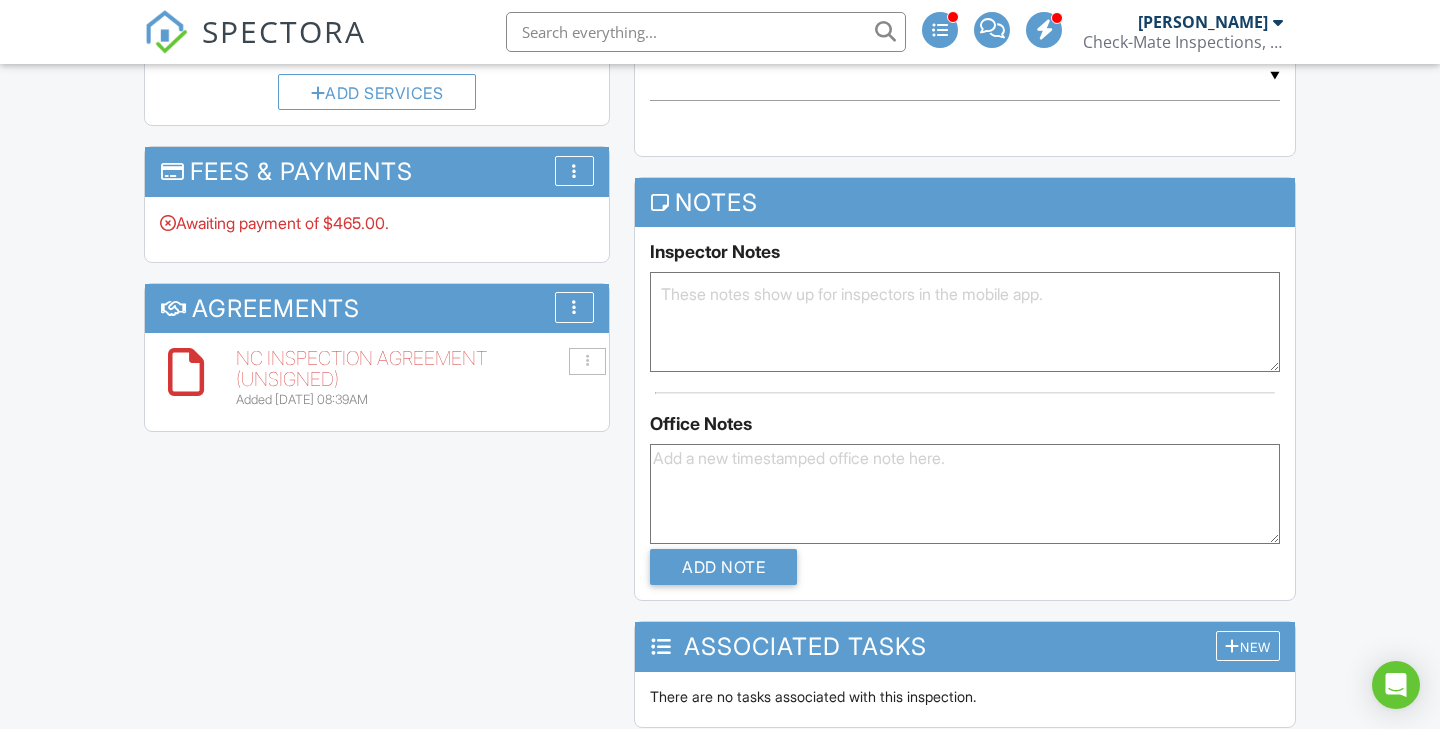 click at bounding box center (965, 322) 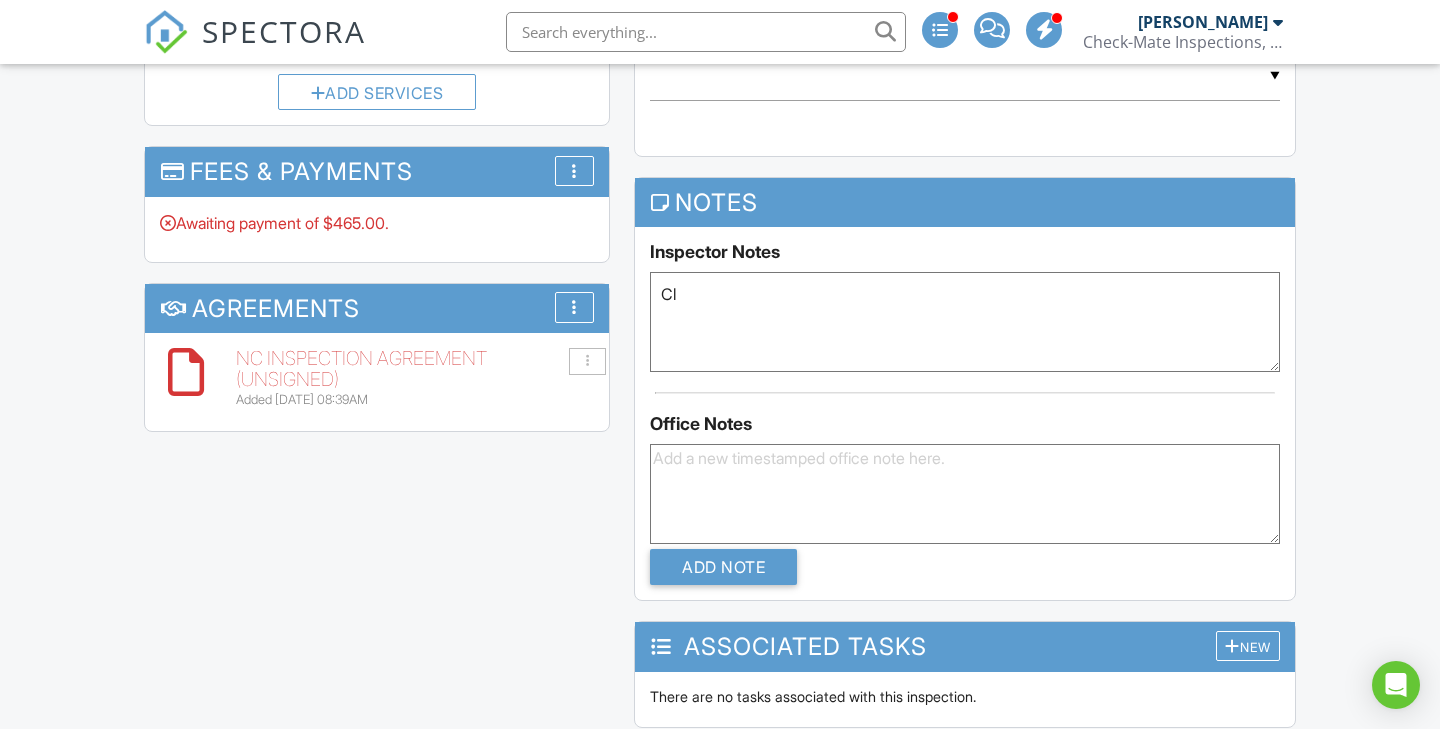 type on "C" 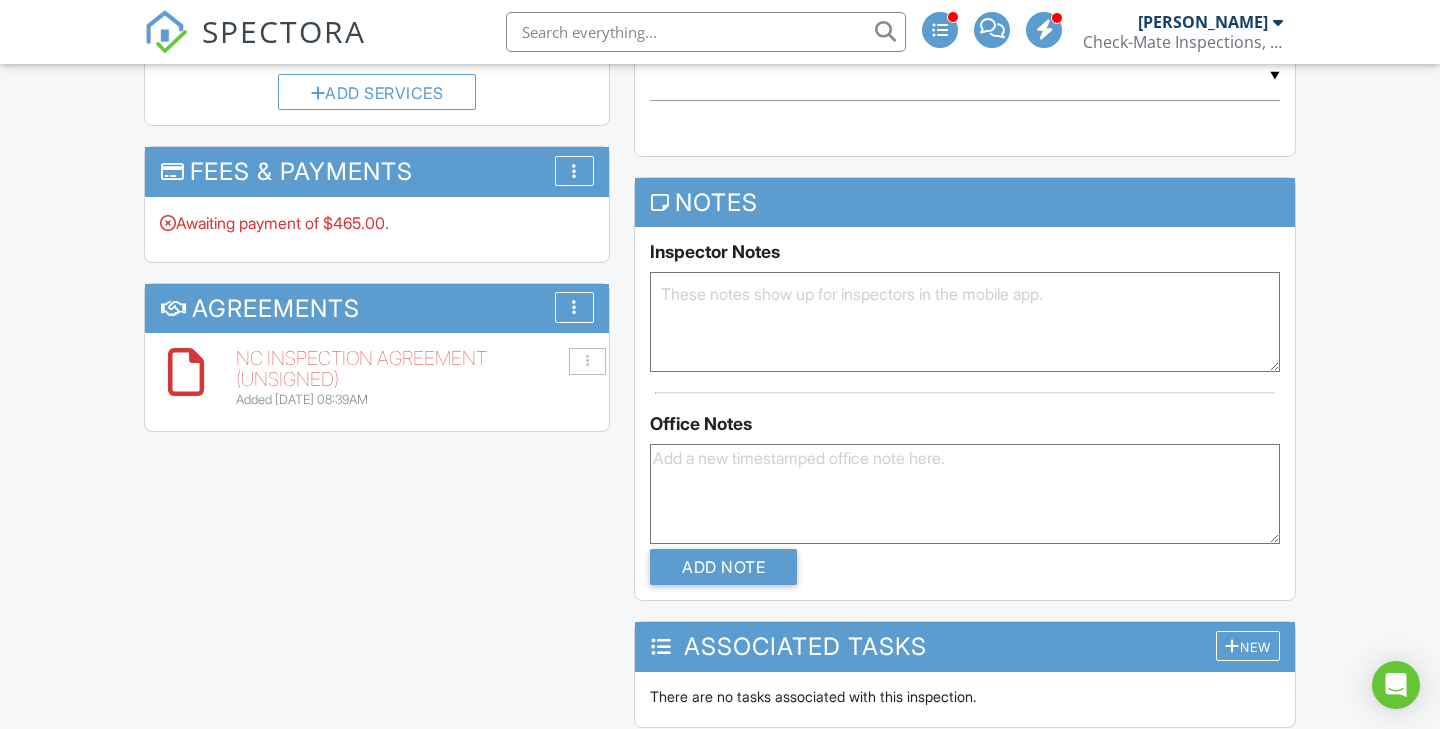 type on "C" 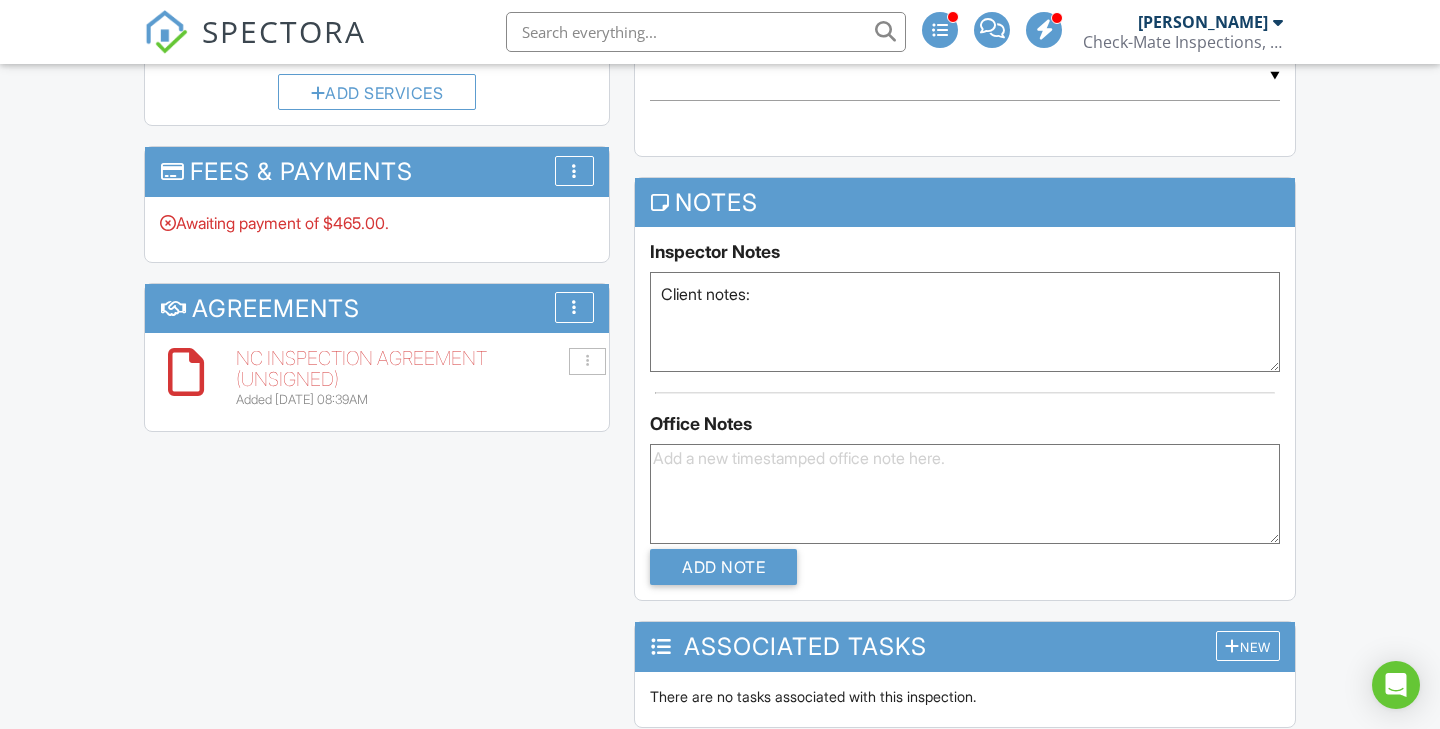 paste on "When we walked through the house, we noticed some type of dust substance on one of the stair treads going to the 2nd floor and would like to find what caused it" 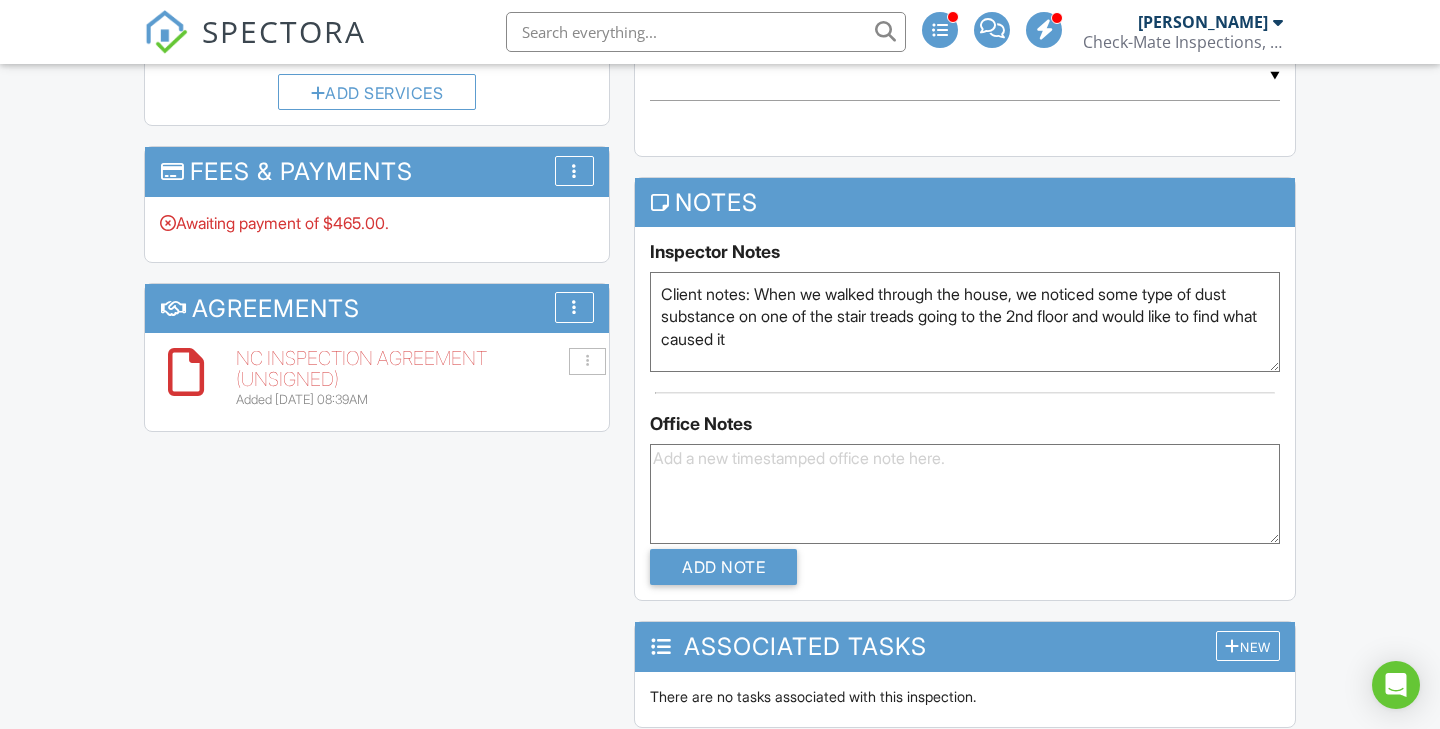click on "Client notes: When we walked through the house, we noticed some type of dust substance on one of the stair treads going to the 2nd floor and would like to find what caused it" at bounding box center [965, 322] 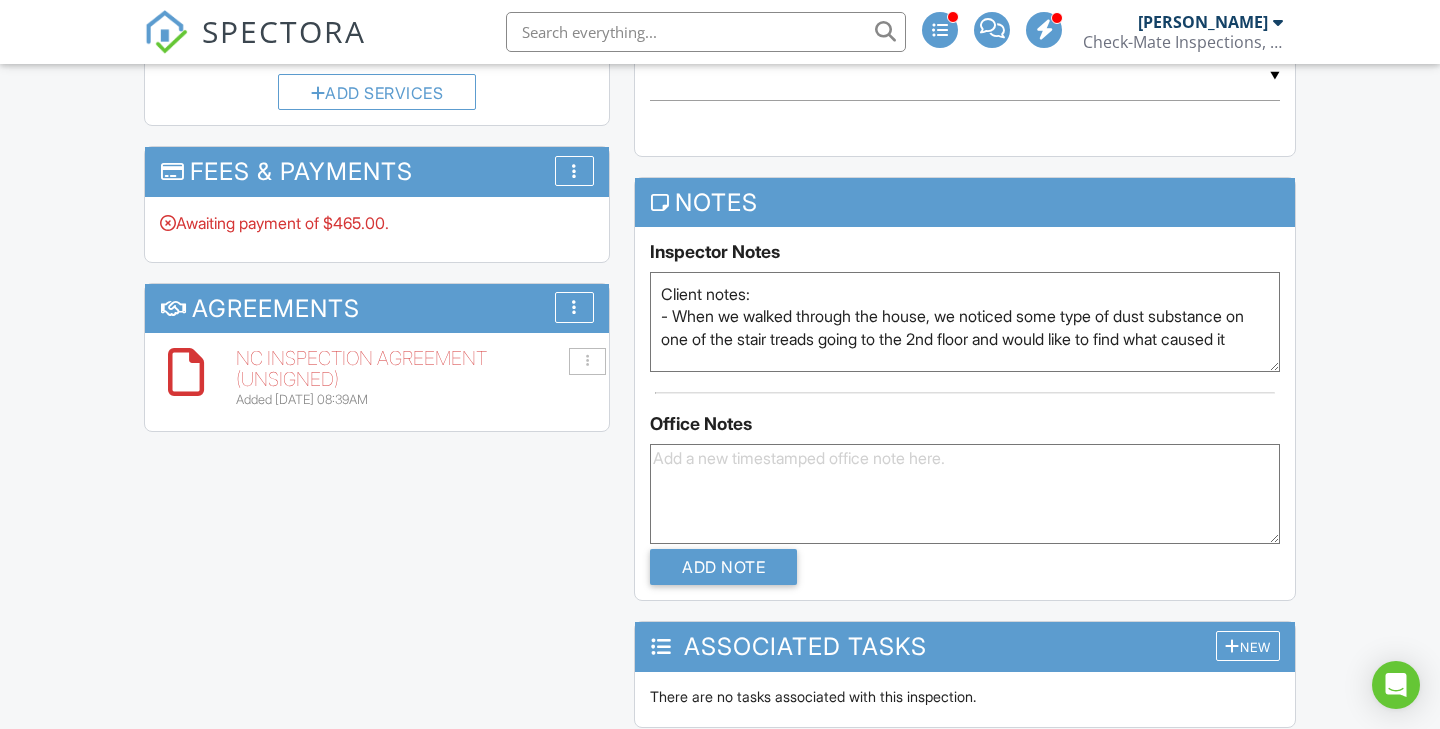 type on "Client notes:
- When we walked through the house, we noticed some type of dust substance on one of the stair treads going to the 2nd floor and would like to find what caused it" 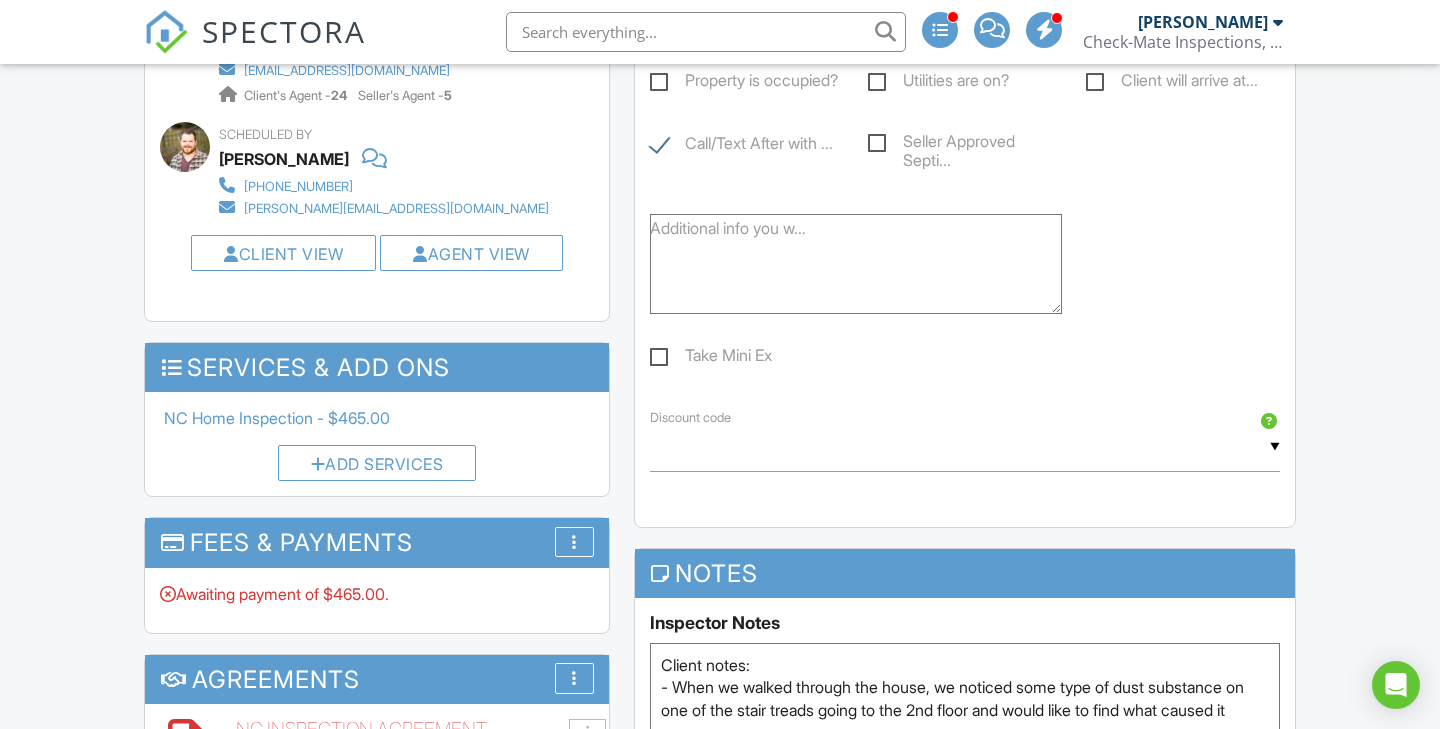 scroll, scrollTop: 1329, scrollLeft: 0, axis: vertical 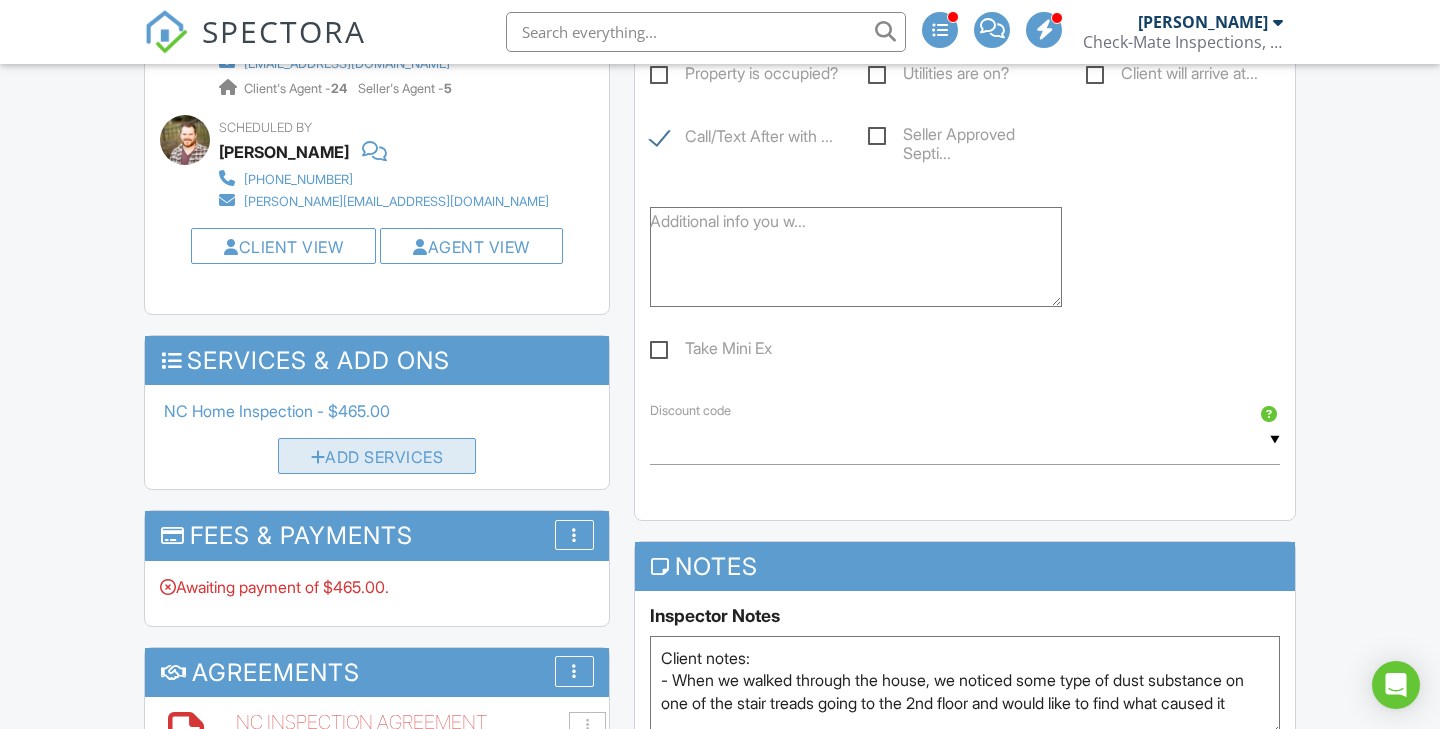 click on "Add Services" at bounding box center (377, 456) 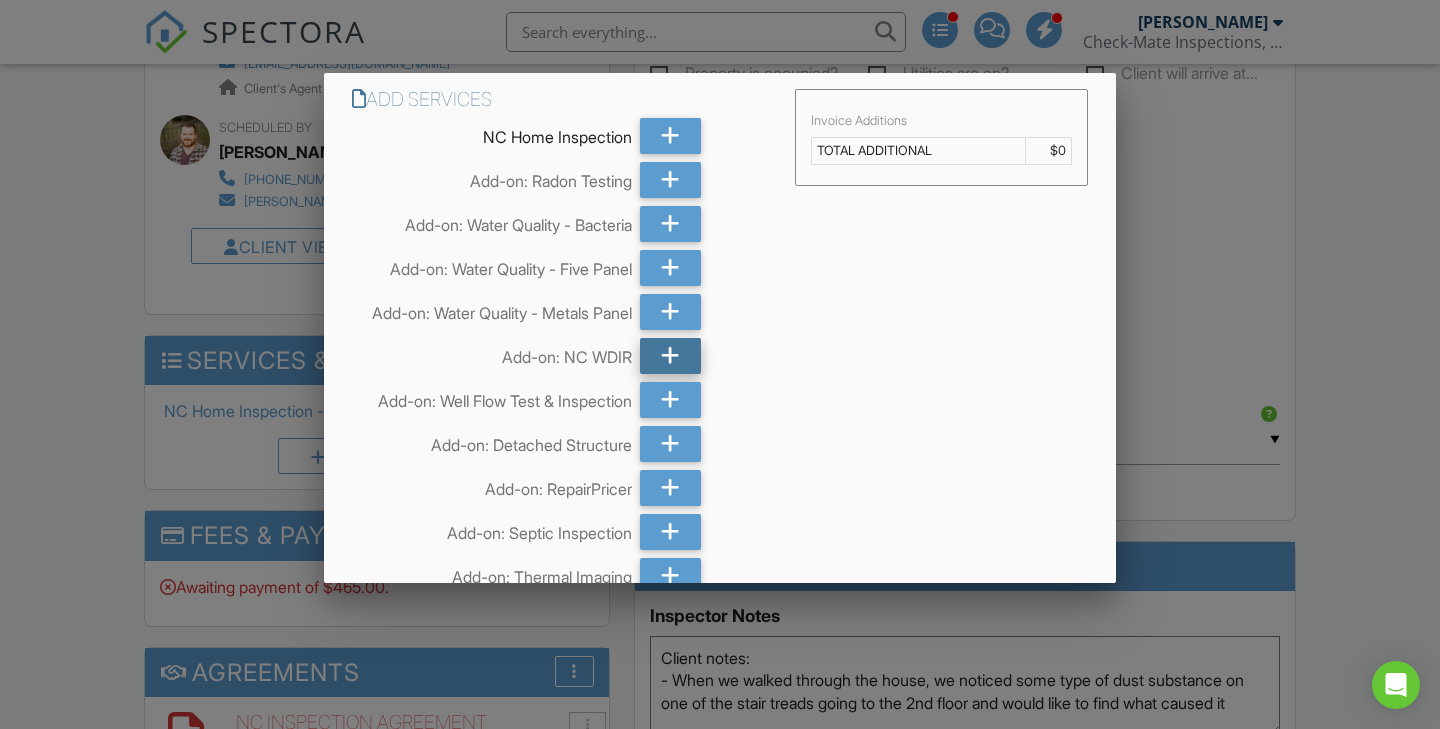 click at bounding box center [671, 356] 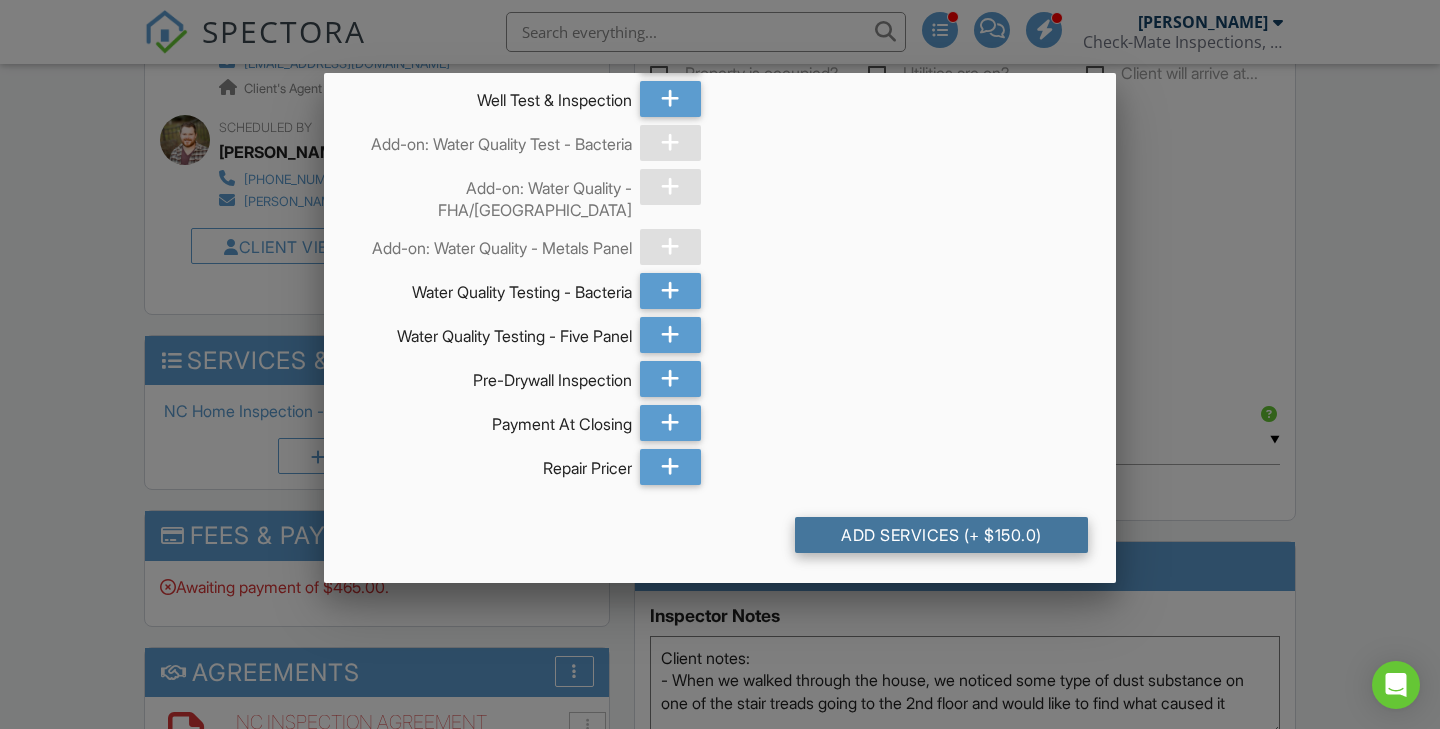 click on "Add Services
(+ $150.0)" at bounding box center (941, 535) 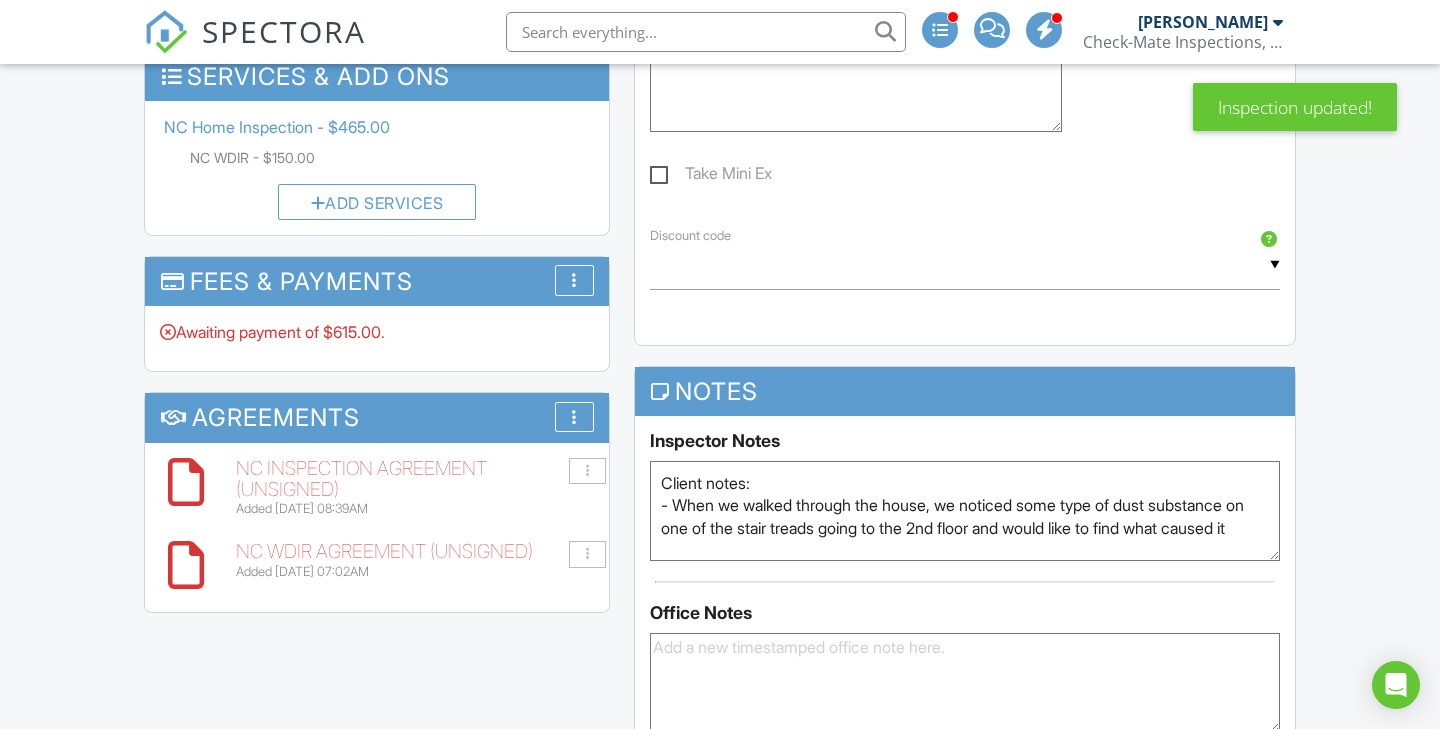 scroll, scrollTop: 1007, scrollLeft: 0, axis: vertical 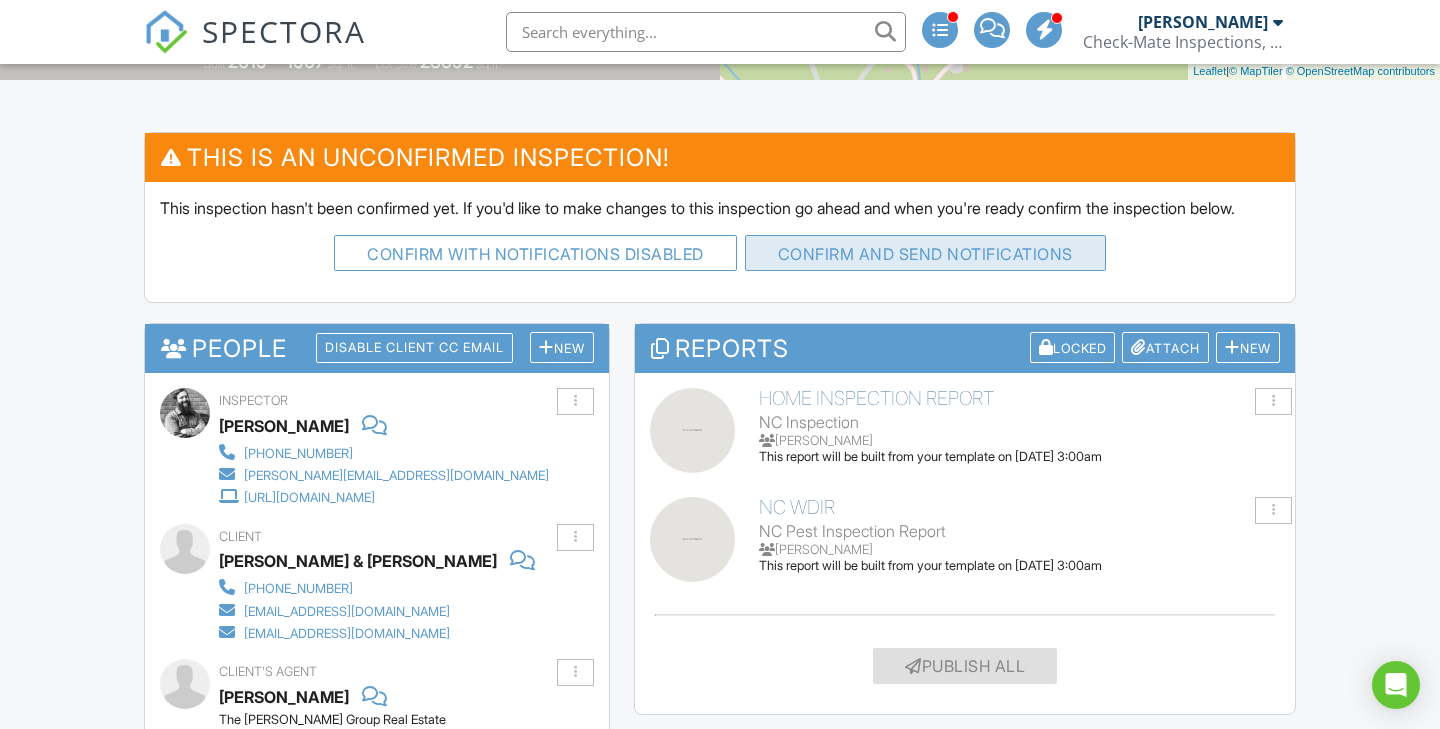 click on "Confirm and send notifications" at bounding box center (535, 253) 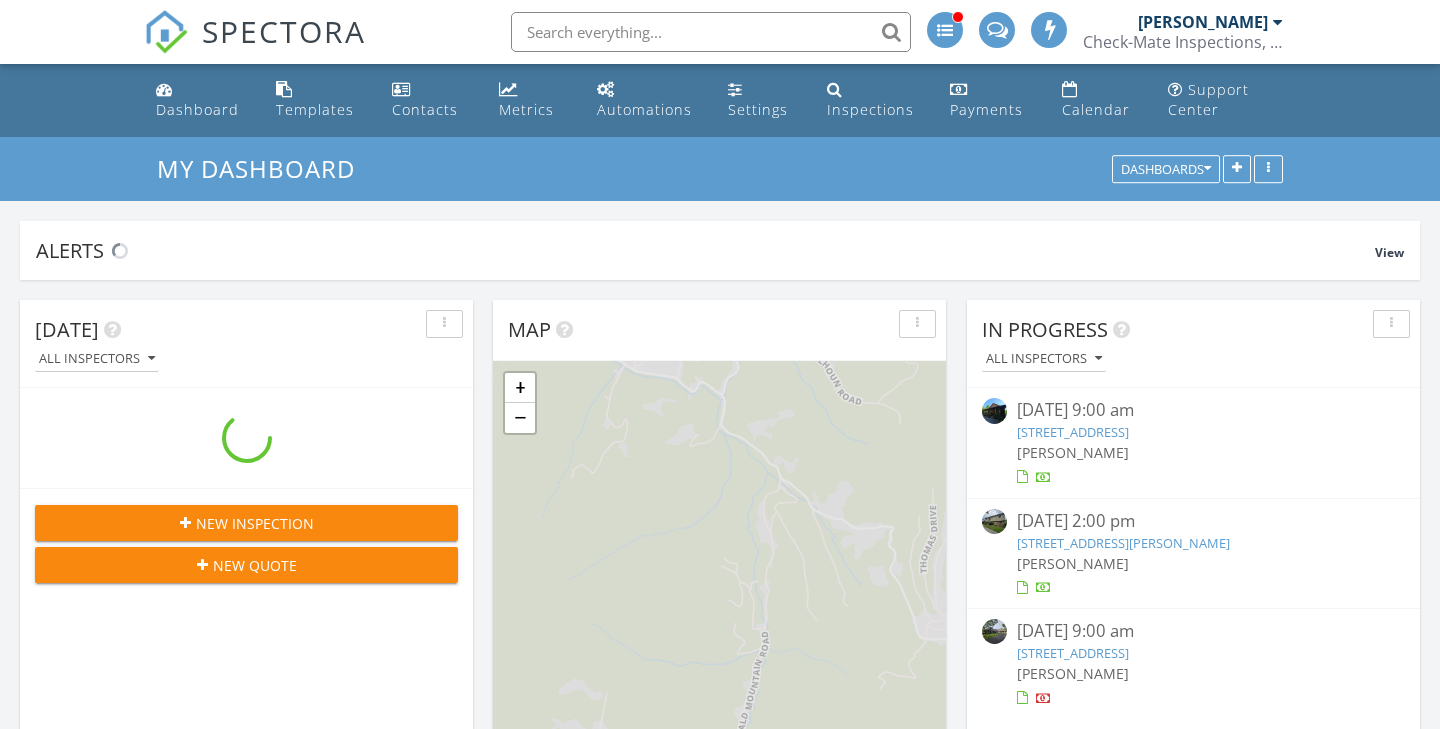 scroll, scrollTop: 0, scrollLeft: 0, axis: both 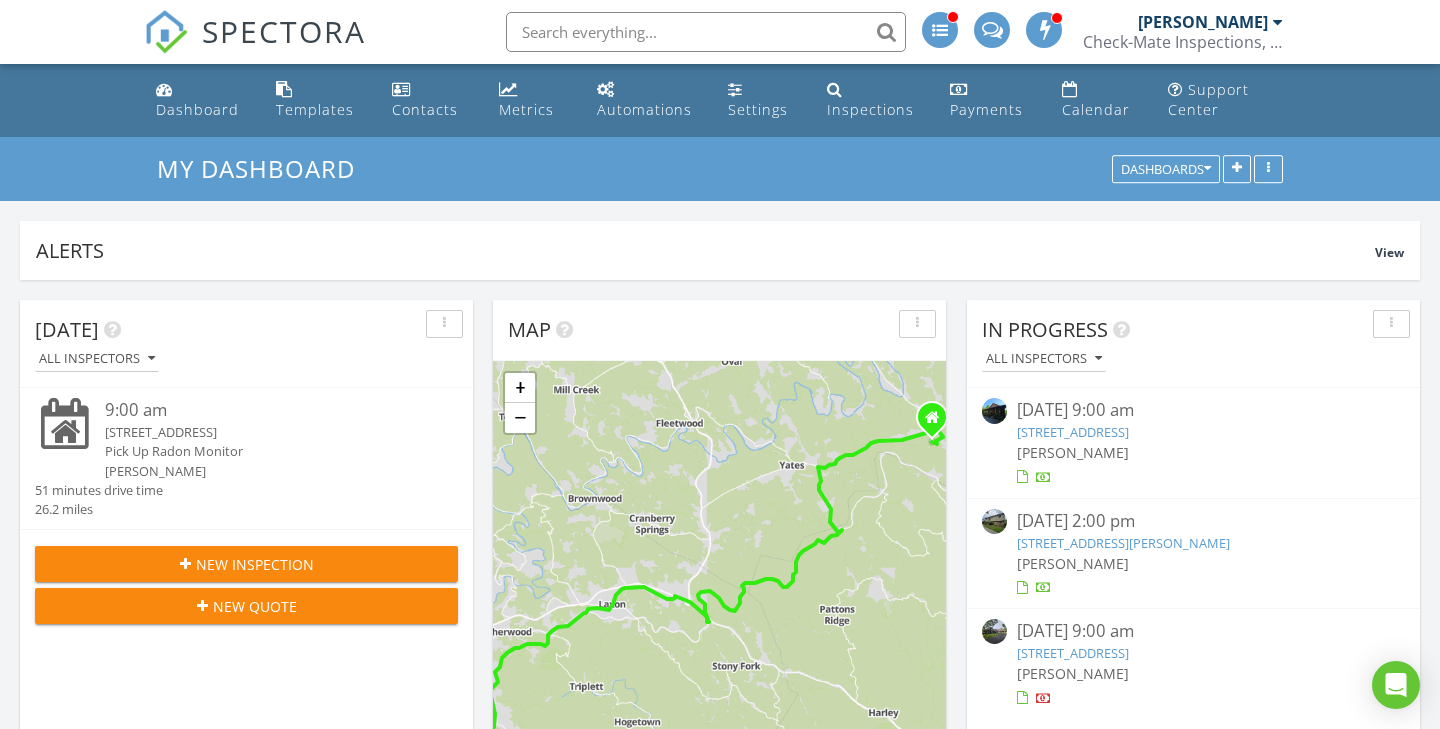click on "[STREET_ADDRESS]" at bounding box center [1073, 432] 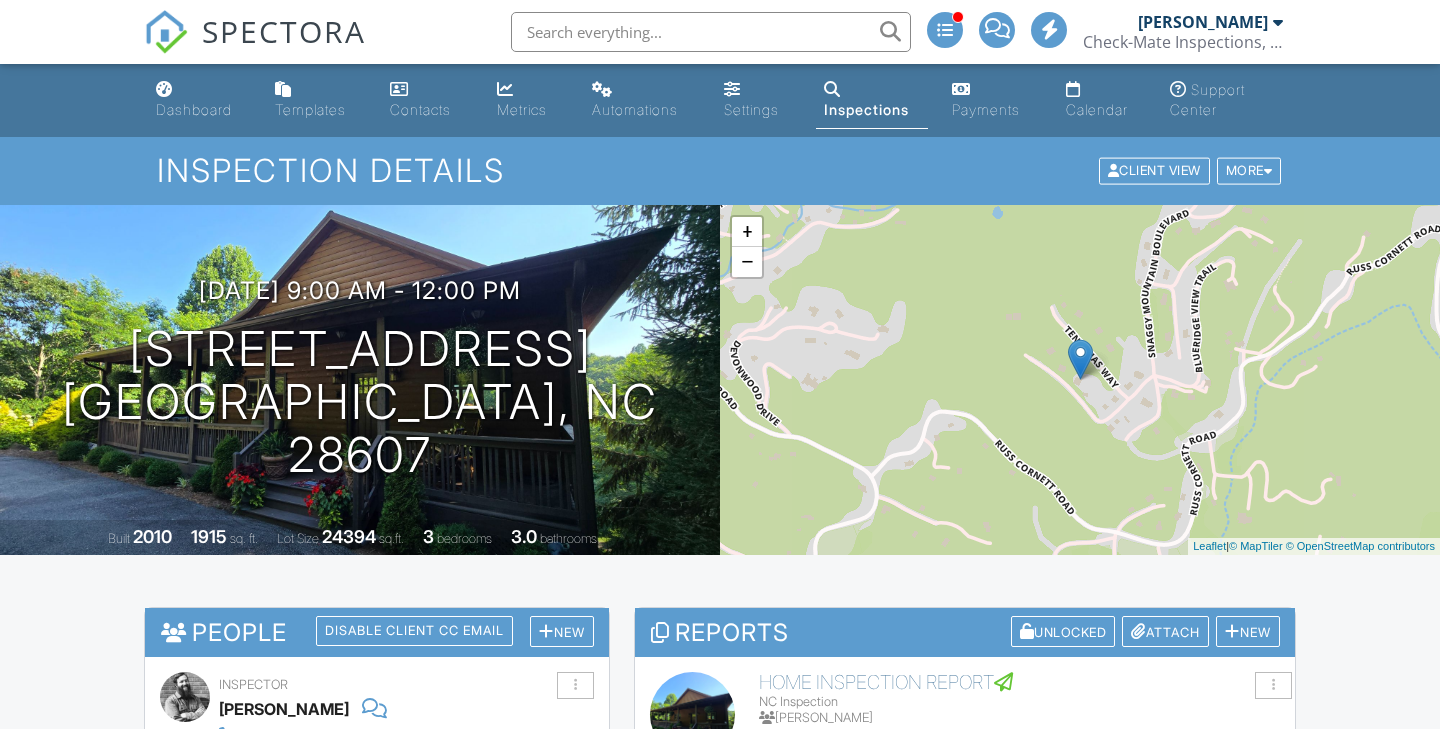 scroll, scrollTop: 437, scrollLeft: 0, axis: vertical 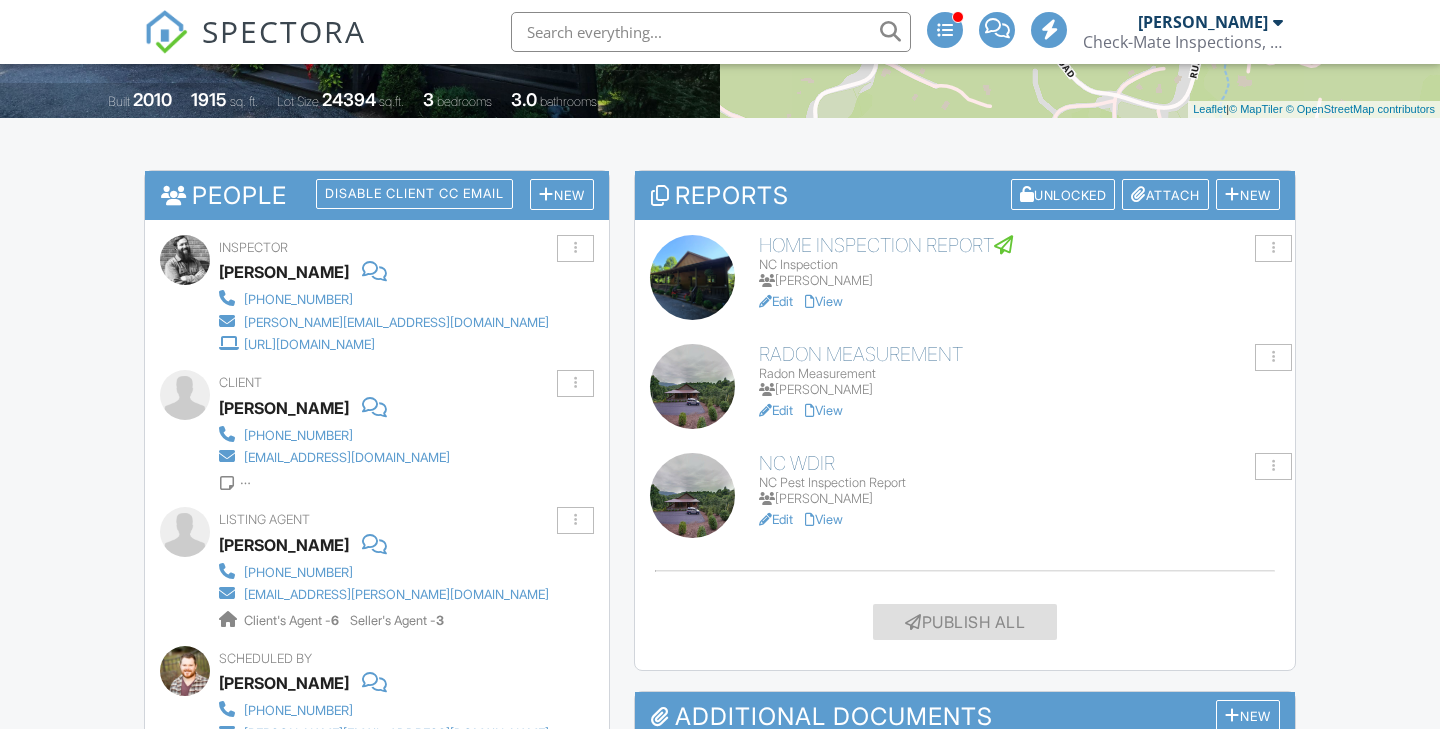 click on "Attach" at bounding box center [1165, 194] 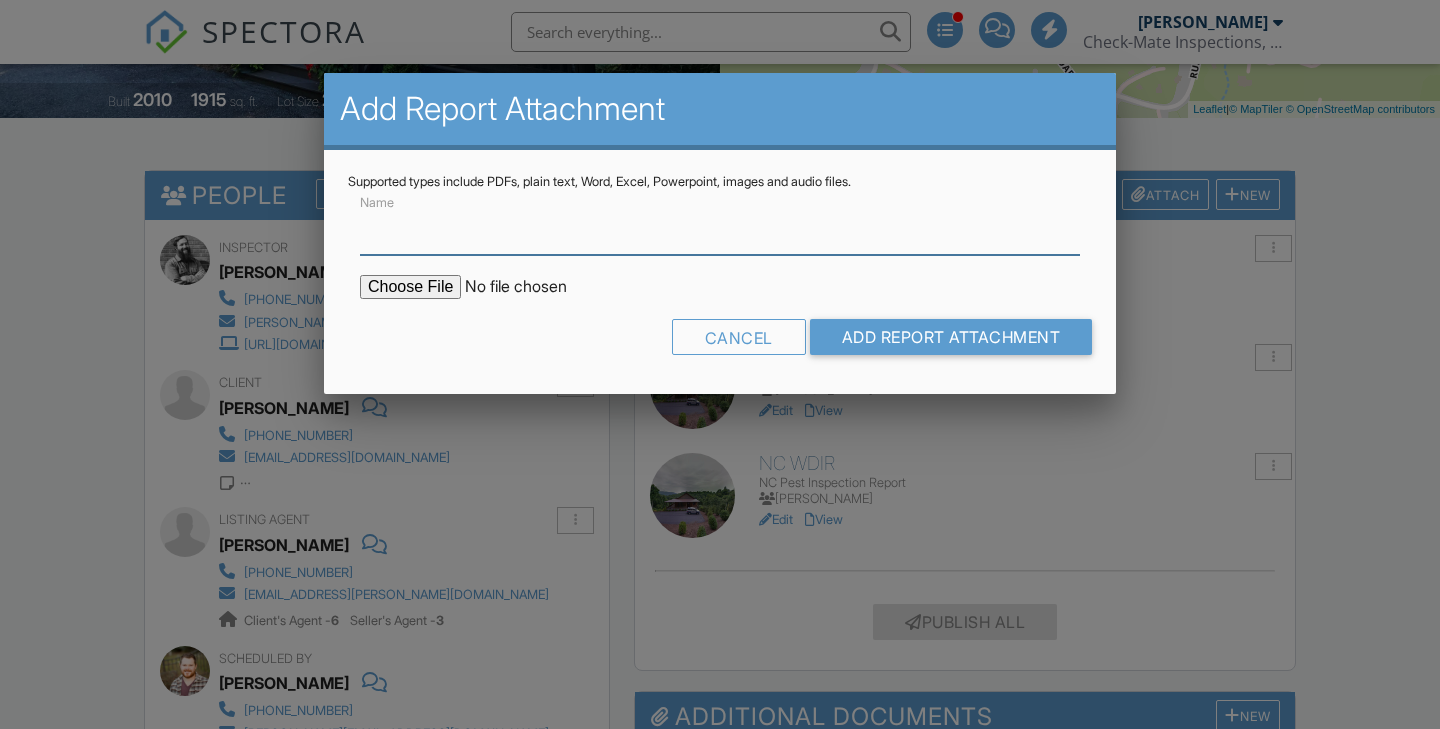 click on "Name" at bounding box center [720, 230] 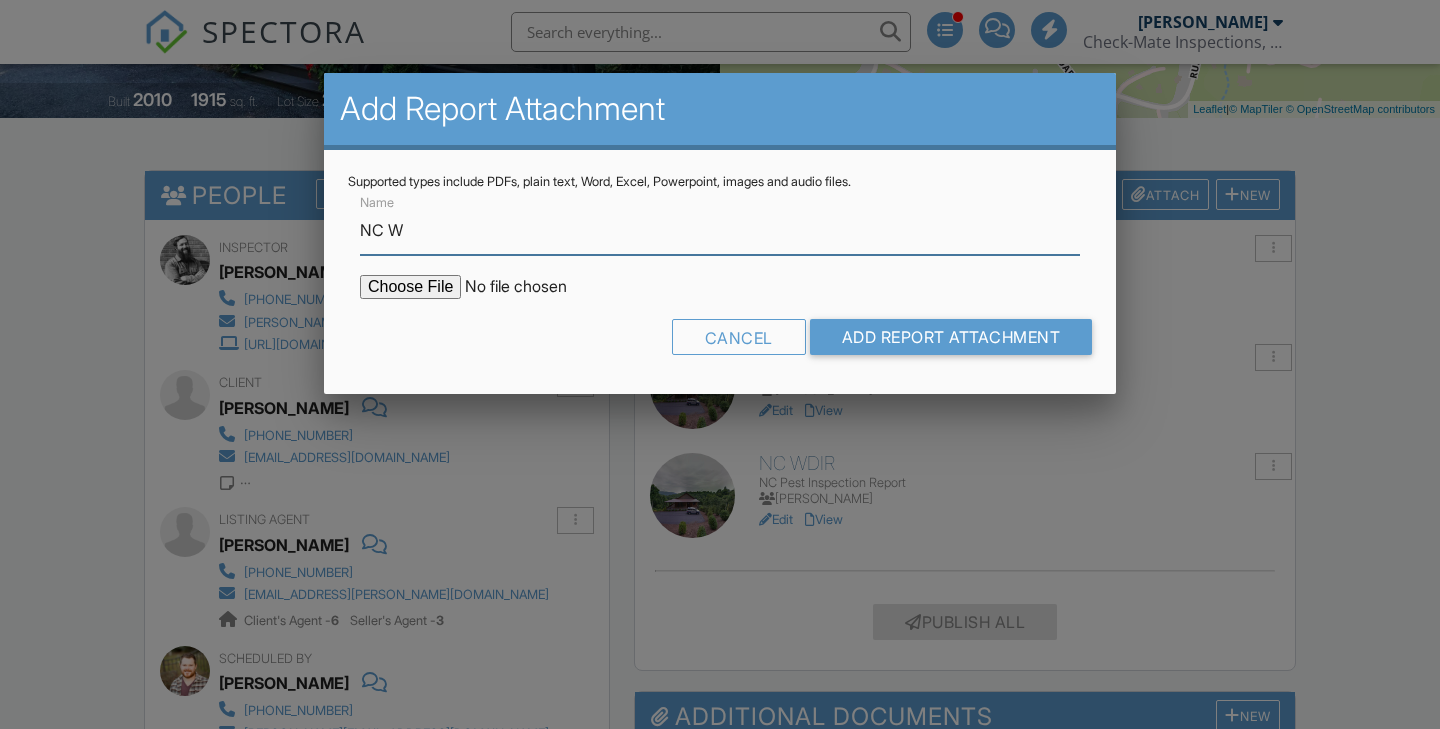 scroll, scrollTop: 0, scrollLeft: 0, axis: both 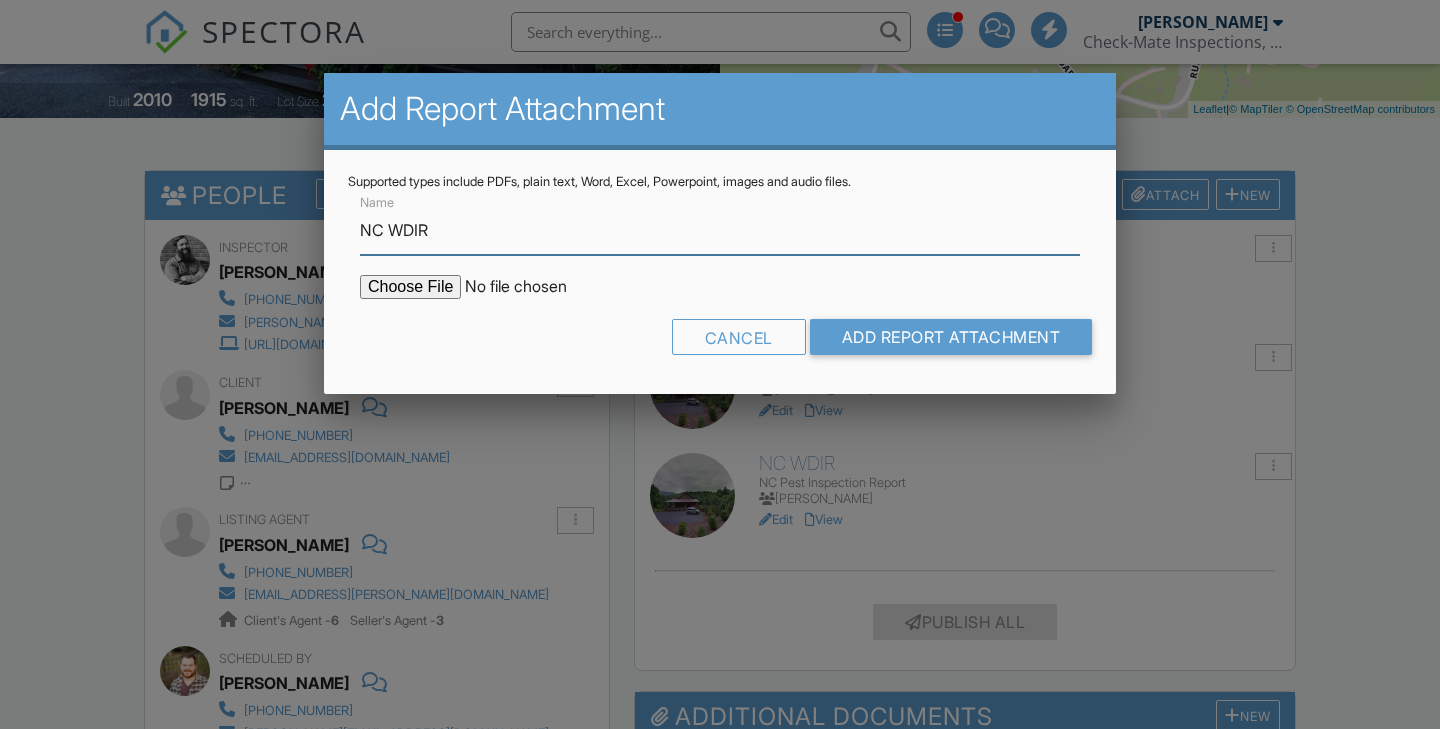 type on "NC WDIR" 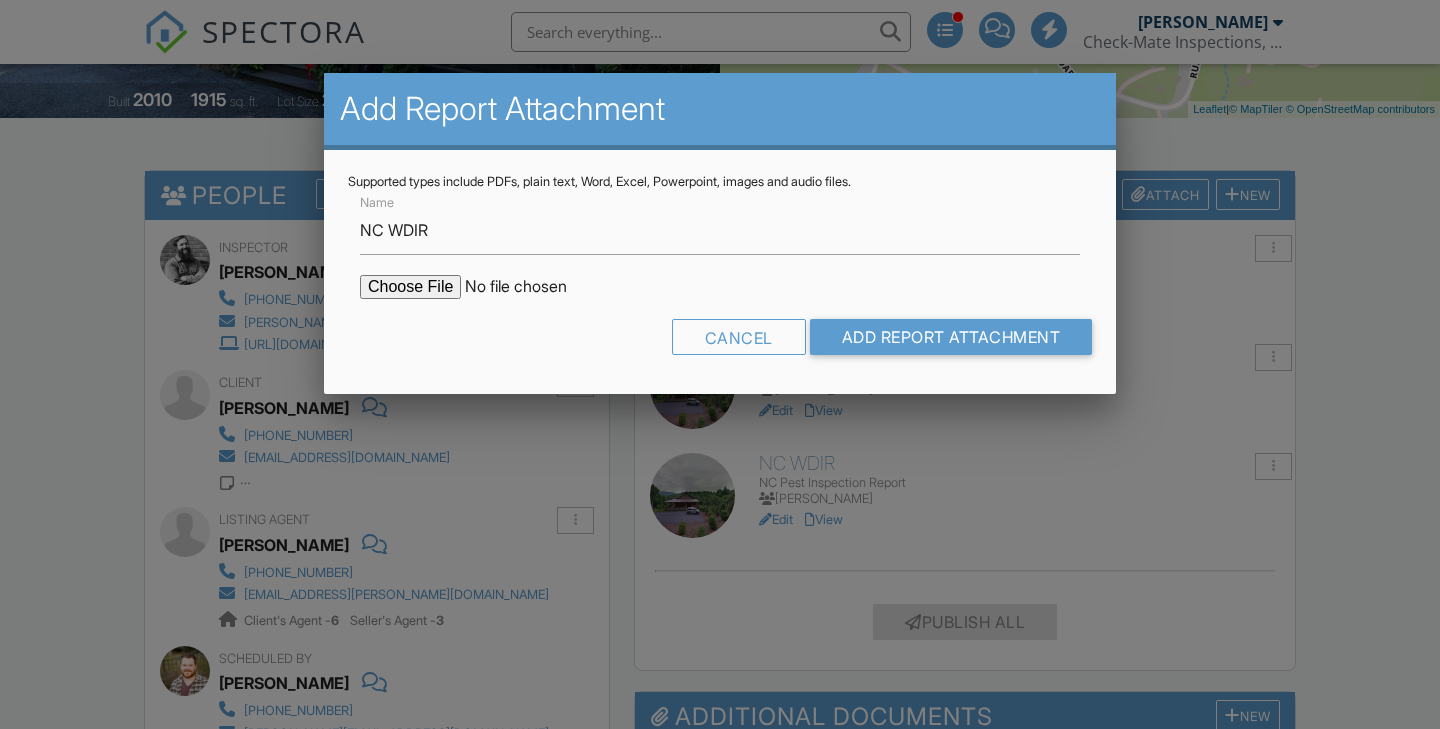 click at bounding box center [530, 287] 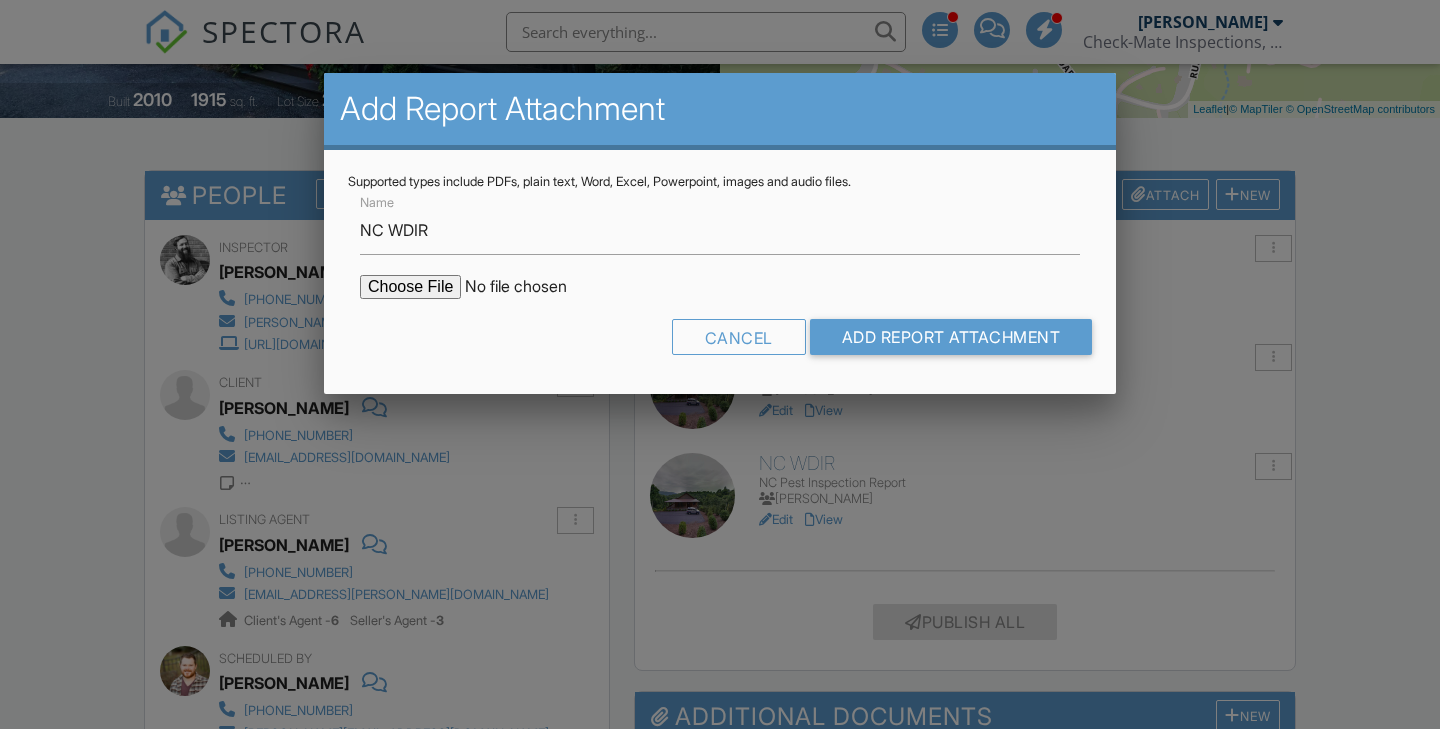 scroll, scrollTop: 0, scrollLeft: 0, axis: both 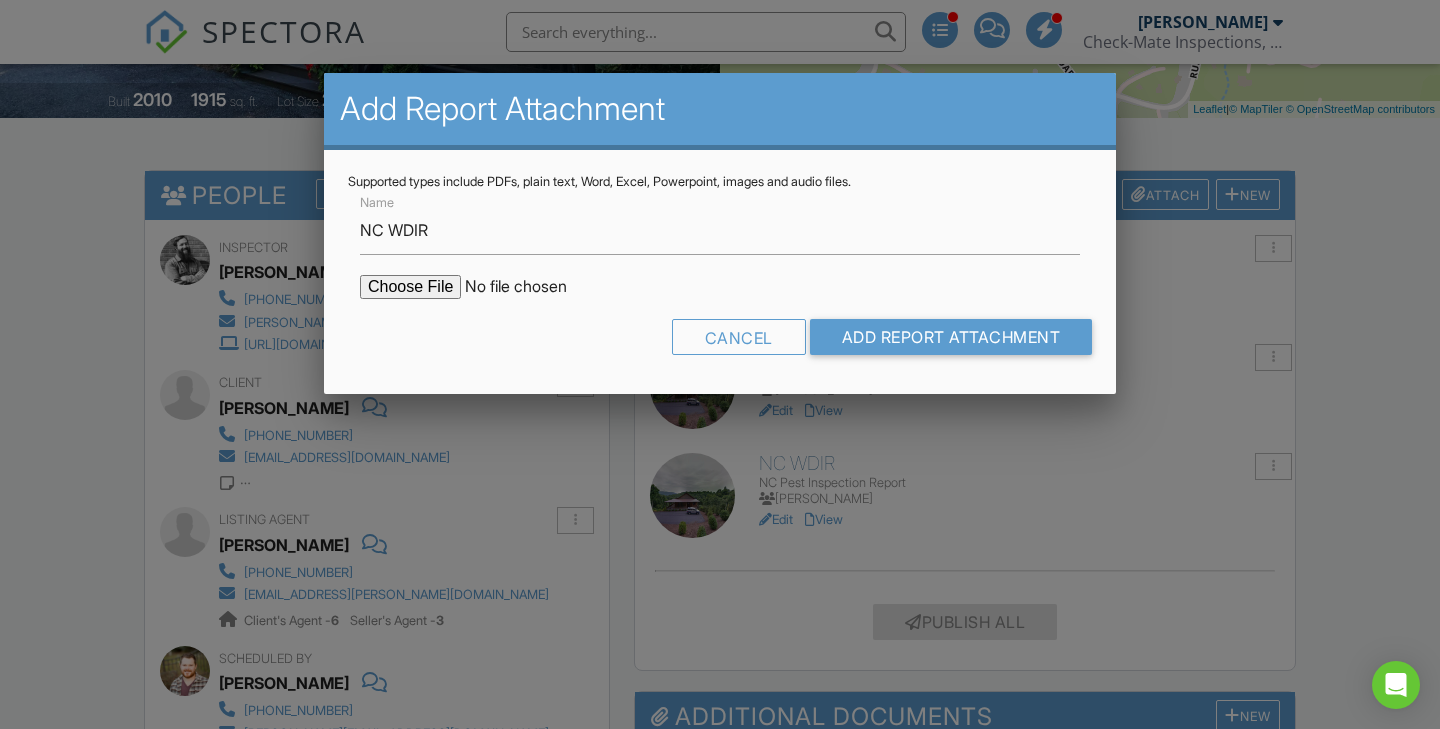 type on "C:\fakepath\238lakepark - WDIR.pdf" 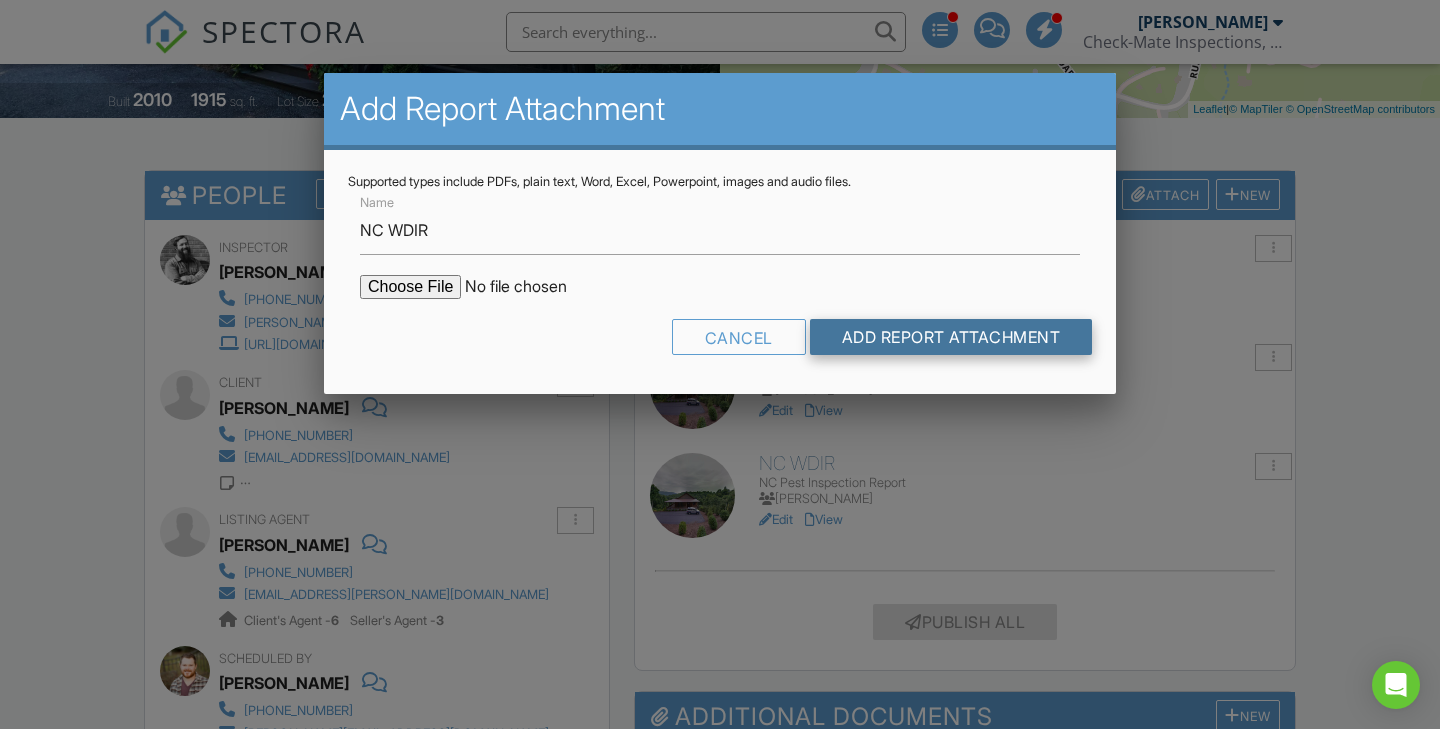 click on "Add Report Attachment" at bounding box center [951, 337] 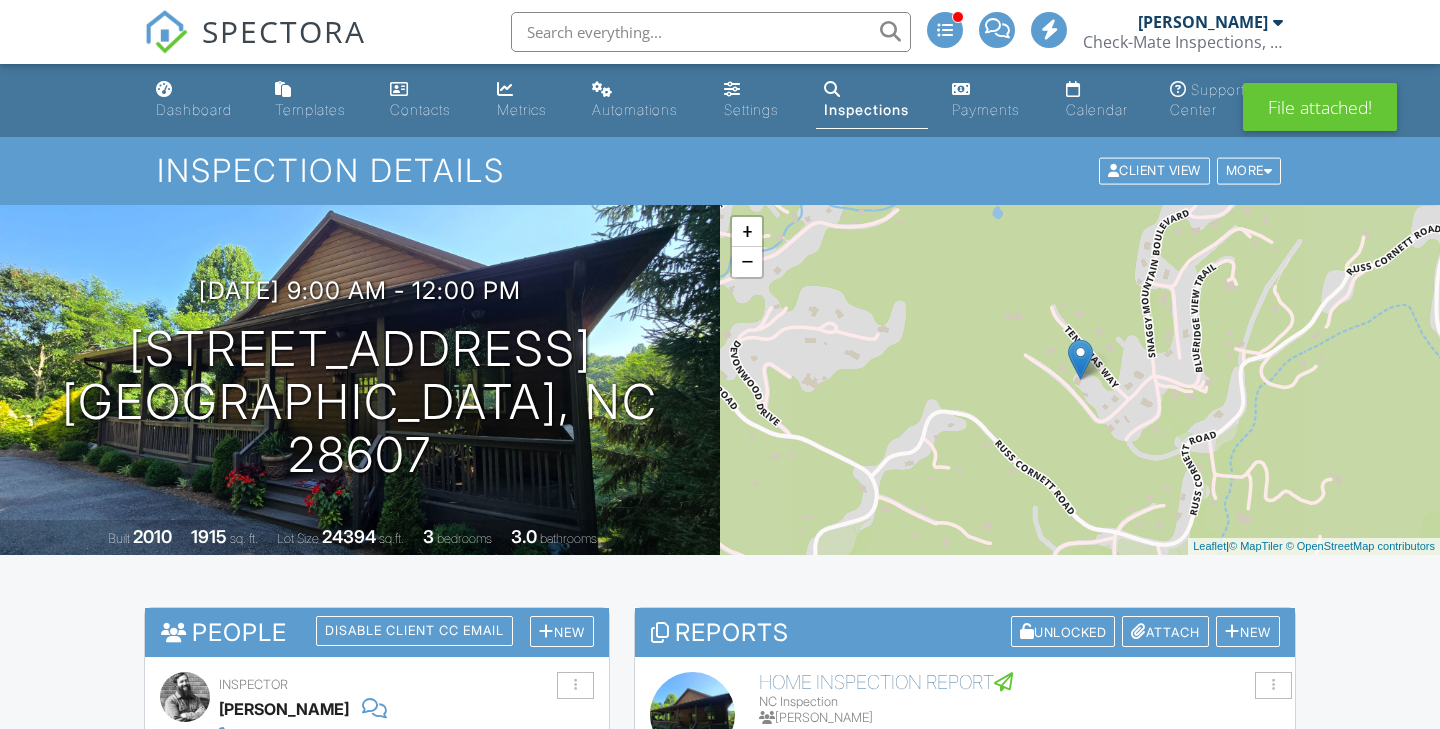 scroll, scrollTop: 0, scrollLeft: 0, axis: both 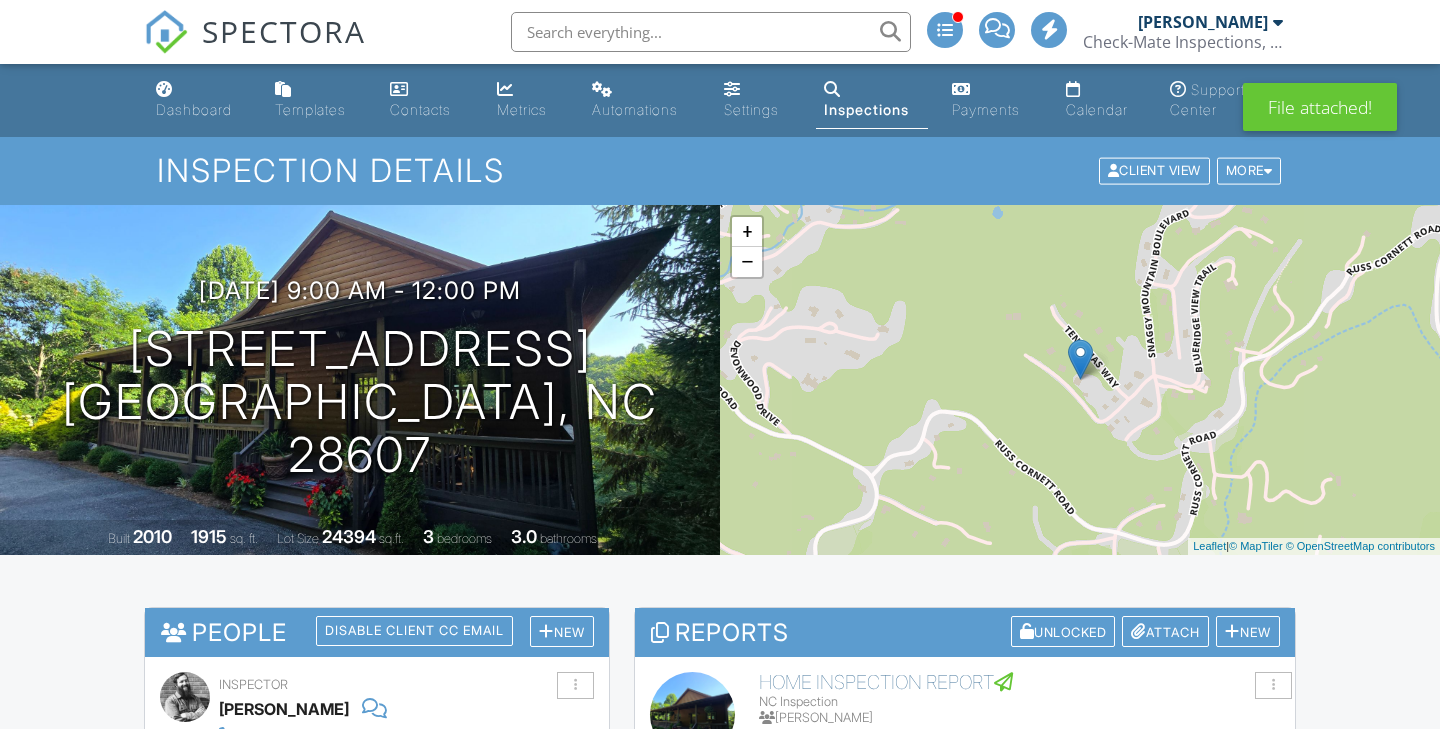 click on "Dashboard
Templates
Contacts
Metrics
Automations
Settings
Inspections
Payments
Calendar
Support Center
Inspection Details
Client View
More
Property Details
Reschedule
Reorder / Copy
Share
Cancel
Delete
Print Order
Convert to V10
View Change Log
07/07/2025  9:00 am
- 12:00 pm
238 Lake Park Dr
Boone, NC 28607
Built
2010
1915
sq. ft.
Lot Size
24394
sq.ft.
3
bedrooms
3.0
bathrooms
+ − Leaflet  |  © MapTiler   © OpenStreetMap contributors
All emails and texts are disabled for this inspection!
Turn on emails and texts
Reports
Unlocked
Attach
New
Home Inspection Report
NC Inspection
Jeff Burns
Edit" at bounding box center (720, 2252) 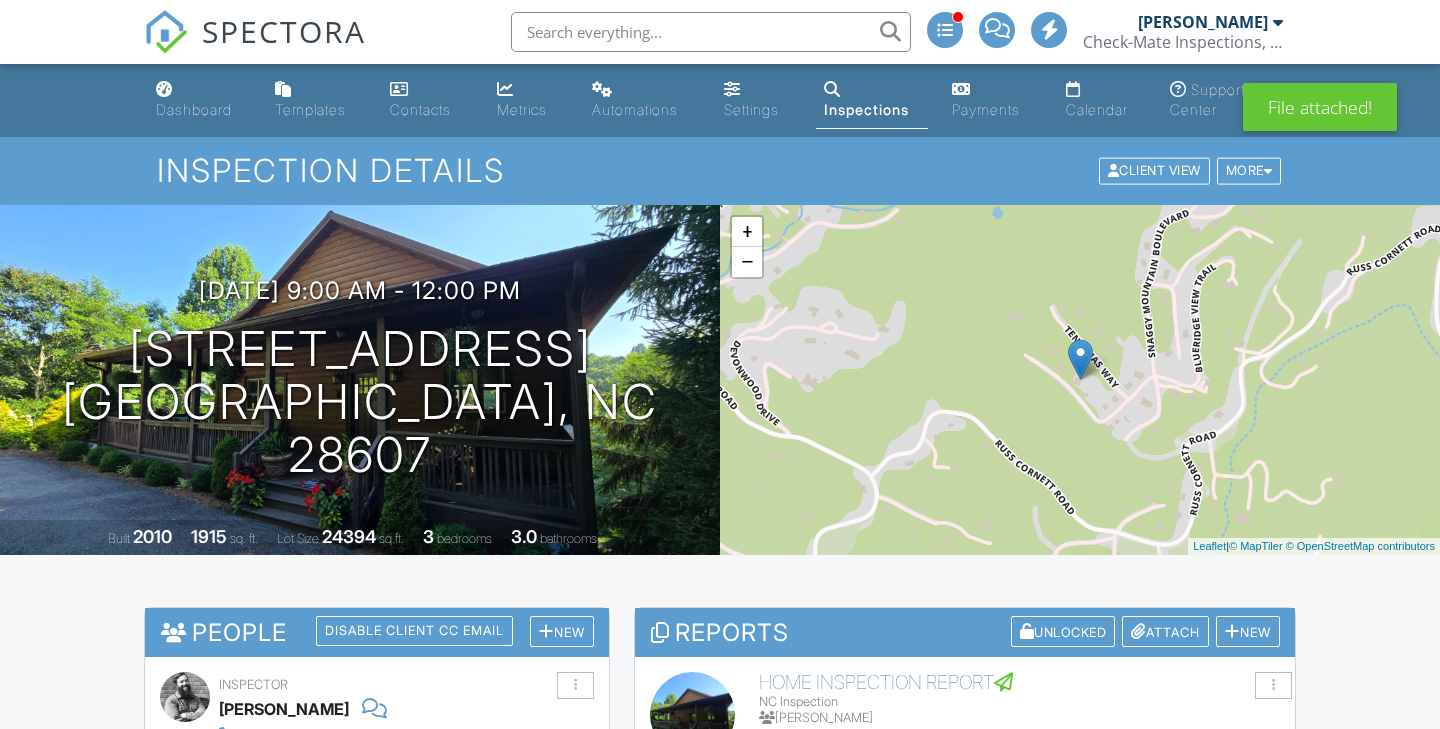 scroll, scrollTop: 444, scrollLeft: 0, axis: vertical 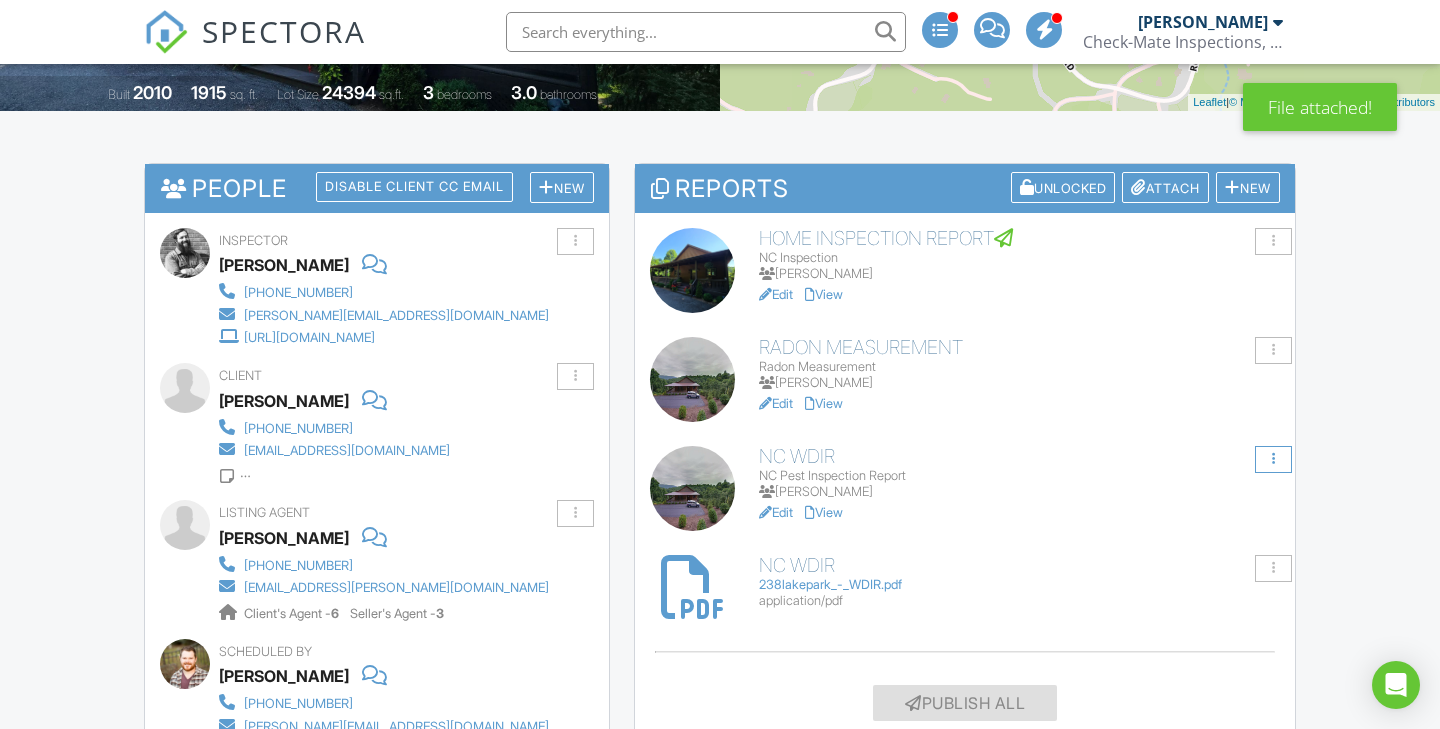click at bounding box center (1273, 459) 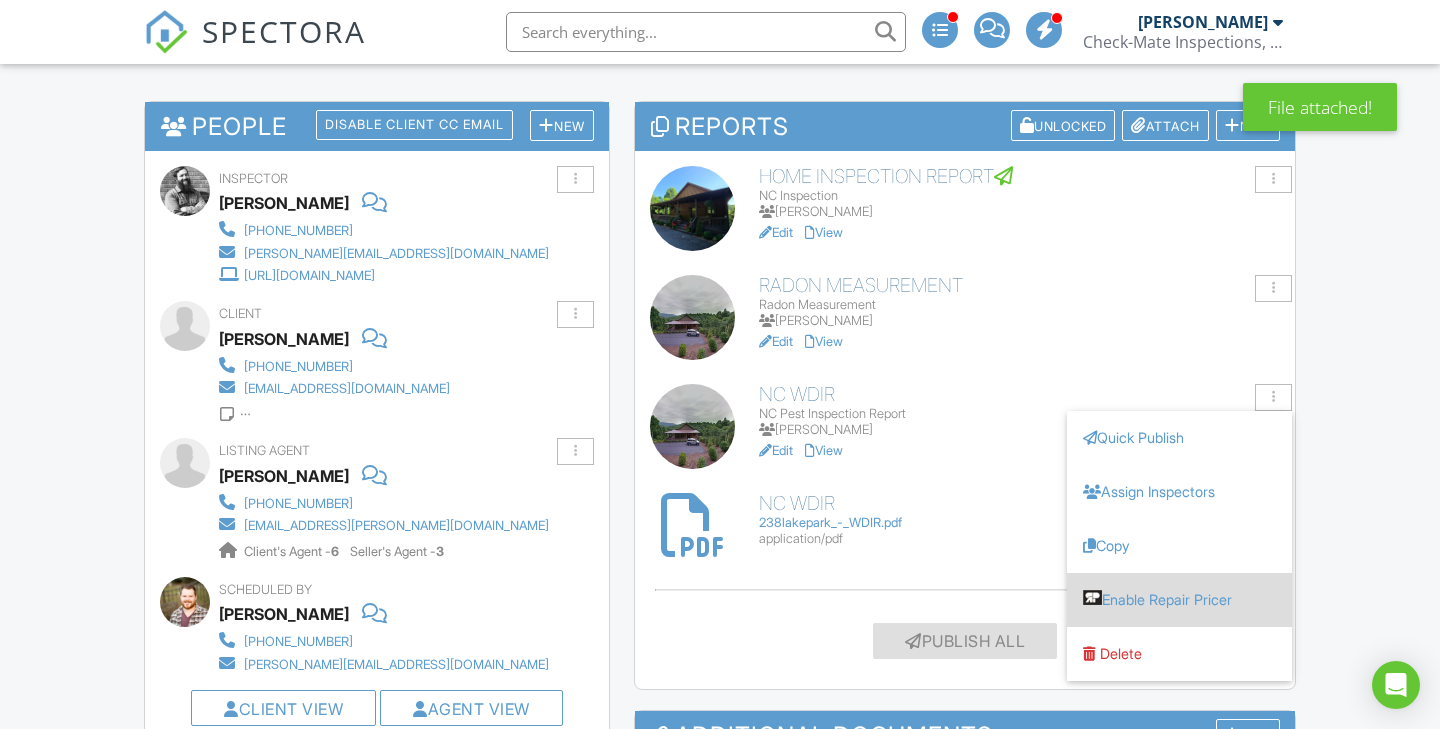 scroll, scrollTop: 507, scrollLeft: 0, axis: vertical 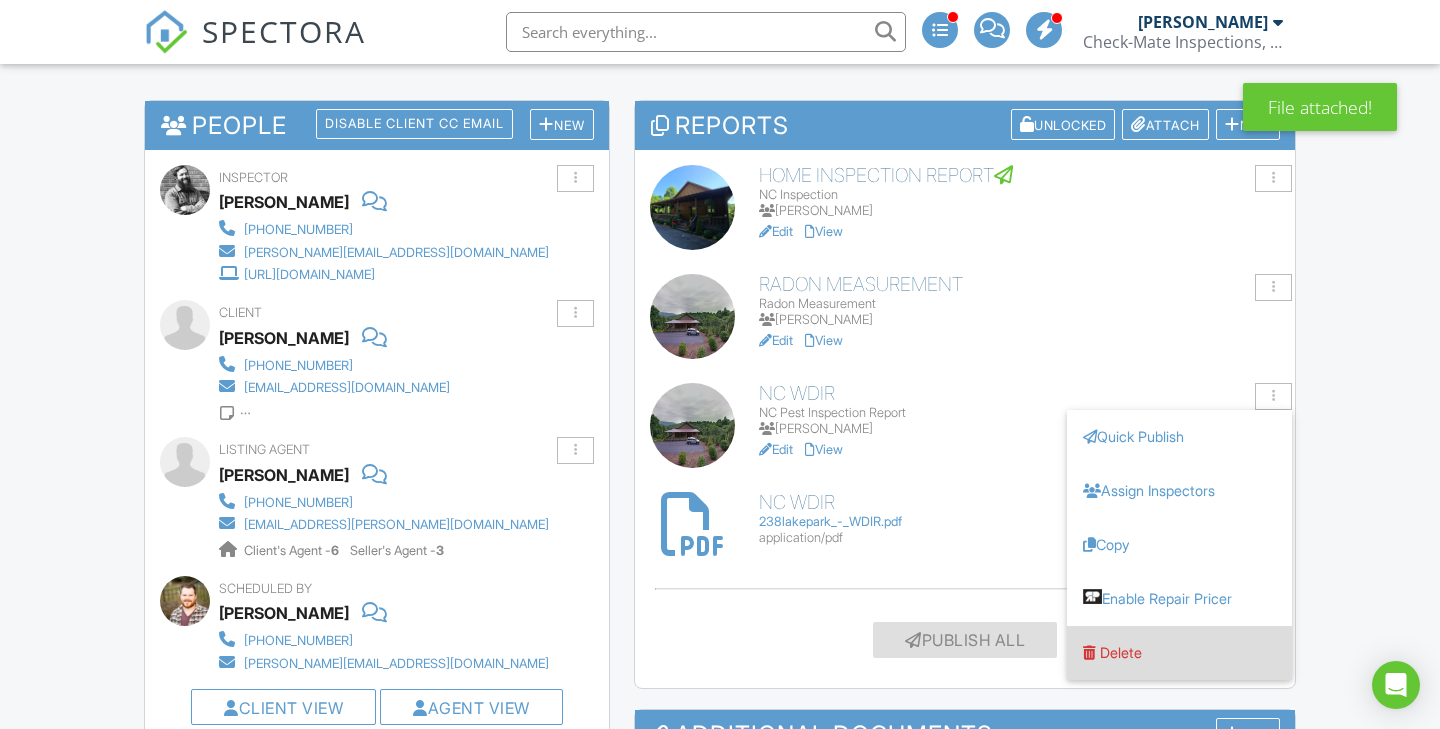 click on "Delete" at bounding box center (1121, 652) 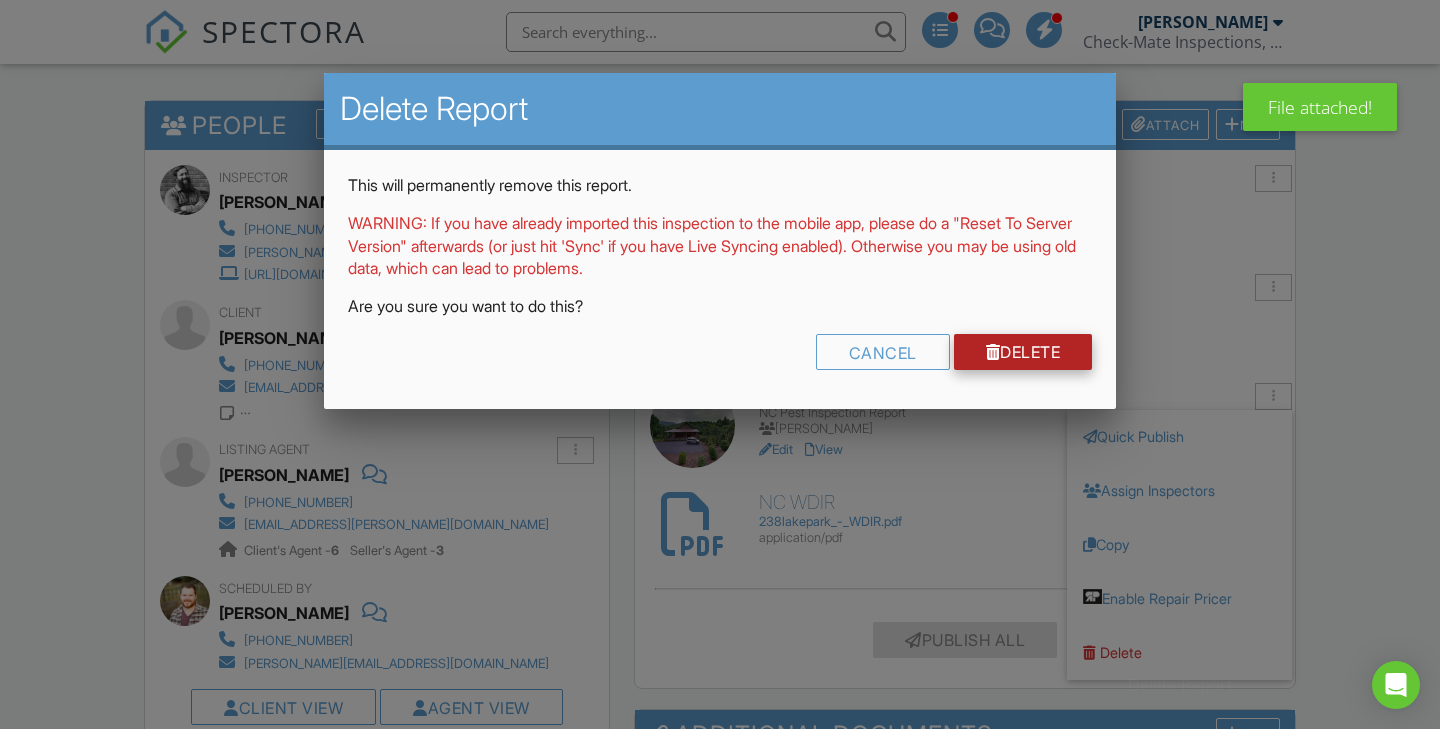 click on "Delete" at bounding box center (1023, 352) 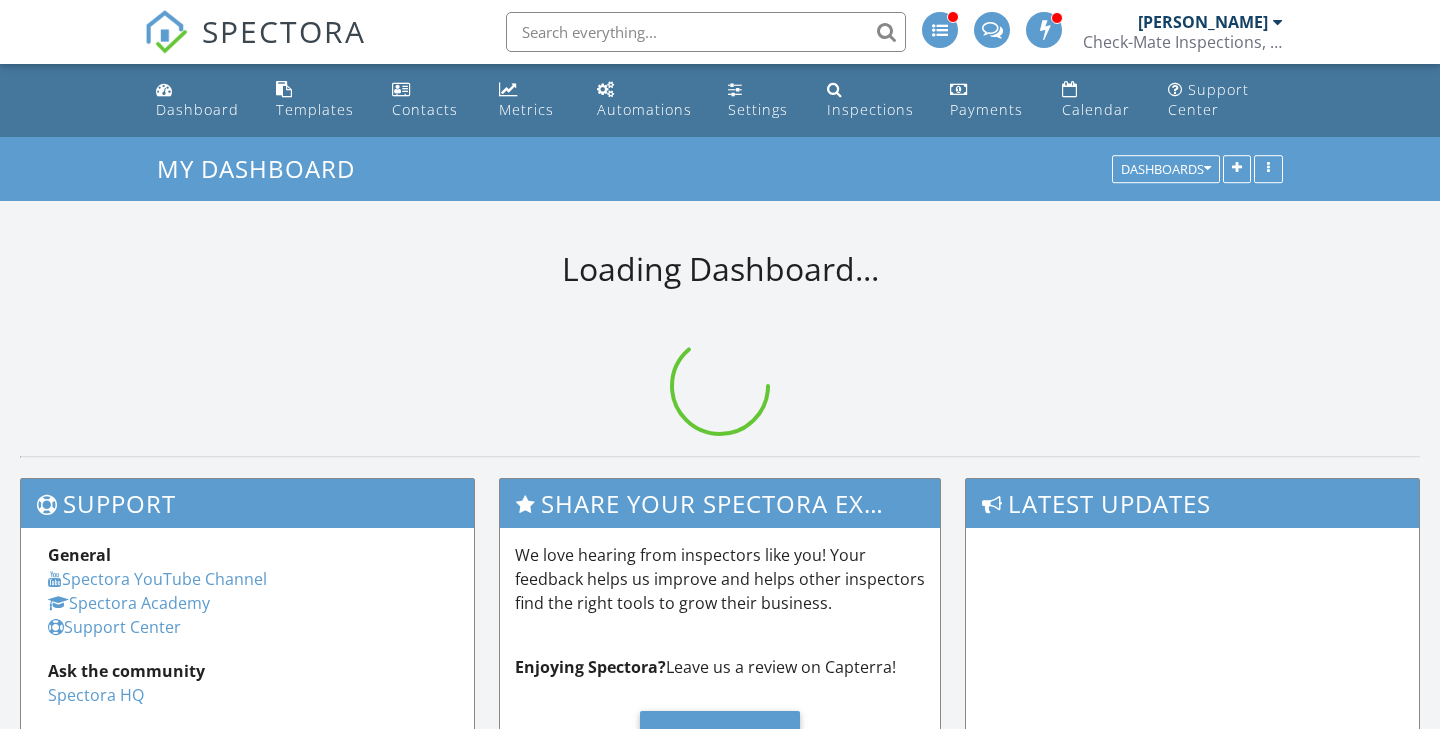 scroll, scrollTop: 0, scrollLeft: 0, axis: both 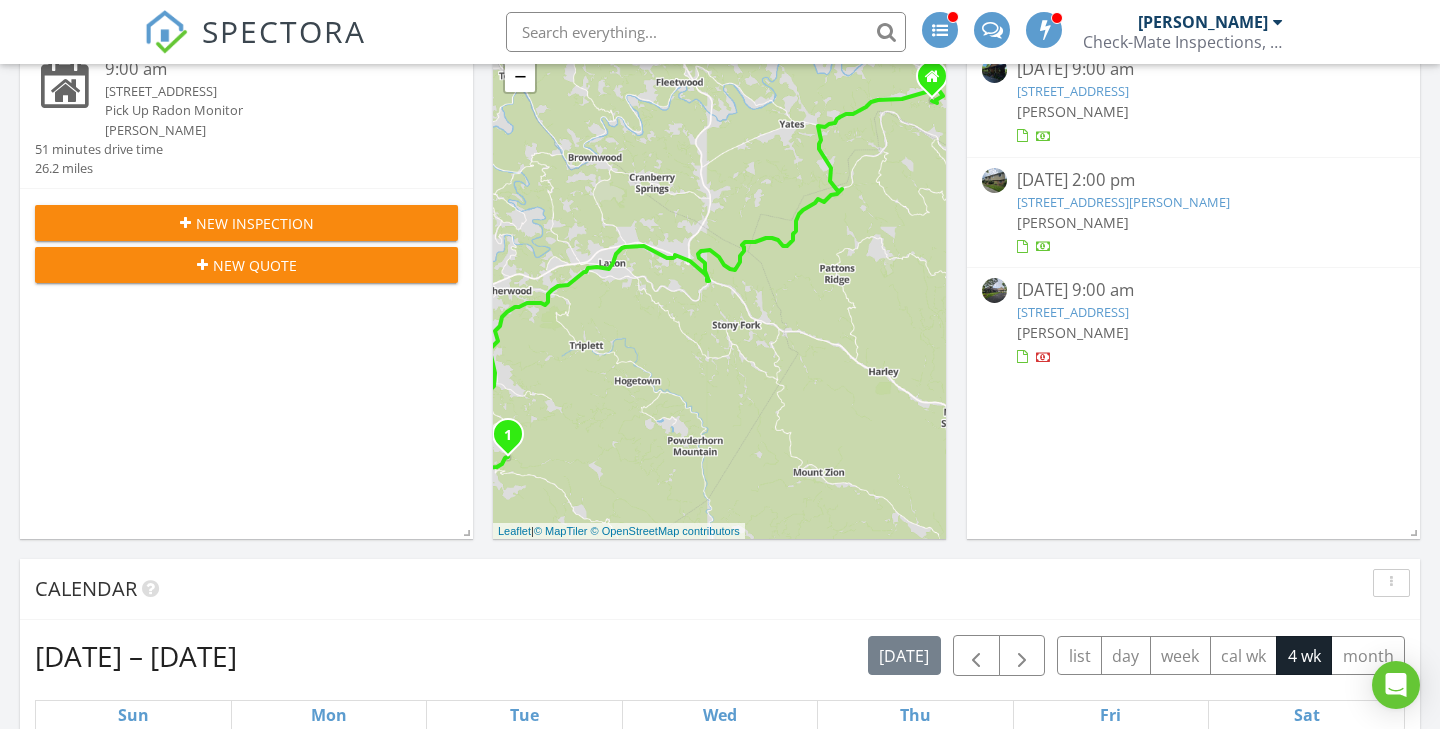 click on "[STREET_ADDRESS]" at bounding box center [1073, 312] 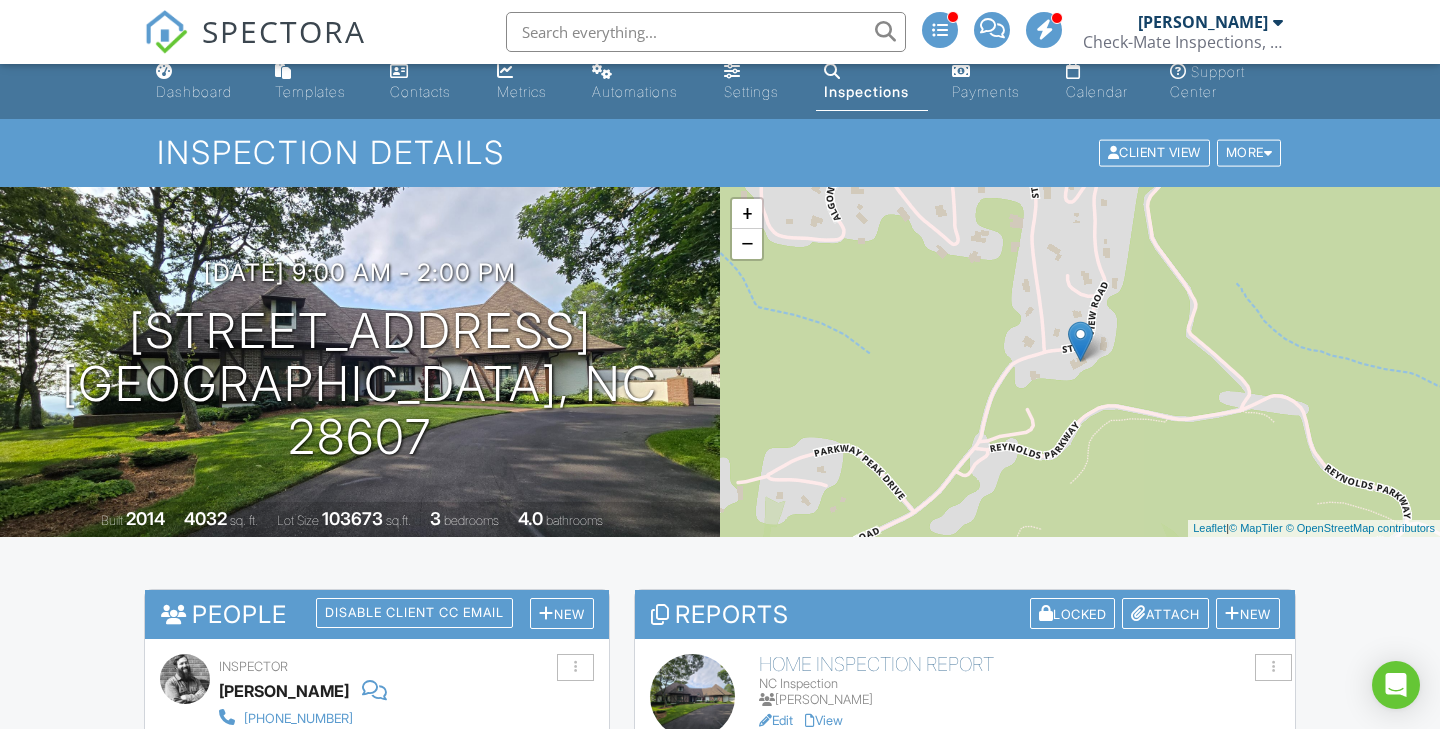 scroll, scrollTop: 571, scrollLeft: 0, axis: vertical 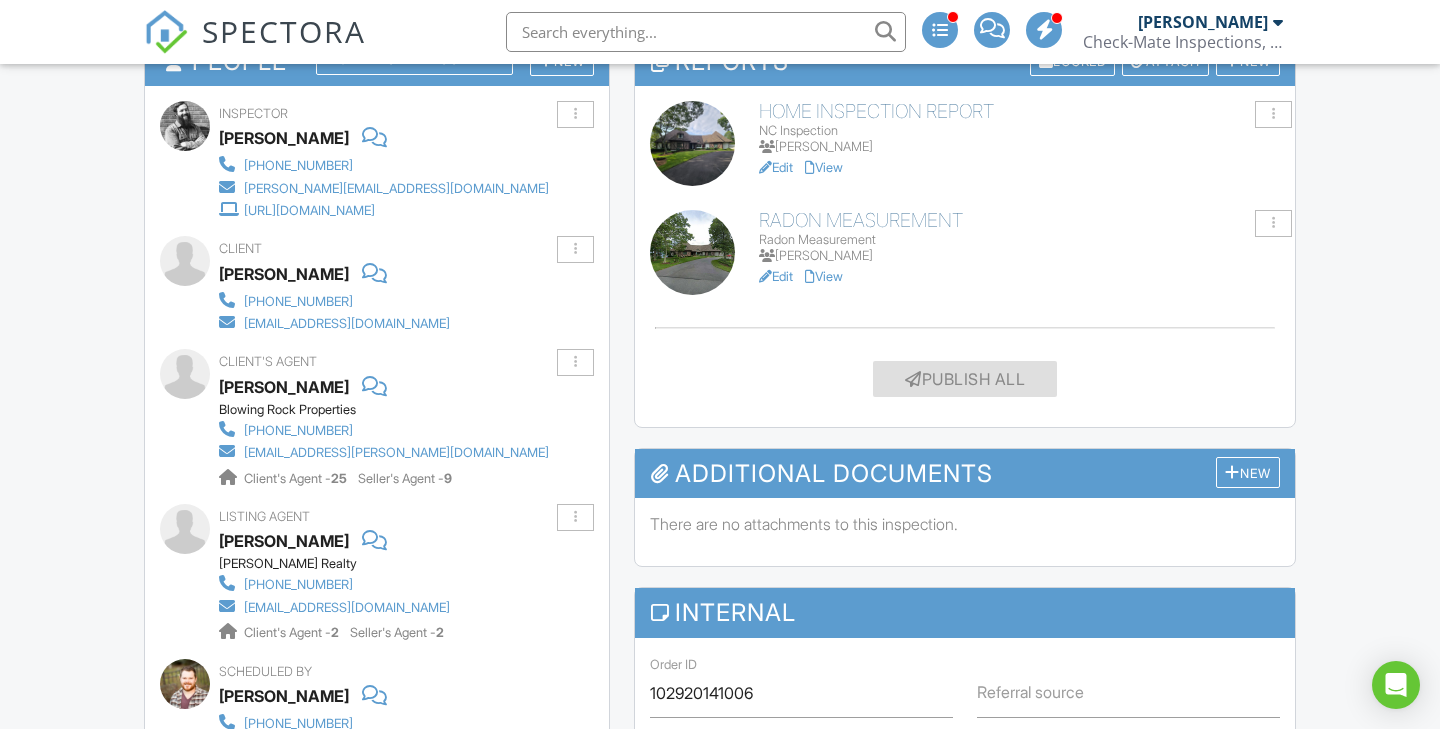 click on "Edit" at bounding box center (776, 167) 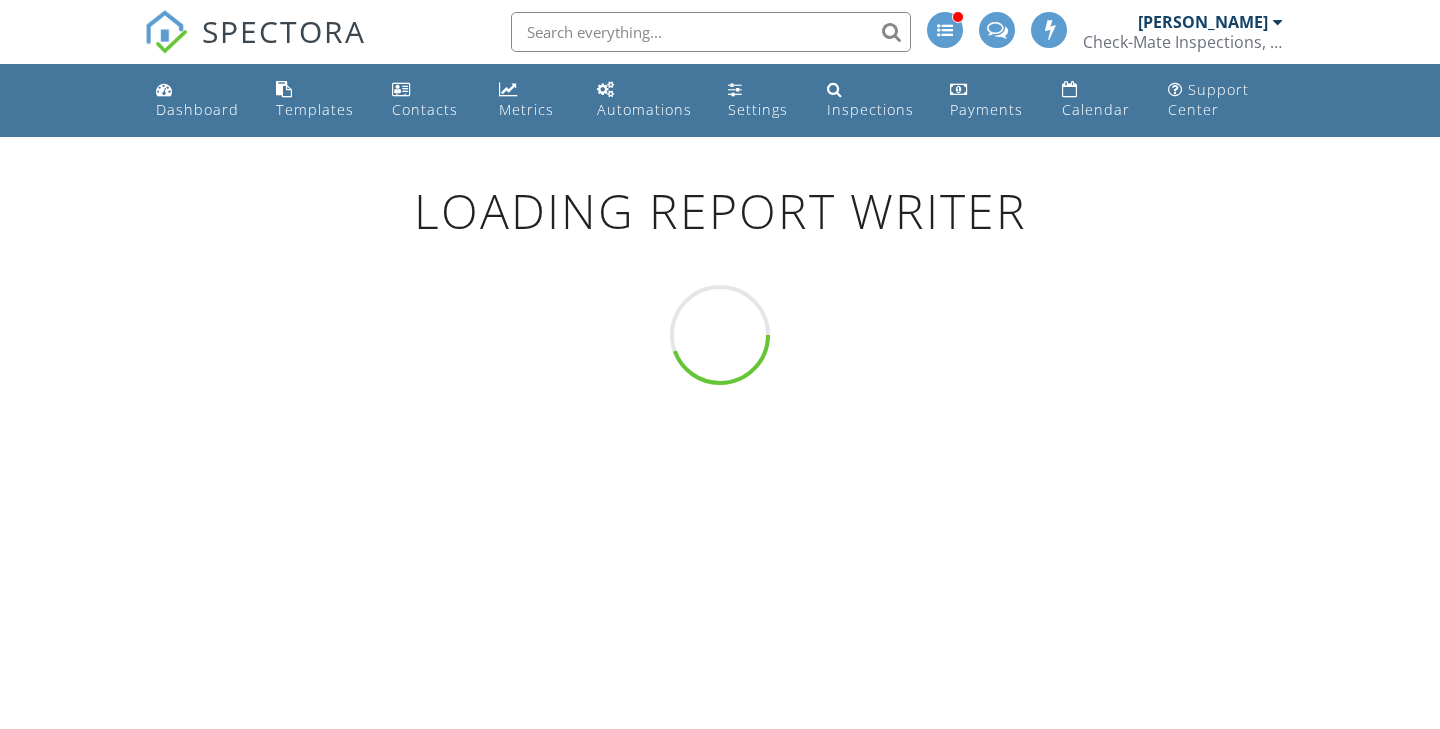 scroll, scrollTop: 0, scrollLeft: 0, axis: both 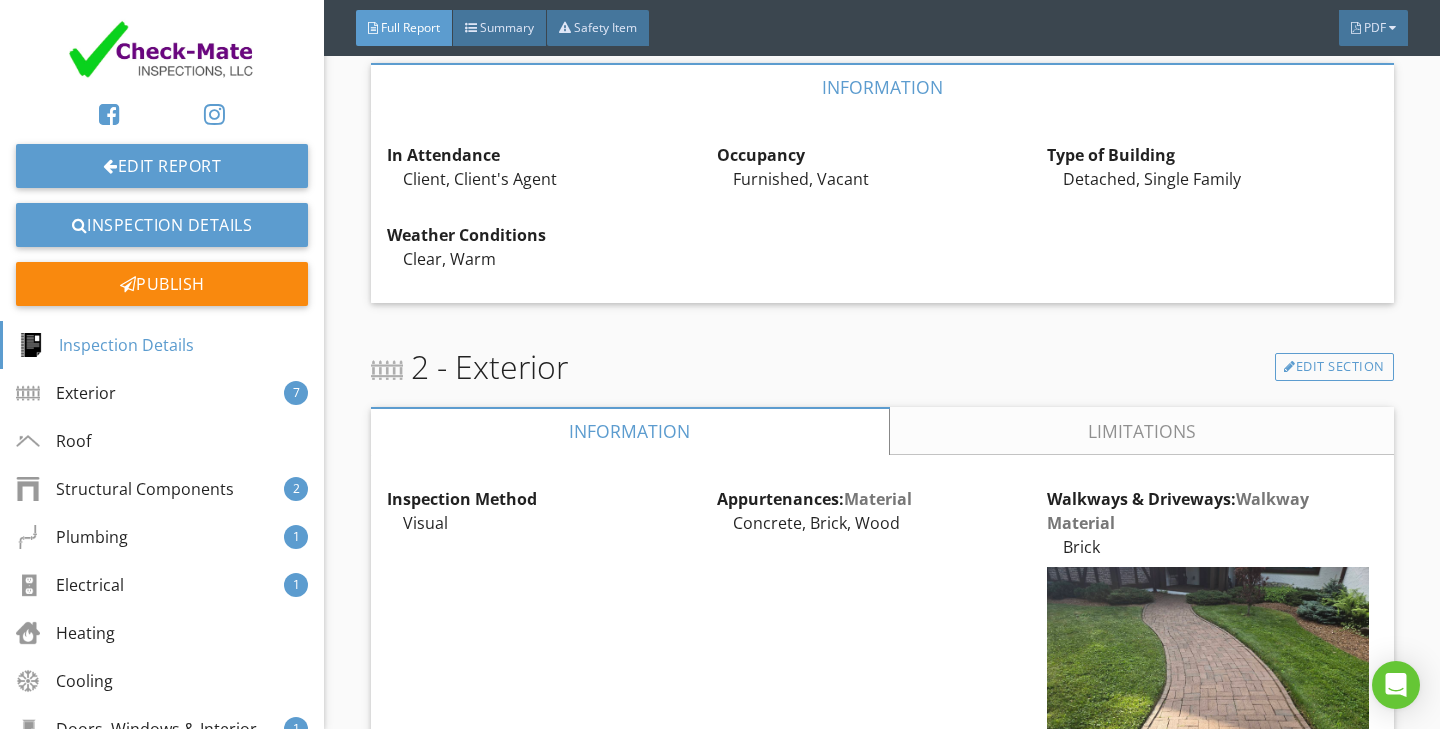 click on "Limitations" at bounding box center (1141, 431) 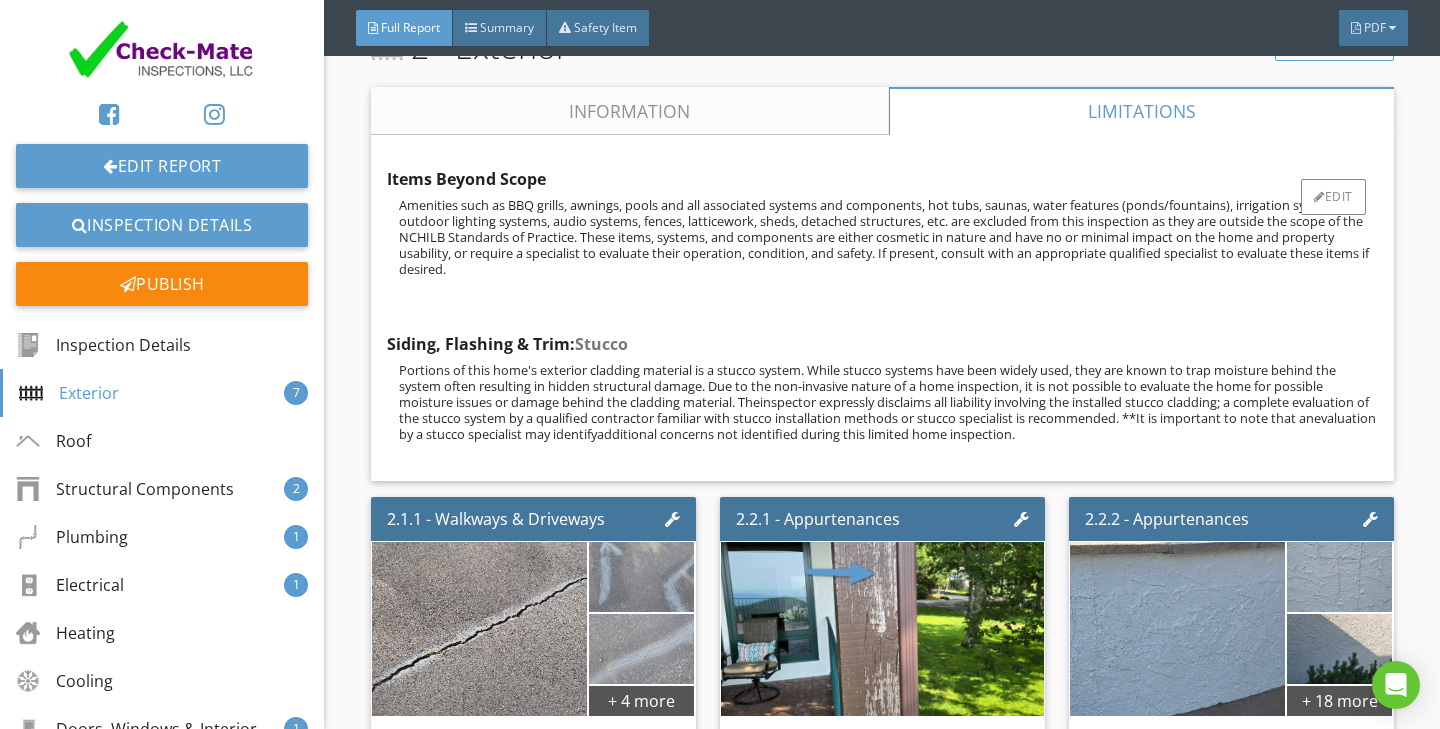 scroll, scrollTop: 2541, scrollLeft: 0, axis: vertical 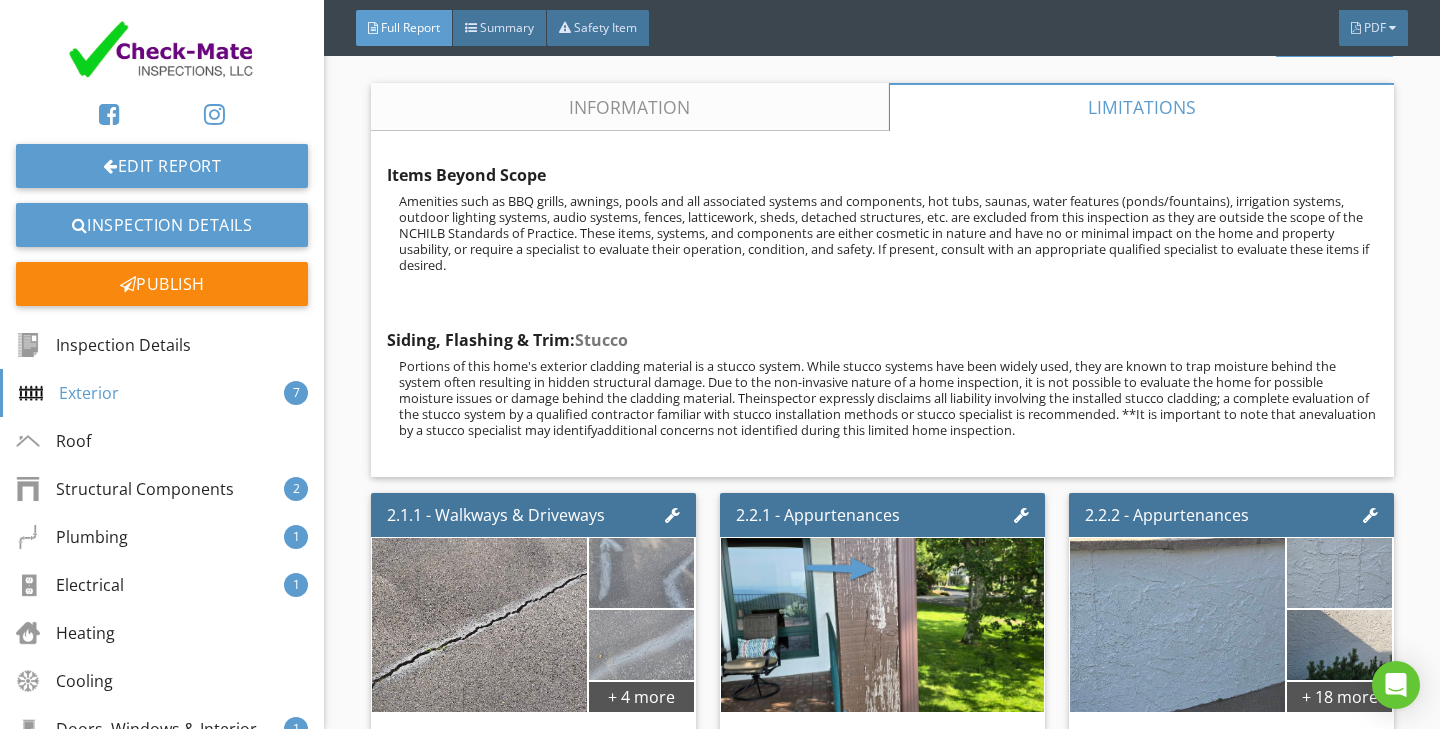 click on "Information" at bounding box center (630, 107) 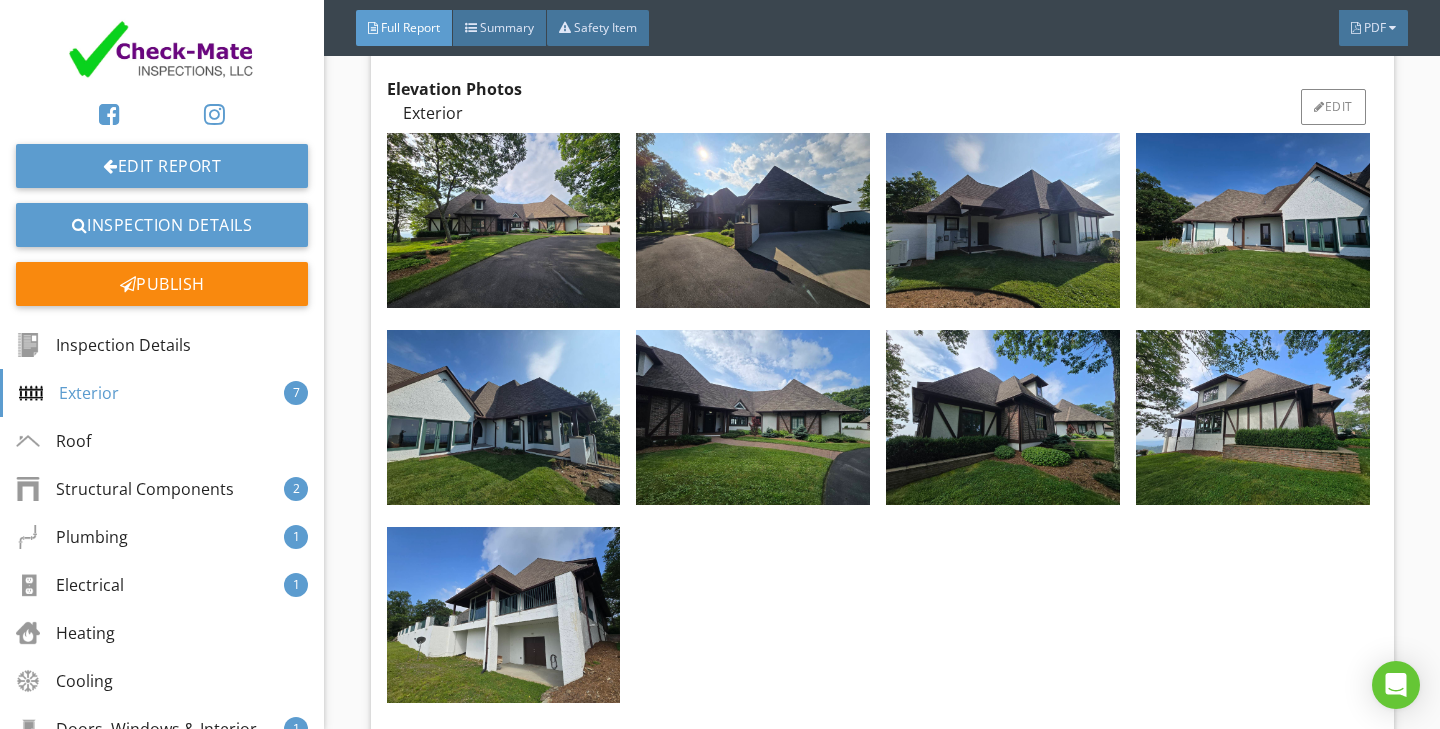 scroll, scrollTop: 2997, scrollLeft: 0, axis: vertical 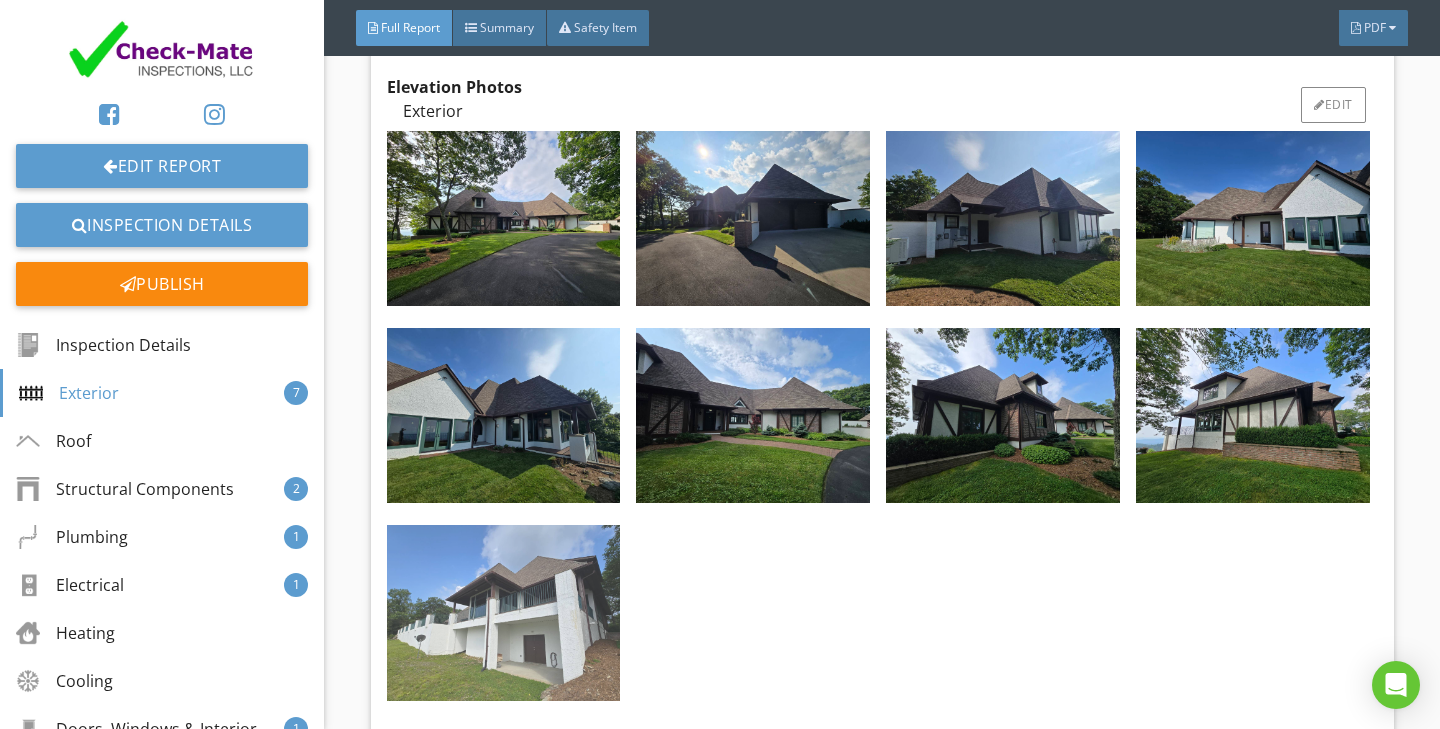 click at bounding box center [504, 612] 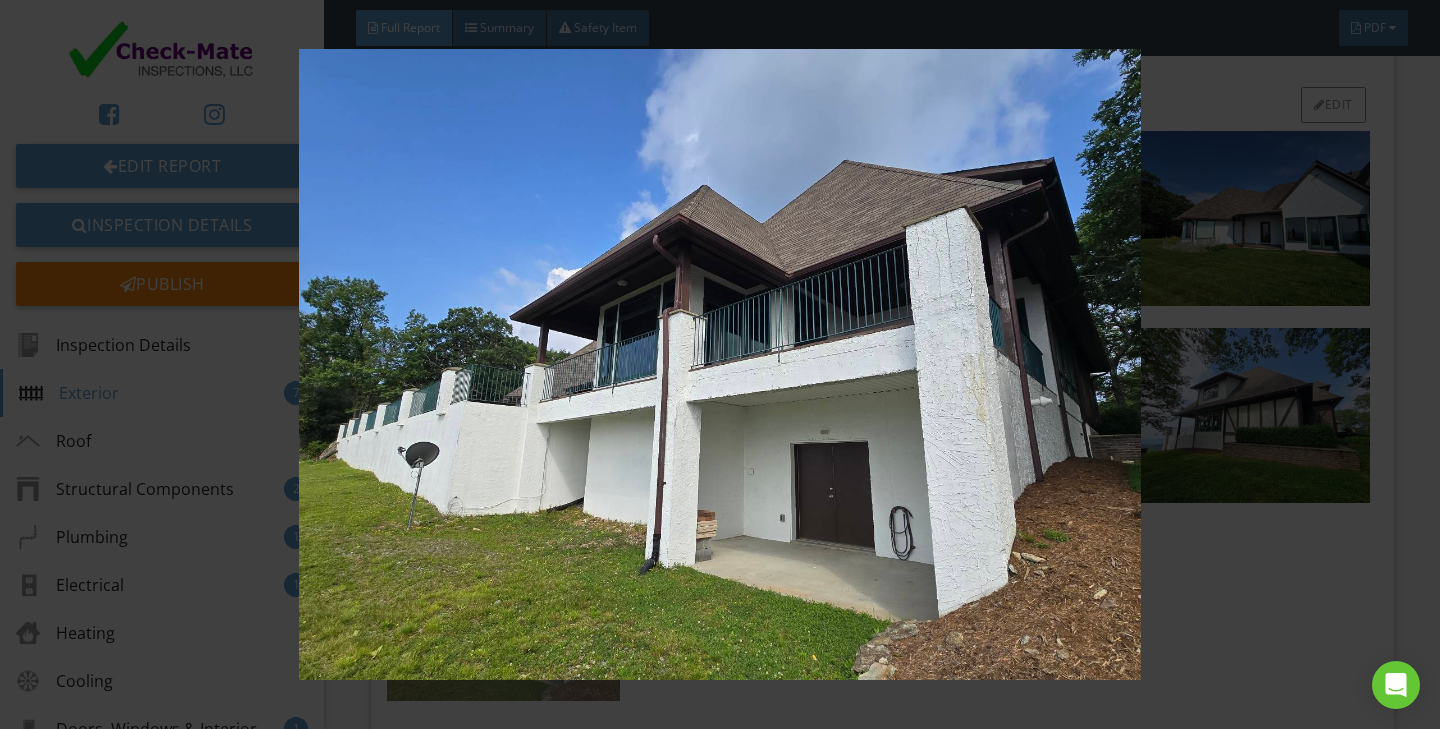 click at bounding box center [719, 365] 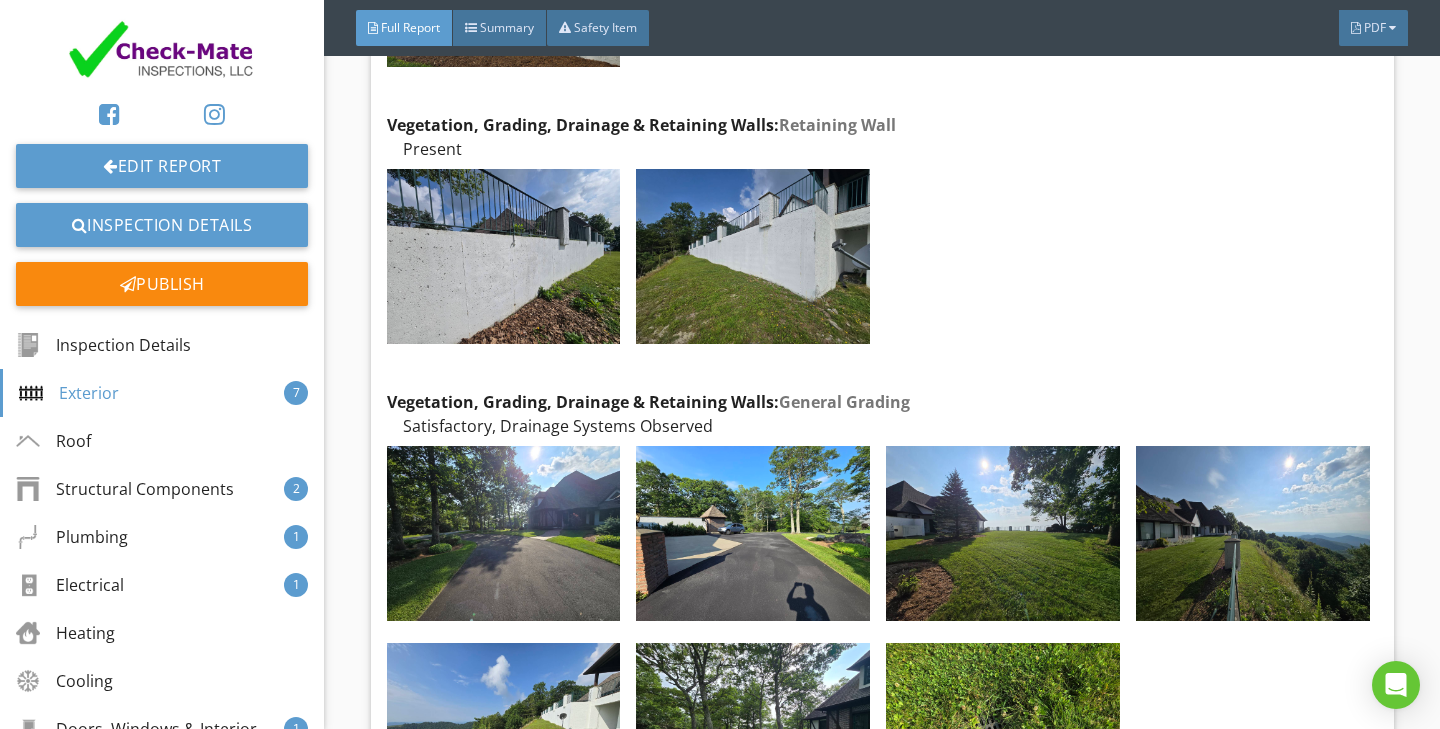 scroll, scrollTop: 7515, scrollLeft: 0, axis: vertical 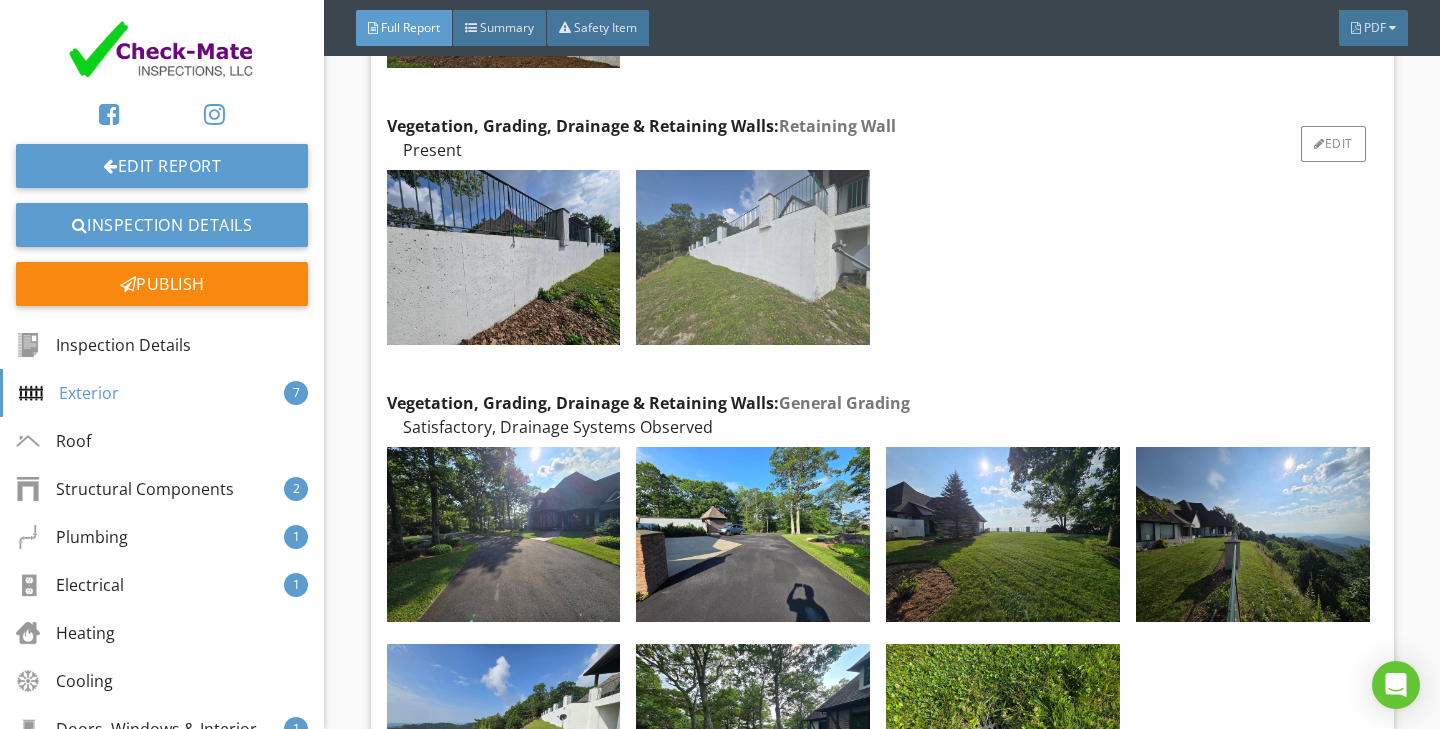 click at bounding box center (753, 257) 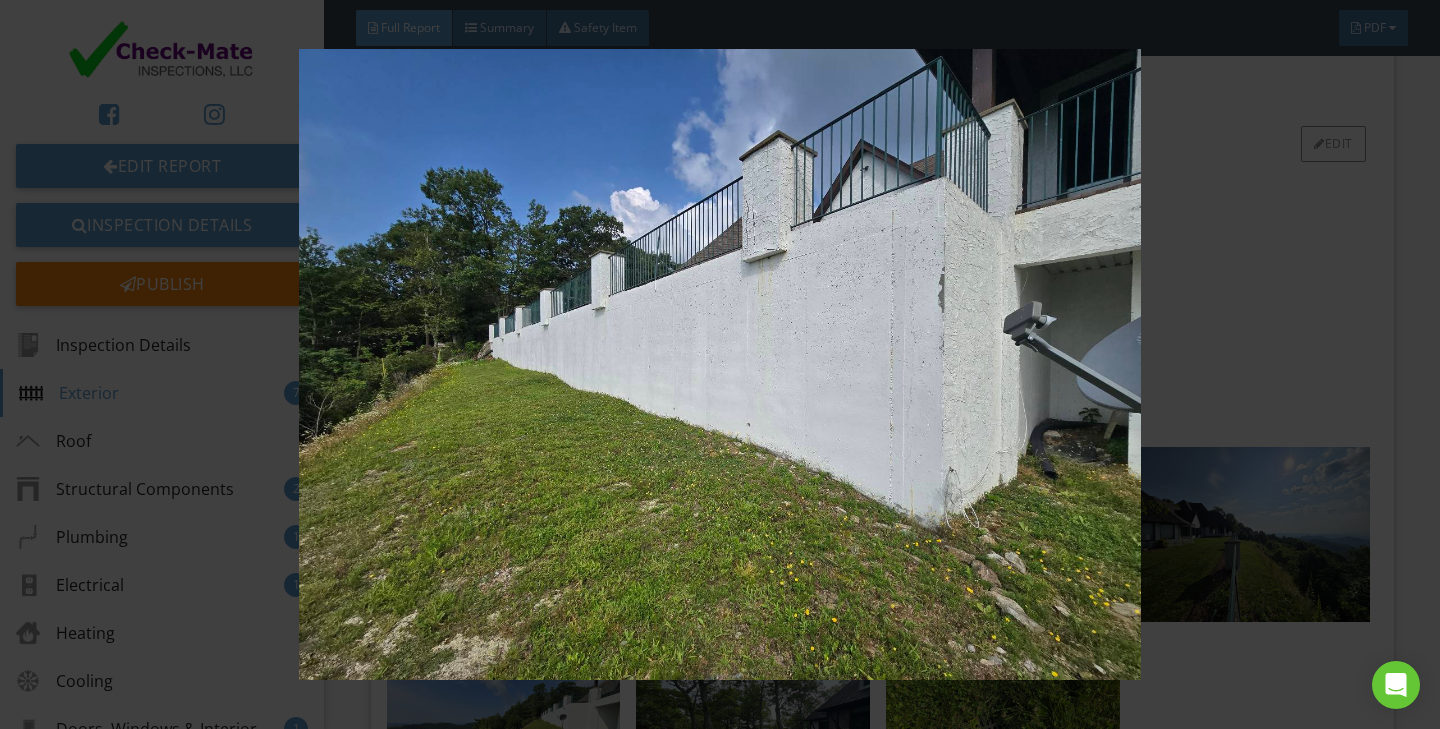 click at bounding box center [719, 365] 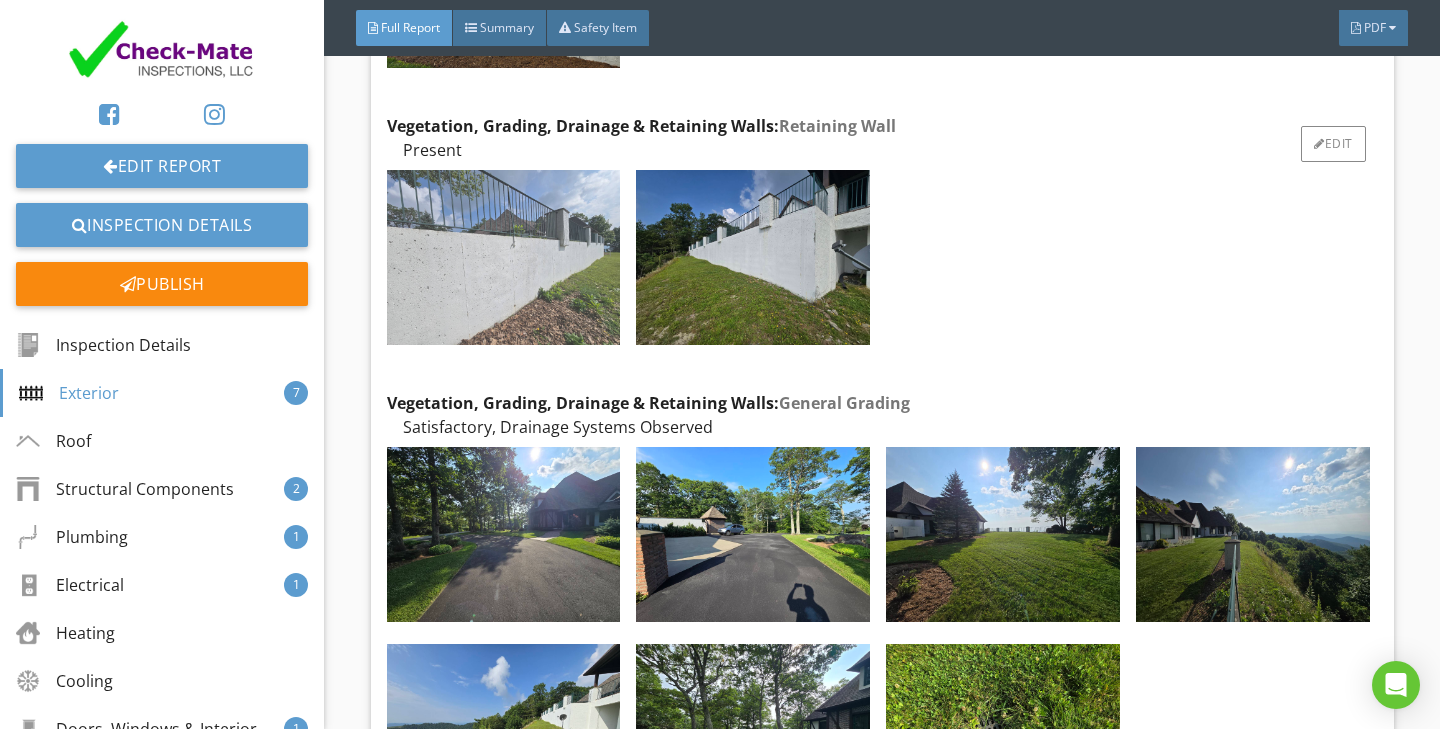 click at bounding box center (504, 257) 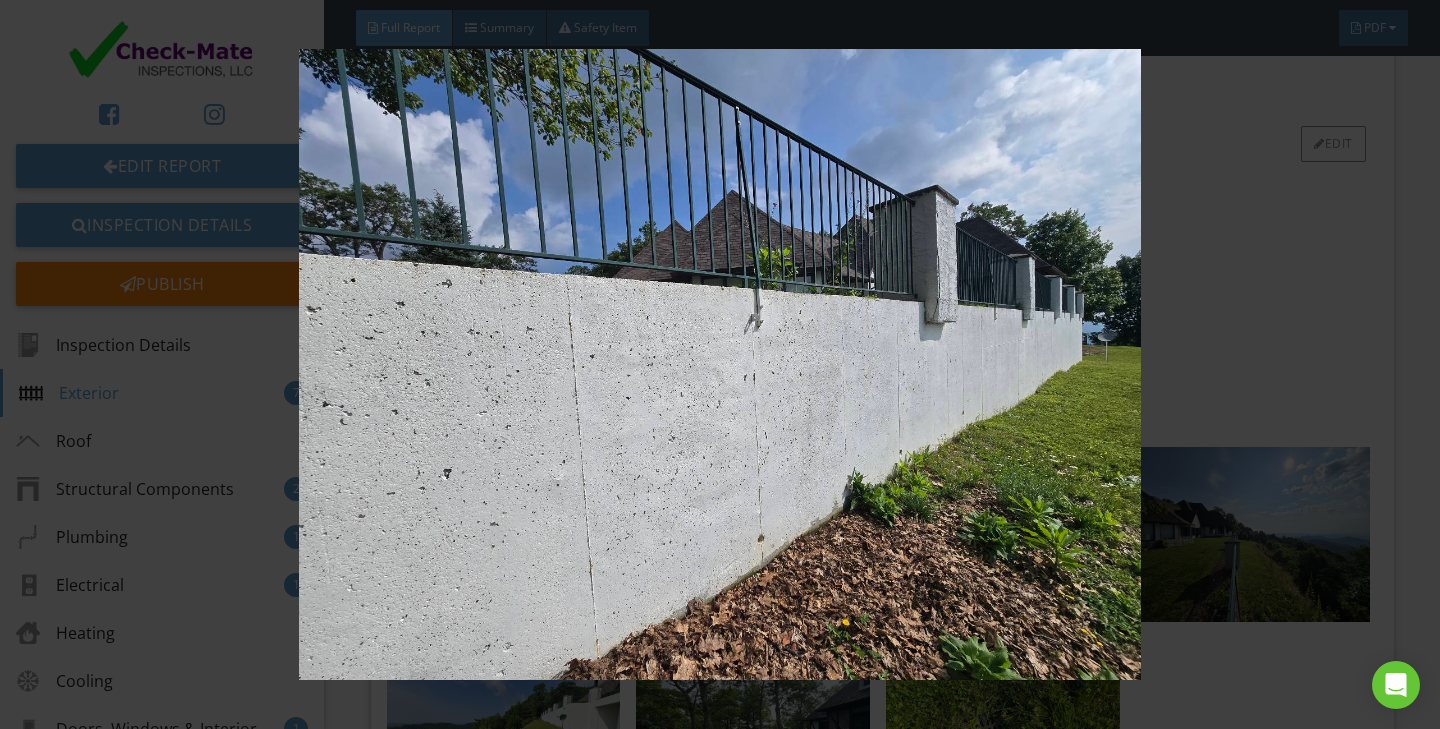 click at bounding box center (719, 365) 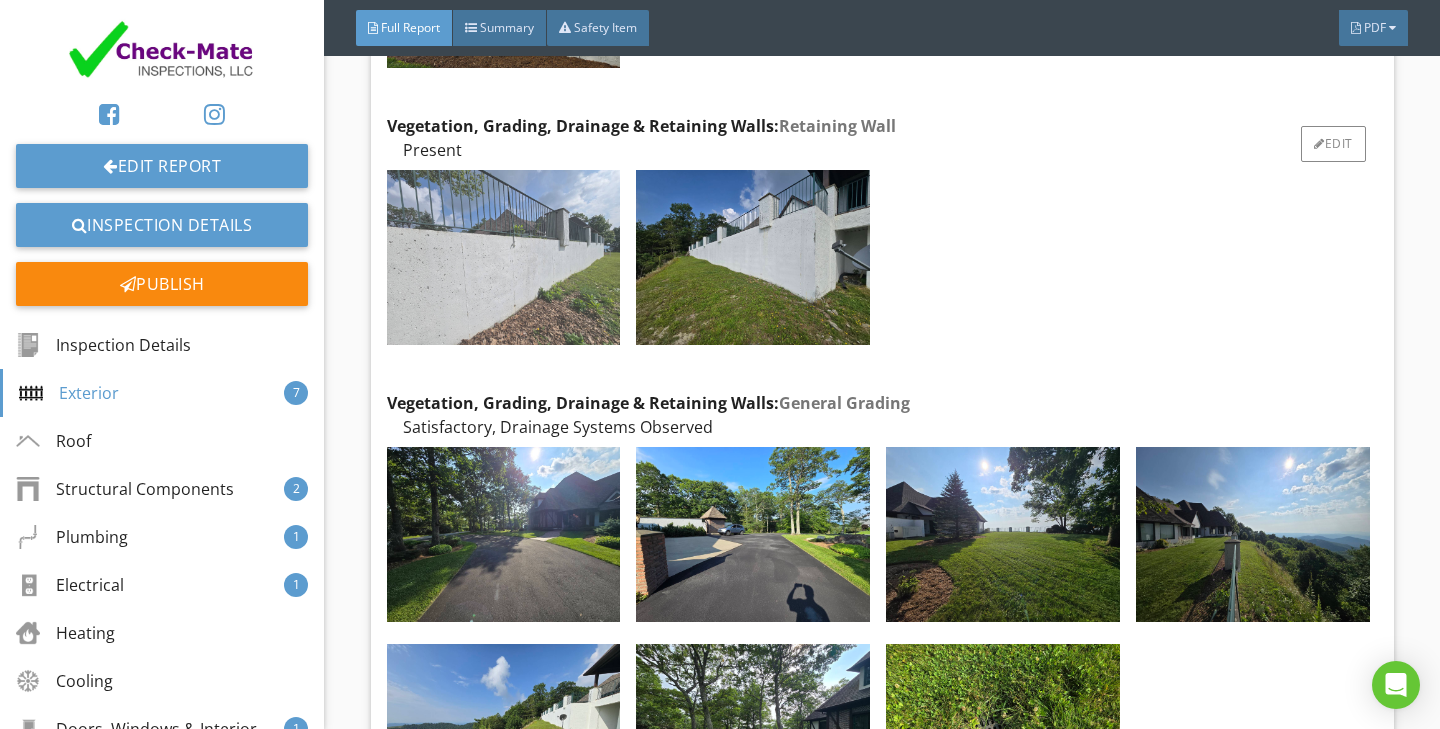 click at bounding box center [504, 257] 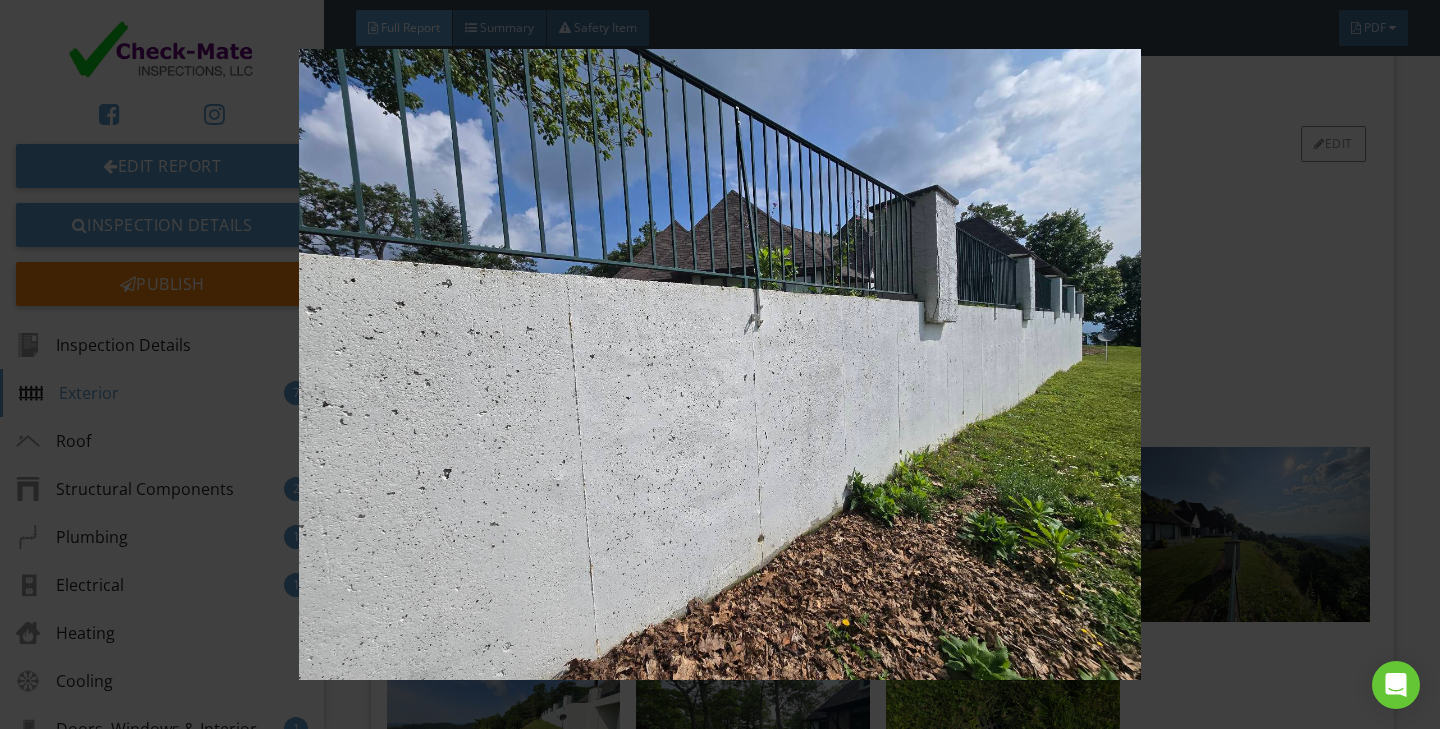 click at bounding box center (719, 365) 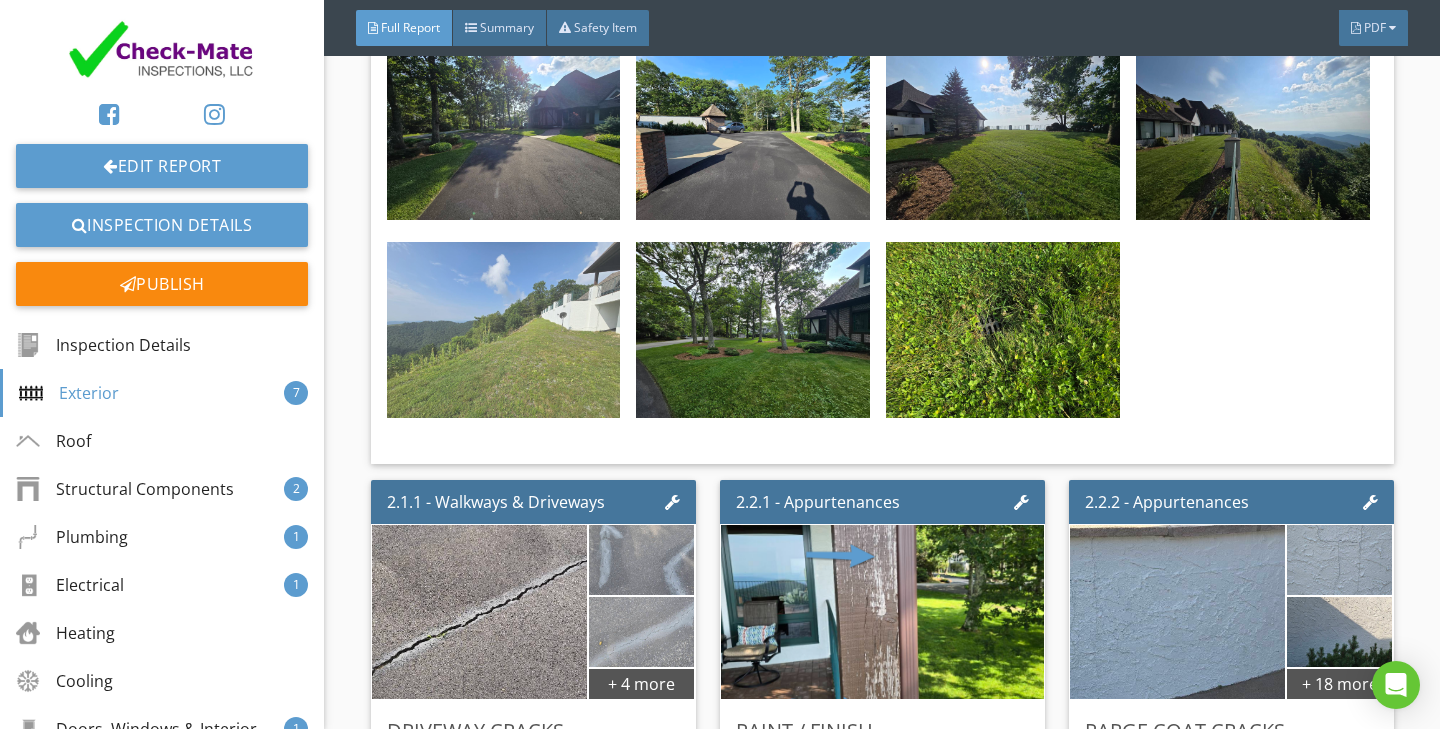 scroll, scrollTop: 8288, scrollLeft: 0, axis: vertical 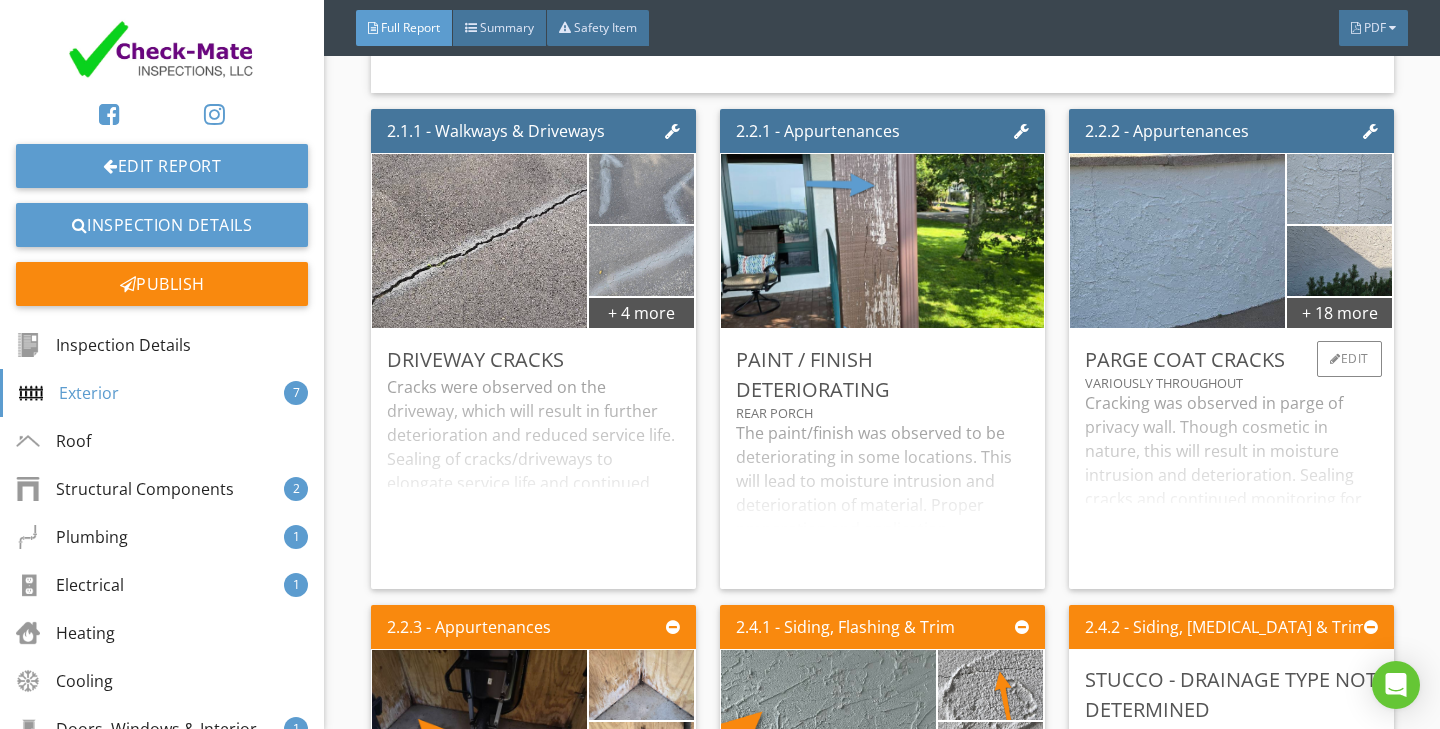 click on "+ 18 more" at bounding box center (1231, 241) 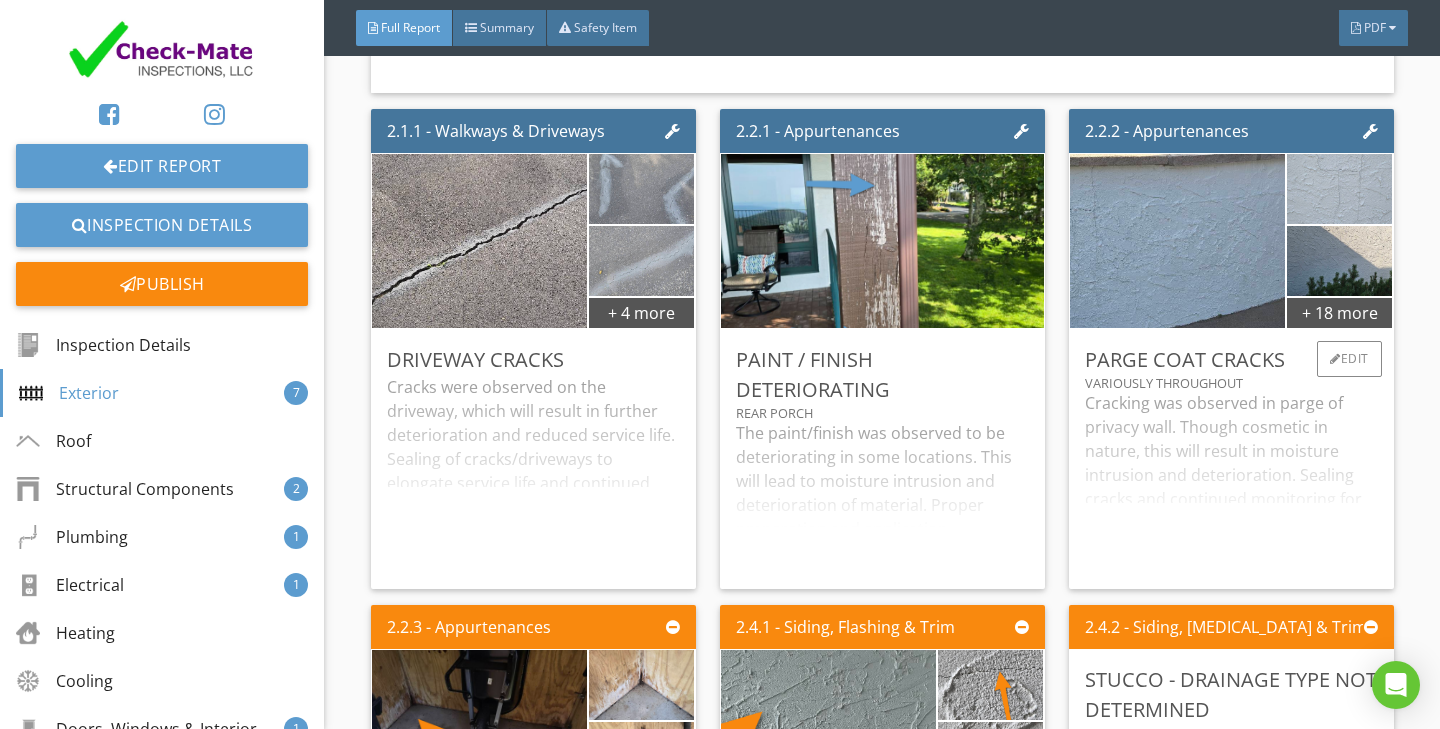 click at bounding box center (1339, 188) 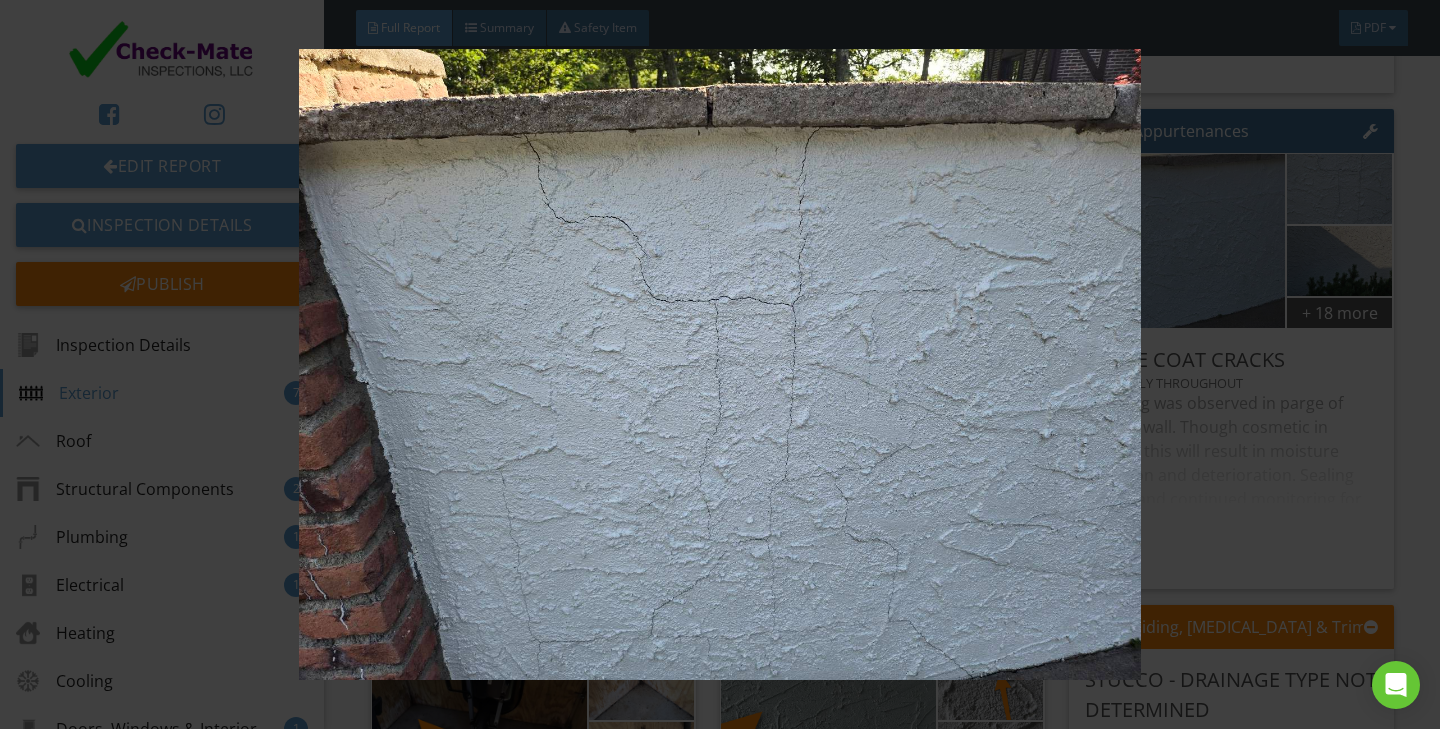 click at bounding box center [719, 365] 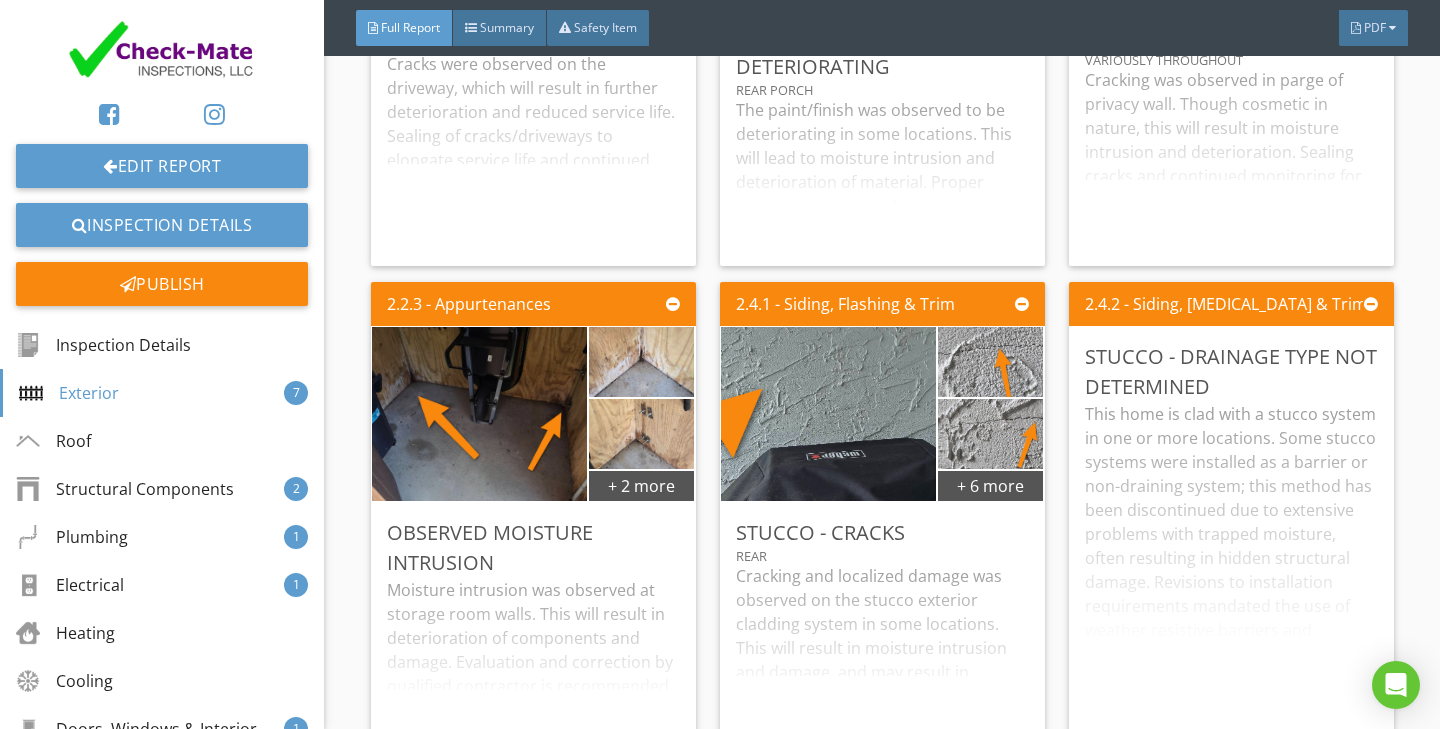 scroll, scrollTop: 8638, scrollLeft: 0, axis: vertical 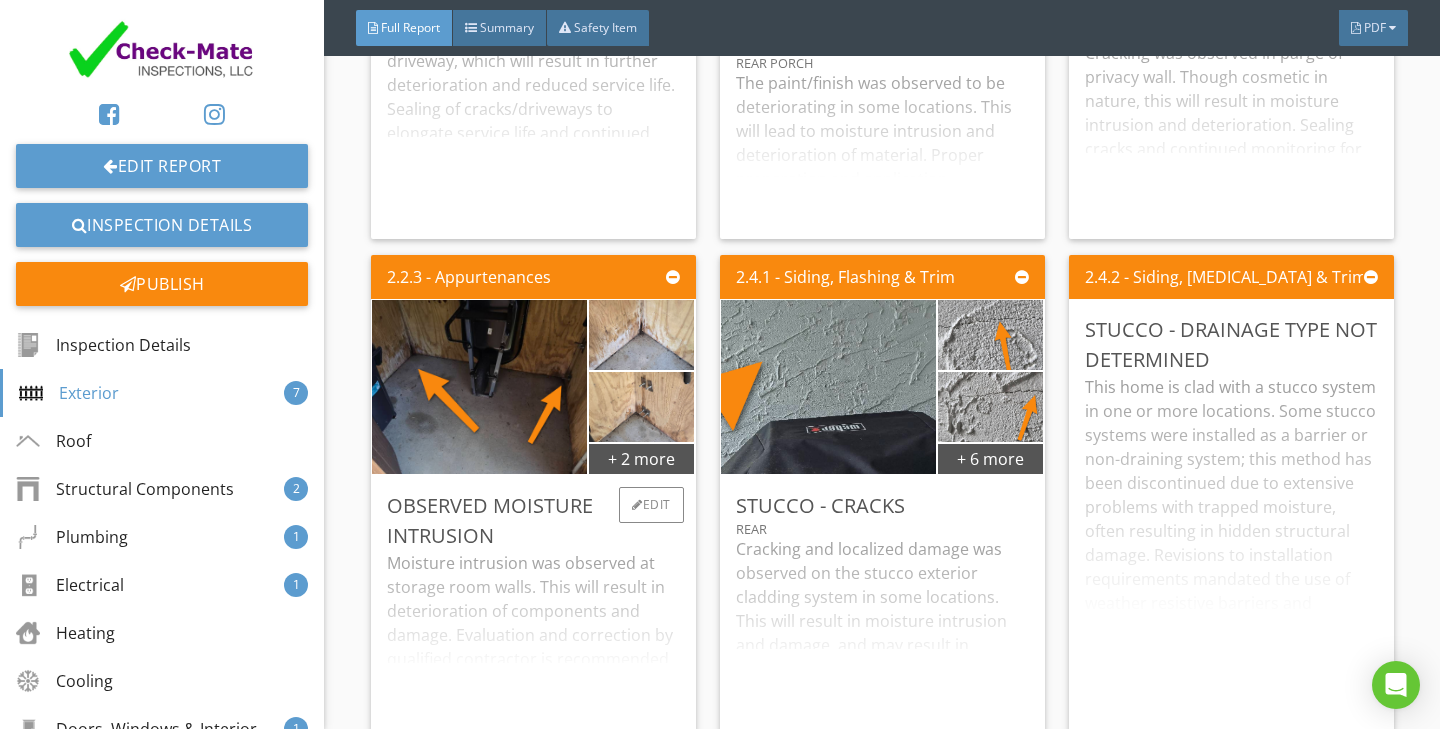 click on "Moisture intrusion was observed at storage room walls. This will result in deterioration of components and damage. Evaluation and correction by qualified contractor is recommended." at bounding box center (533, 635) 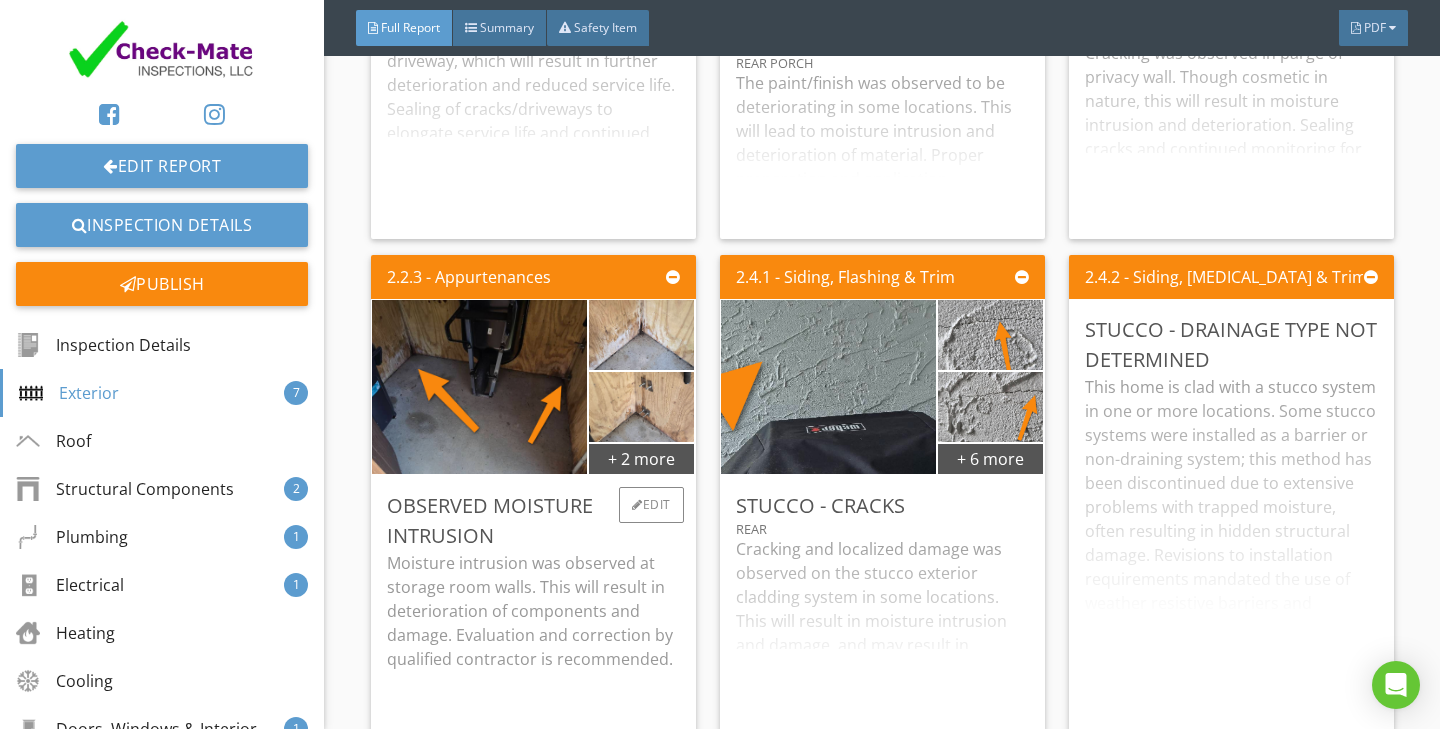 click on "Moisture intrusion was observed at storage room walls. This will result in deterioration of components and damage. Evaluation and correction by qualified contractor is recommended." at bounding box center (533, 611) 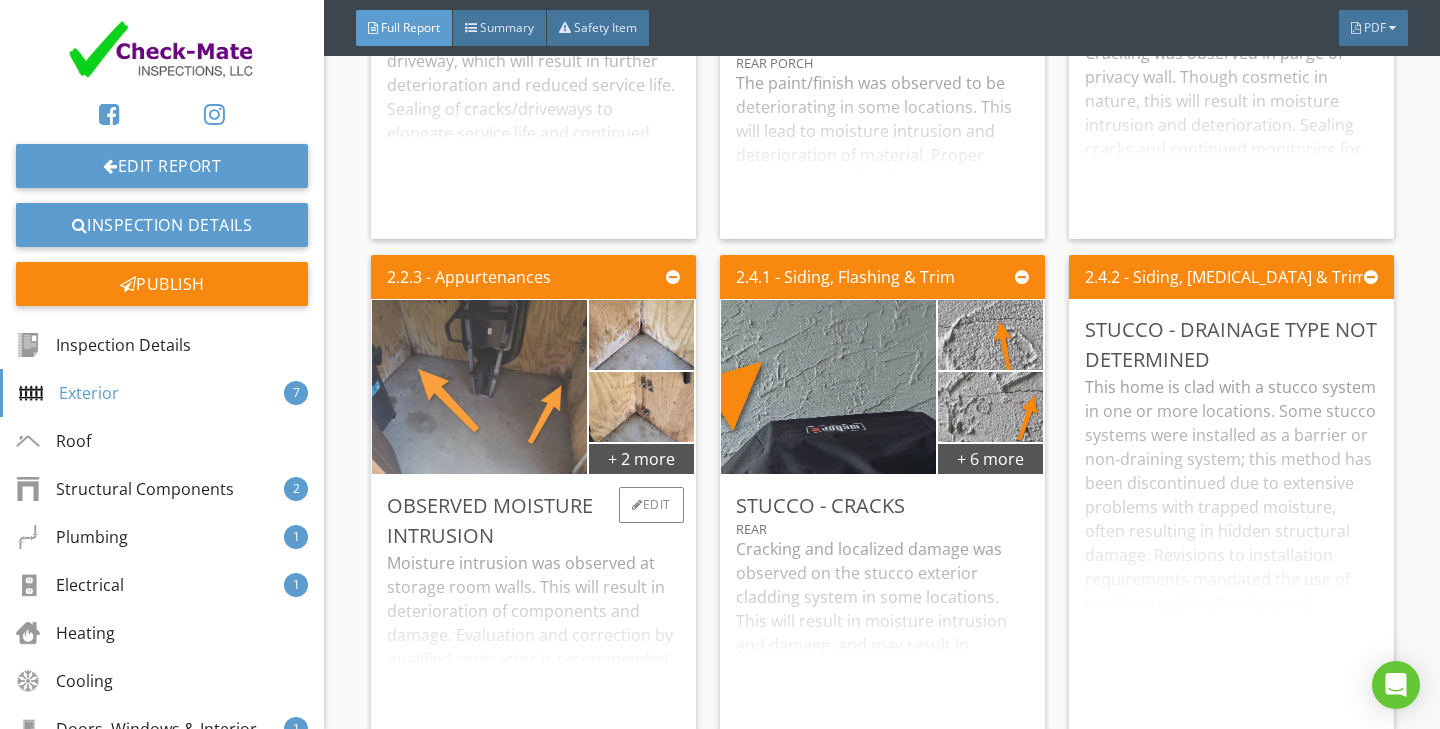 click at bounding box center [479, 386] 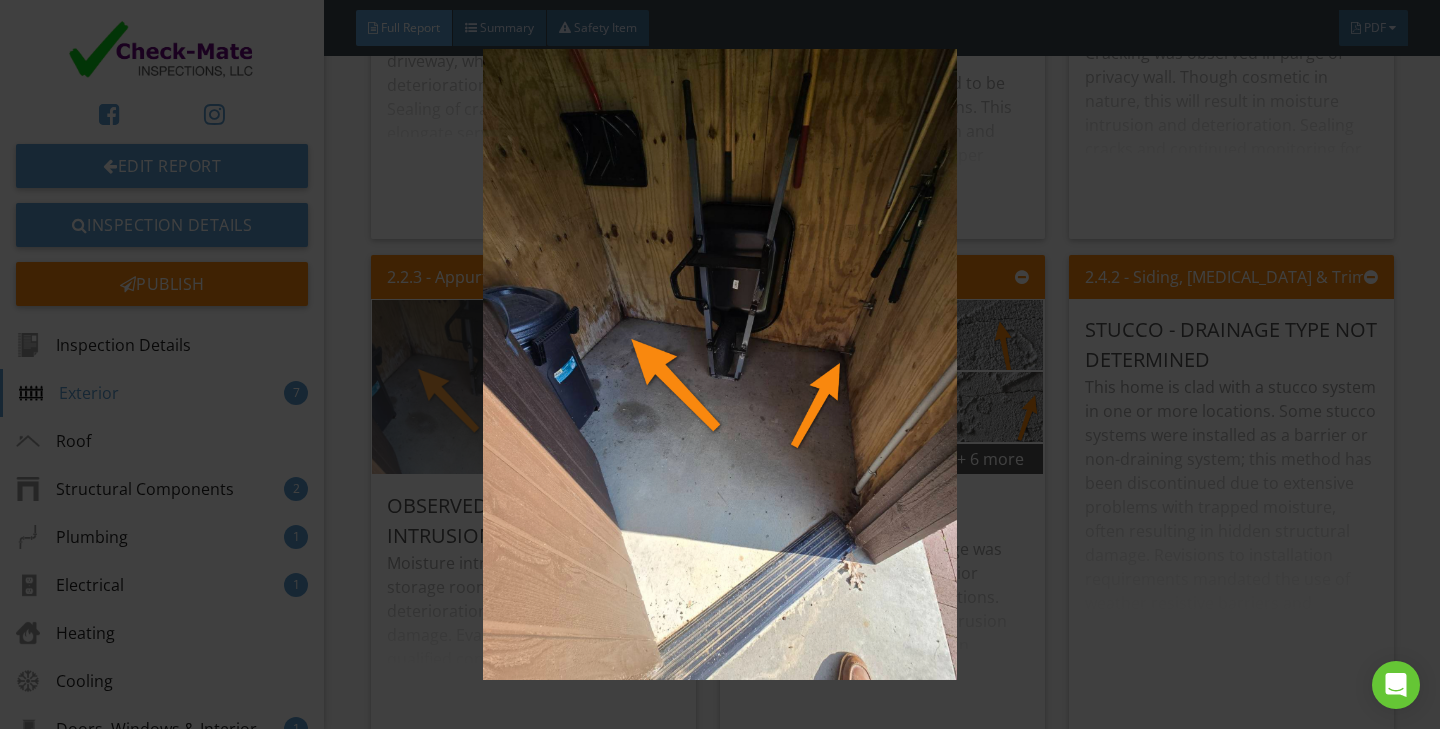 click at bounding box center [719, 365] 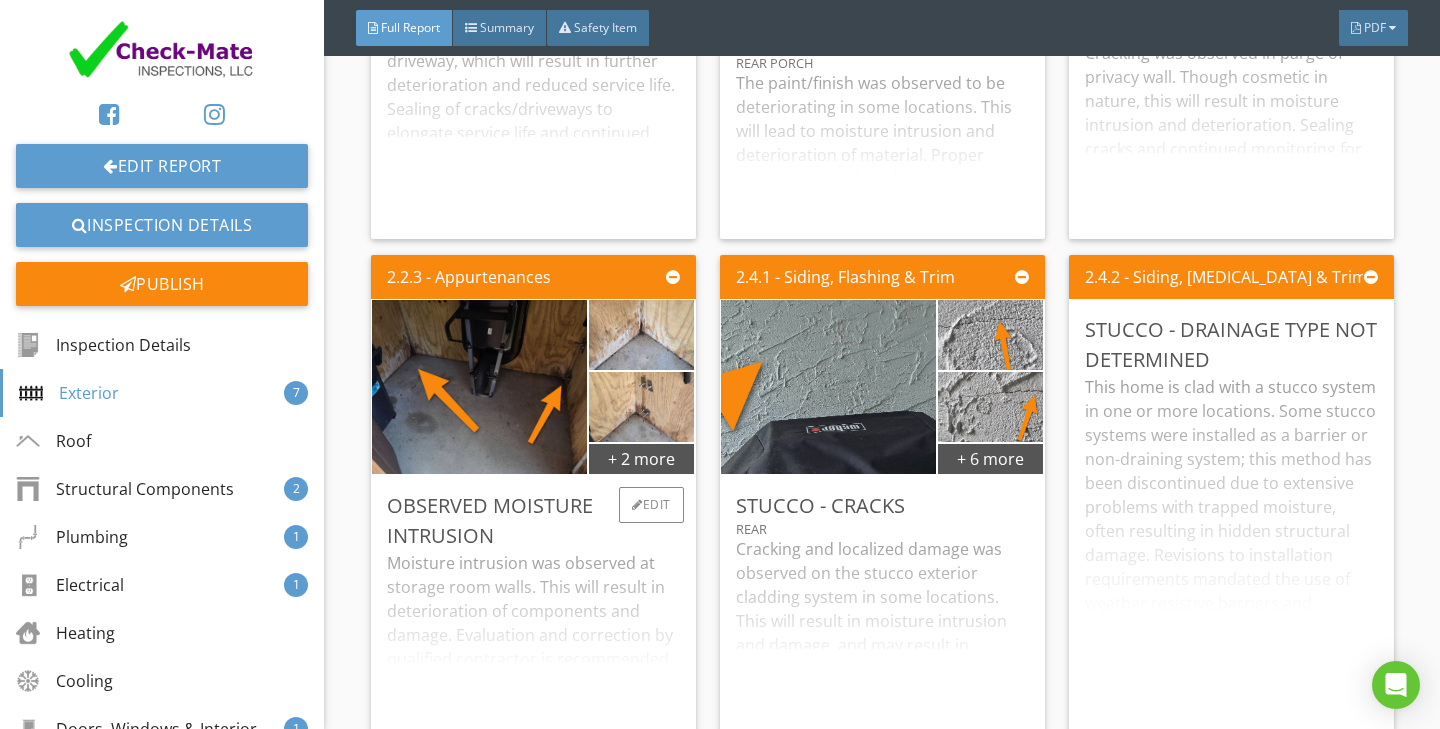 scroll, scrollTop: 8649, scrollLeft: 0, axis: vertical 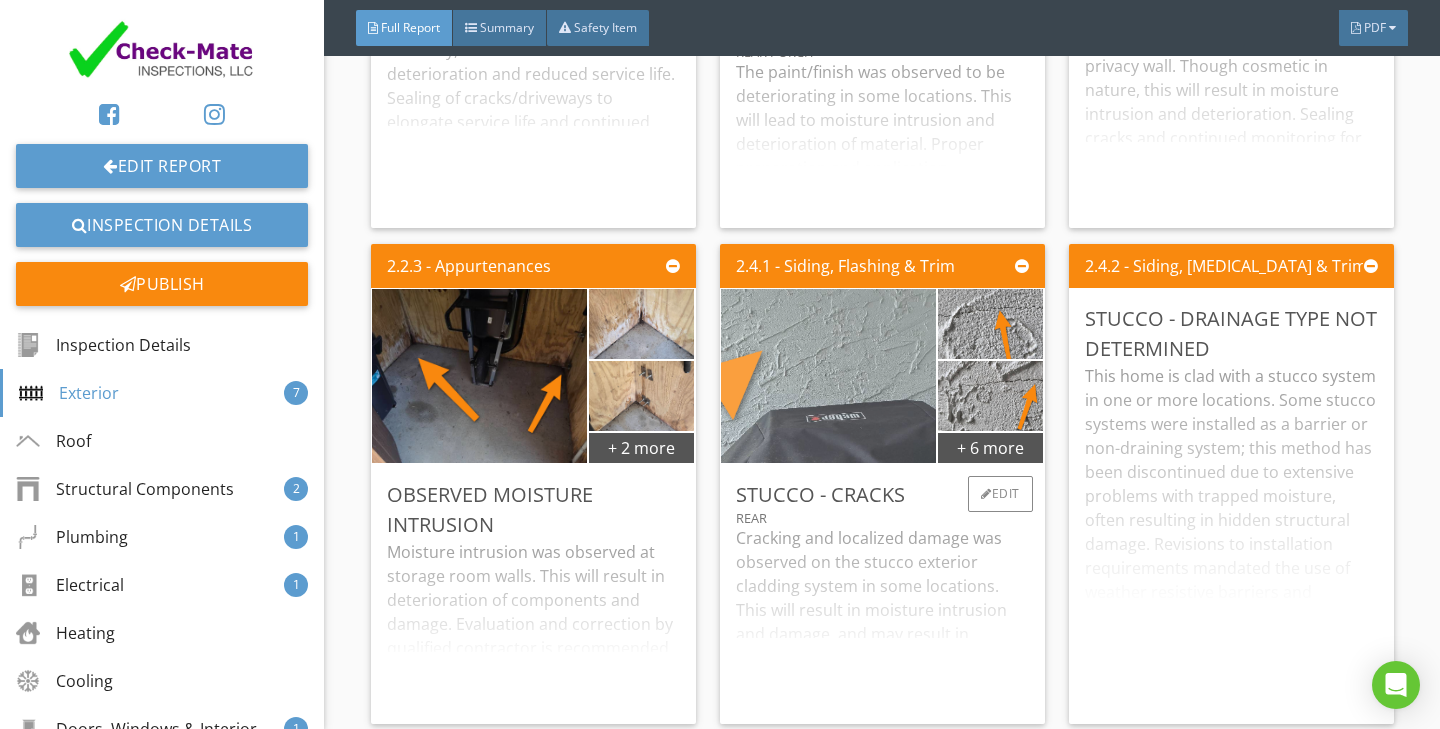click at bounding box center (828, 376) 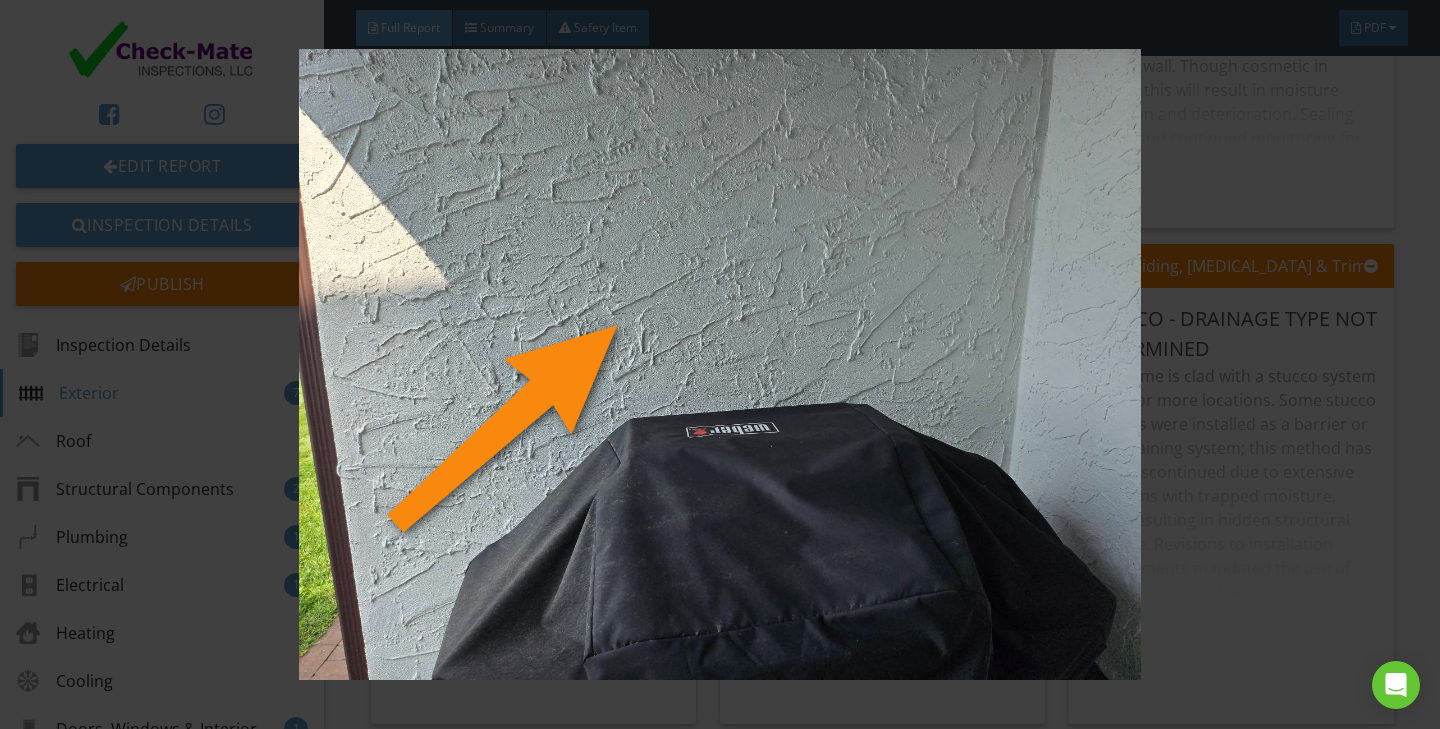 click at bounding box center (719, 365) 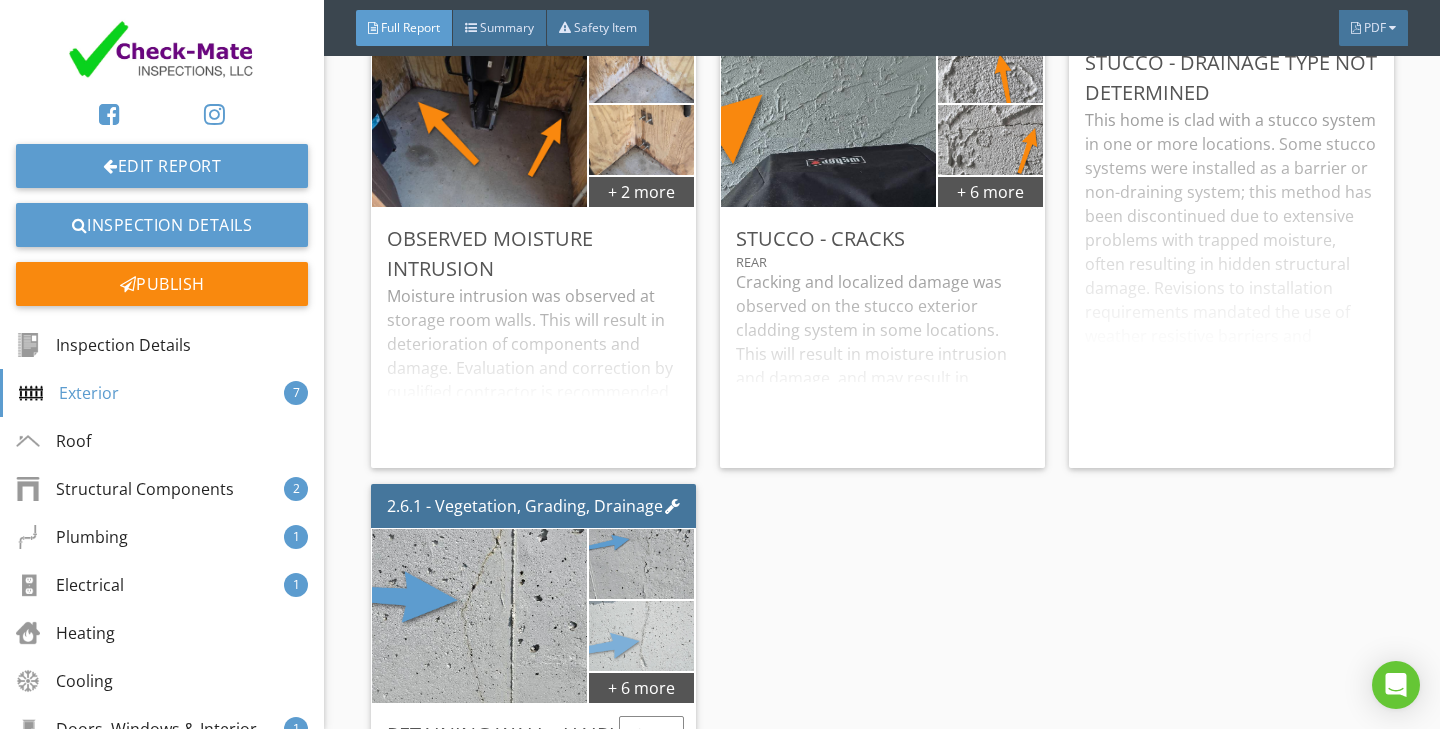 scroll, scrollTop: 9016, scrollLeft: 0, axis: vertical 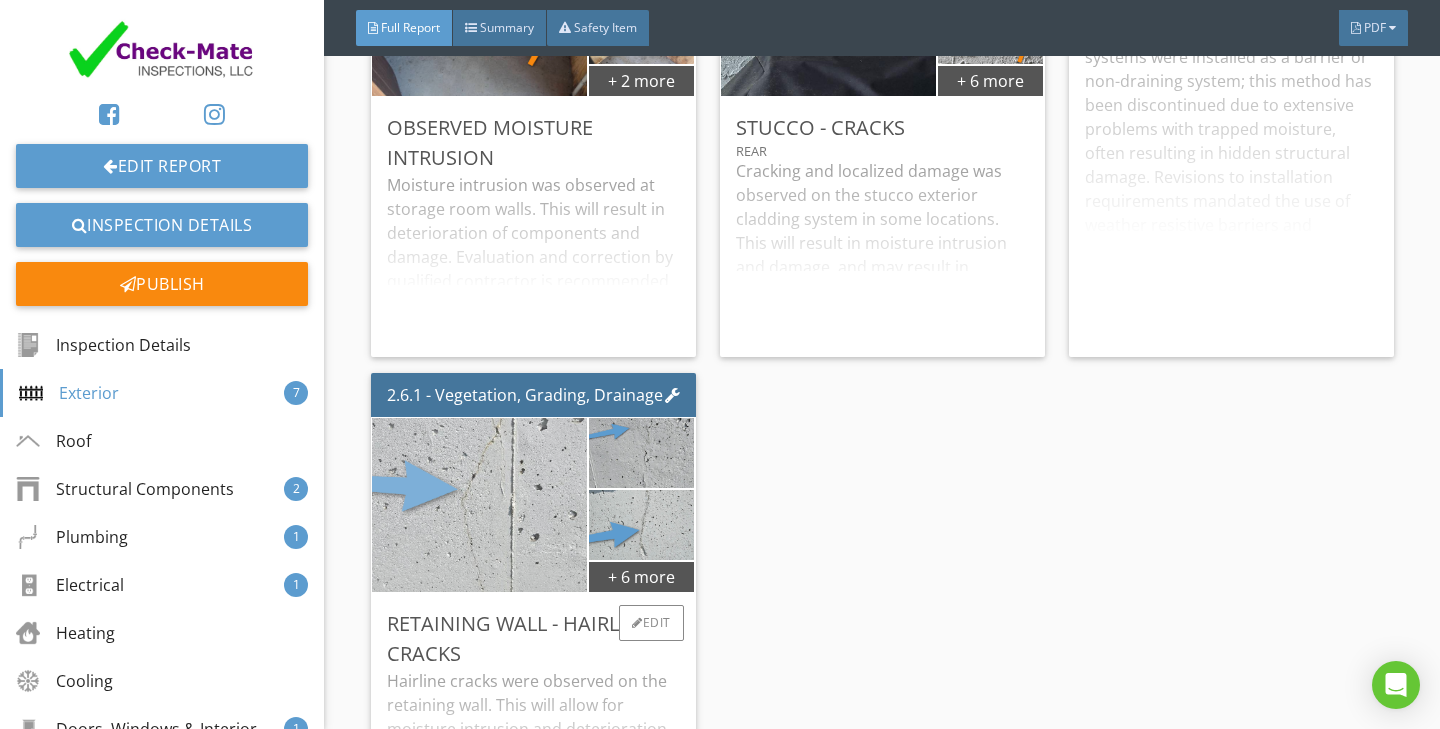 click at bounding box center [479, 505] 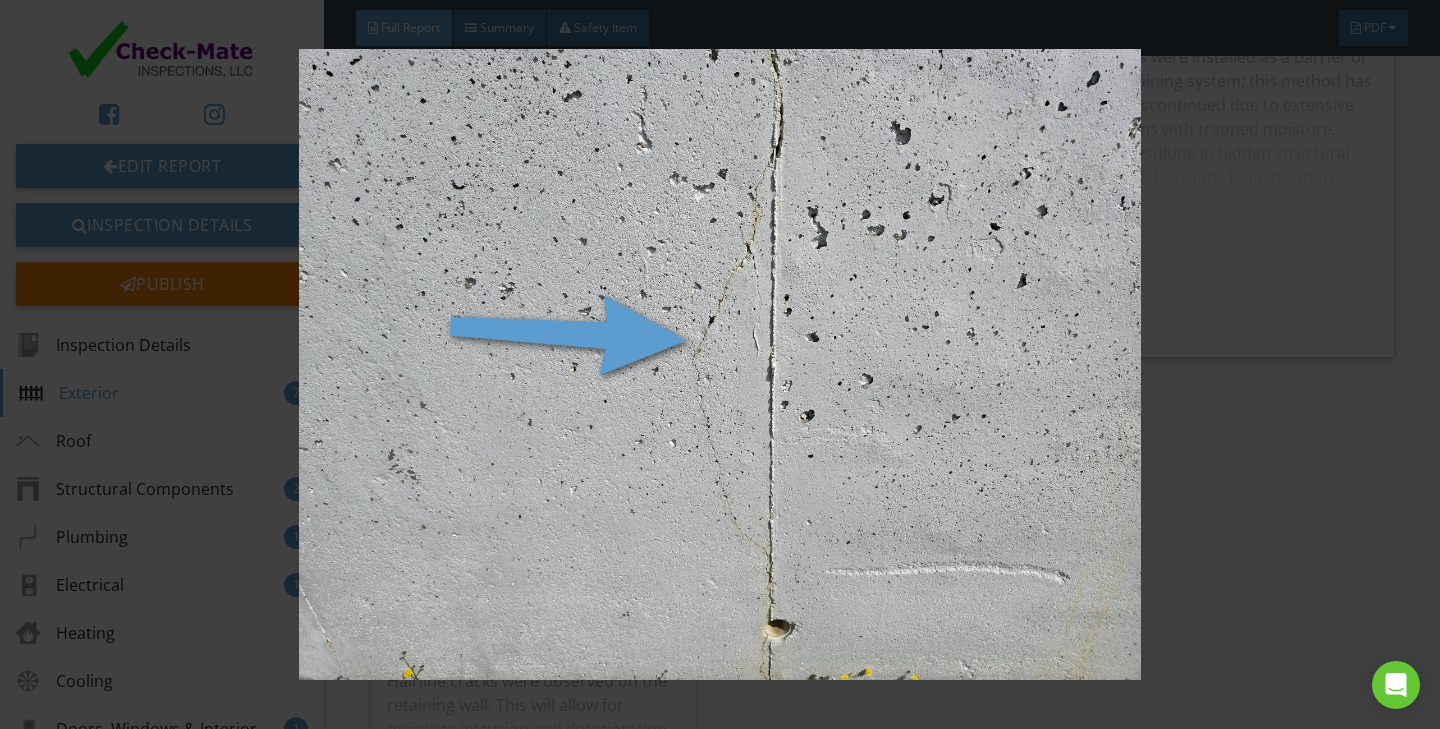 click at bounding box center [719, 365] 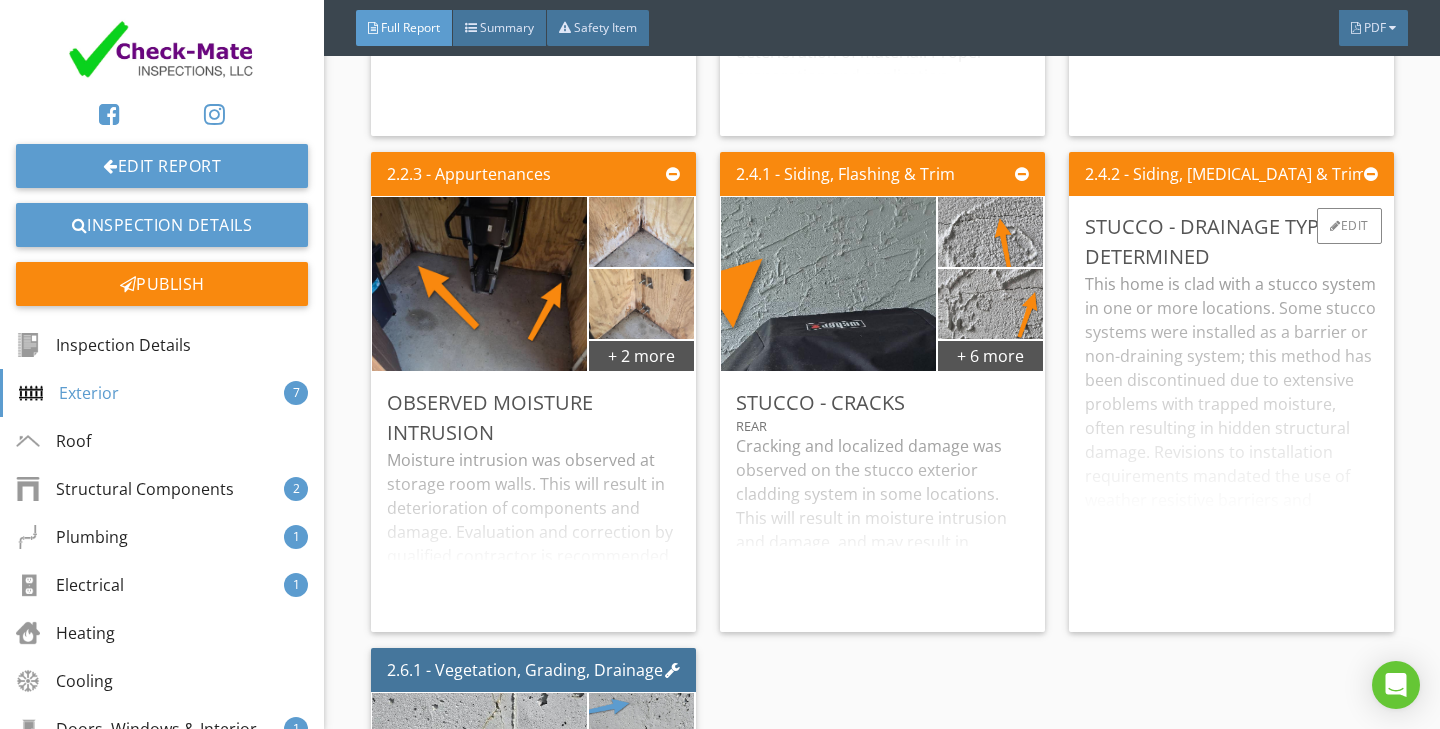 scroll, scrollTop: 8722, scrollLeft: 0, axis: vertical 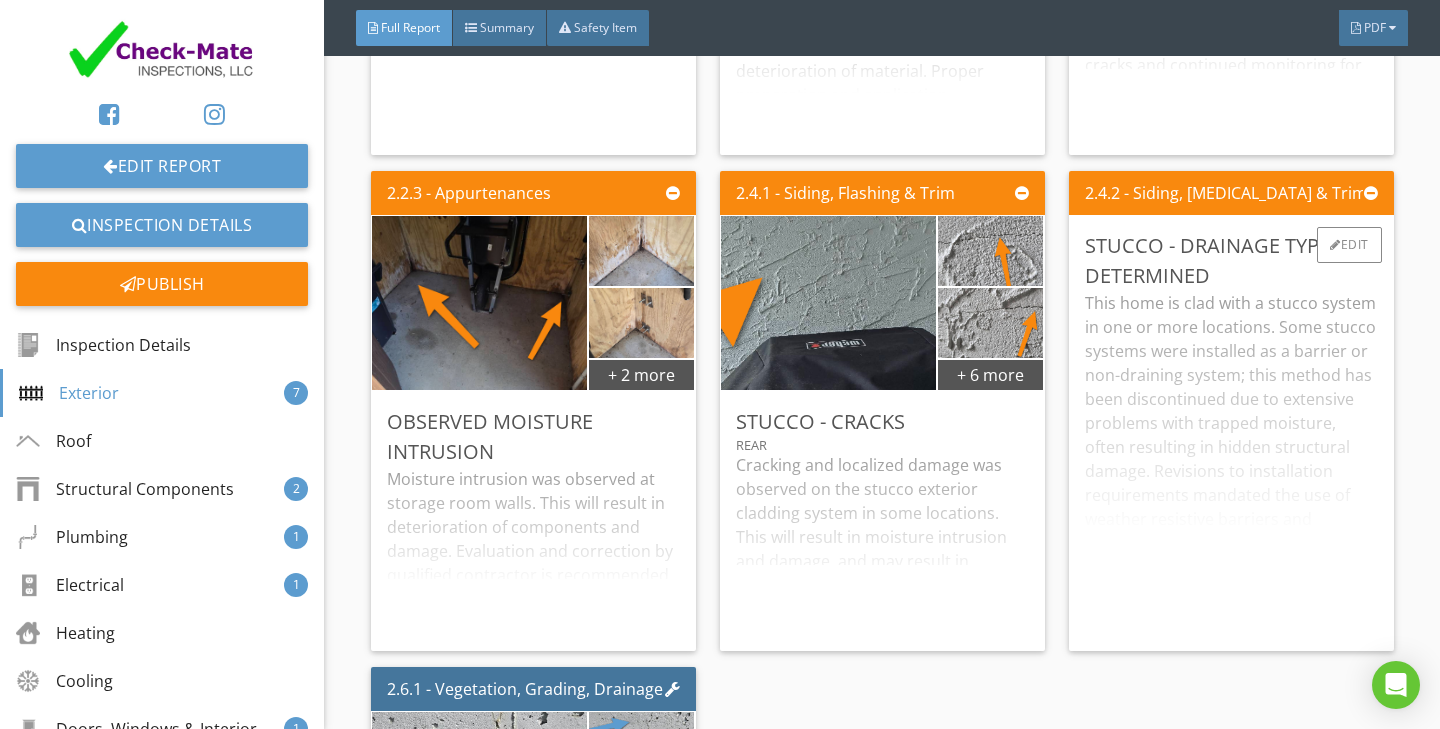 click on "This home is clad with a stucco system in one or more locations. Some stucco systems were installed as a barrier or non-draining system; this method has been discontinued due to extensive problems with trapped moisture, often resulting in hidden structural damage. Revisions to installation requirements mandated the use of weather resistive barriers and drainage plane systems behind the cladding, designed to reduce the potential of trapped moisture and structural damage. At the time of the inspection, it was not possible to determine whether the cladding on this home is the original problematic barrier system or the improved drainage plane system. Further, it is not possible to determine the presence of  trapped moisture and corresponding damage during the course of a North Carolina home inspection.  Complete evaluation of the stucco cladding of this home by a Stucco/EIFS specialist is recommended; the inspector expressly disclaims all liability involving the installed stucco cladding." at bounding box center [1231, 463] 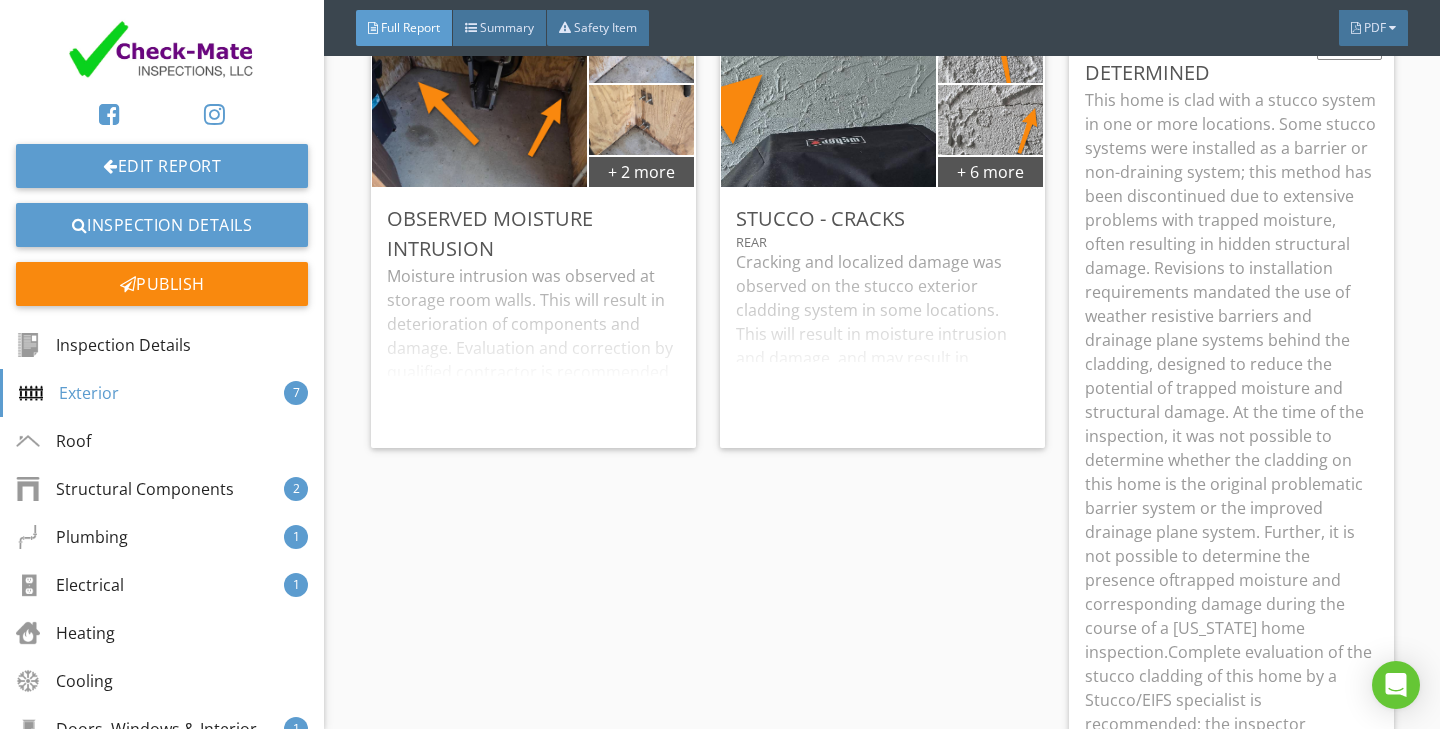scroll, scrollTop: 8776, scrollLeft: 0, axis: vertical 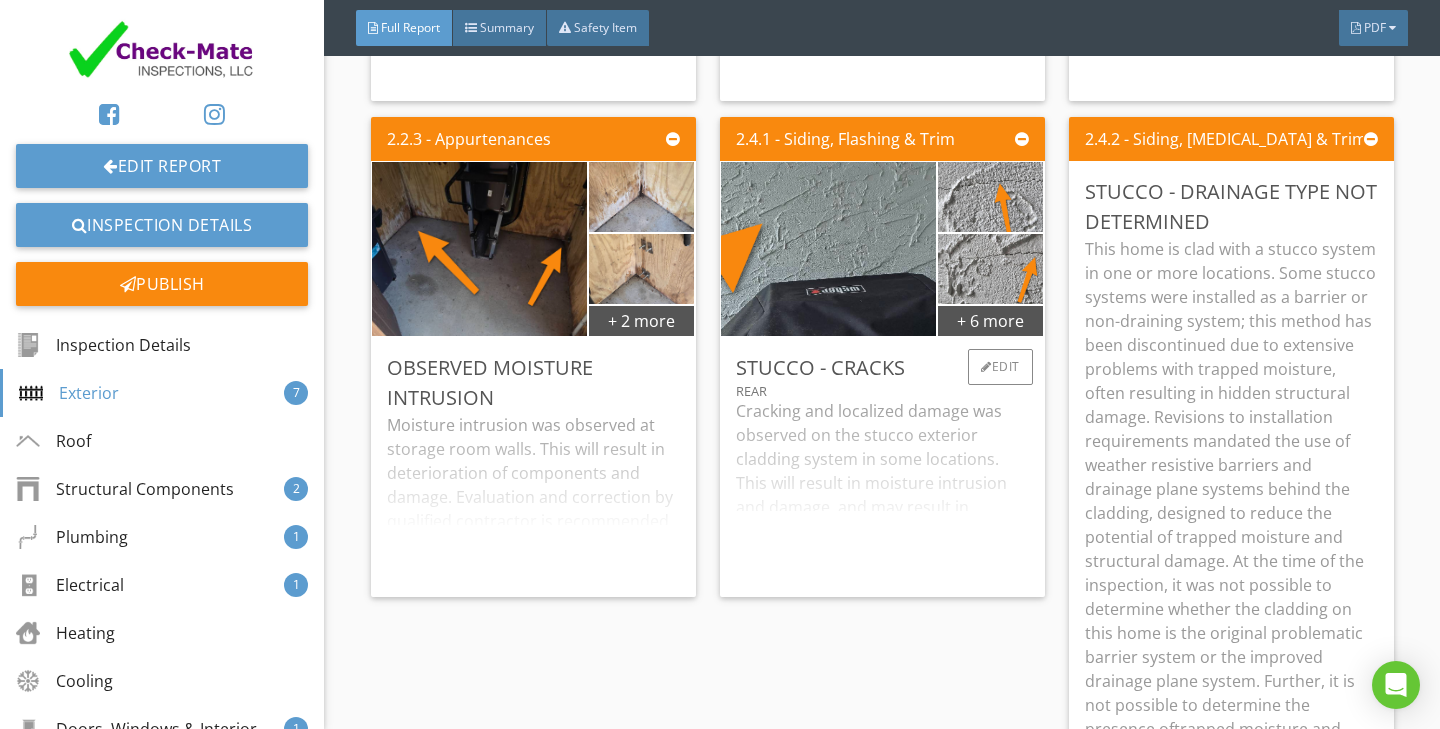 click on "Cracking and localized damage was observed on the stucco exterior cladding system in some locations. This will result in moisture intrusion and damage, and may result in trapped moisture behind the stucco system. Ev aluation of  the stucco cladding installation by a qualified contractor and repair/correction as necessary is recommended." at bounding box center (882, 490) 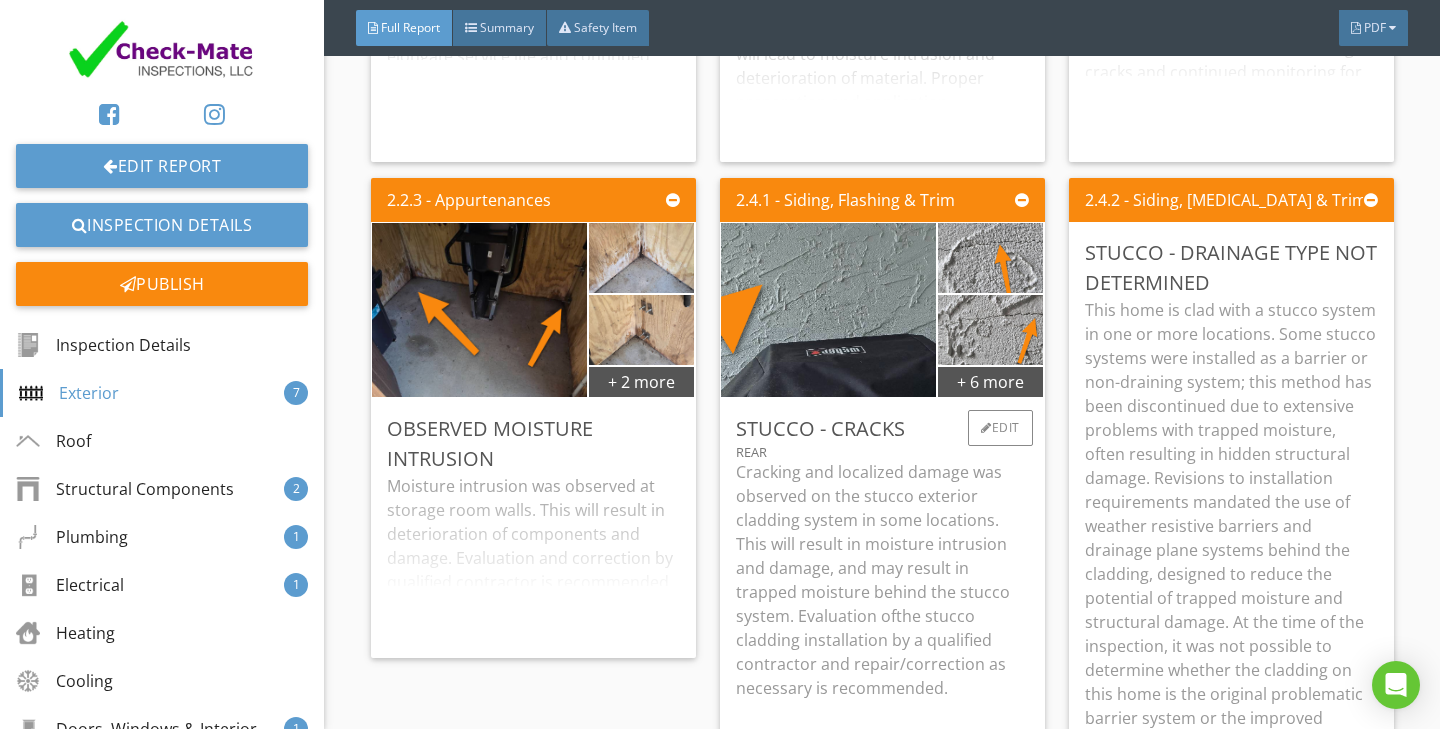scroll, scrollTop: 8712, scrollLeft: 0, axis: vertical 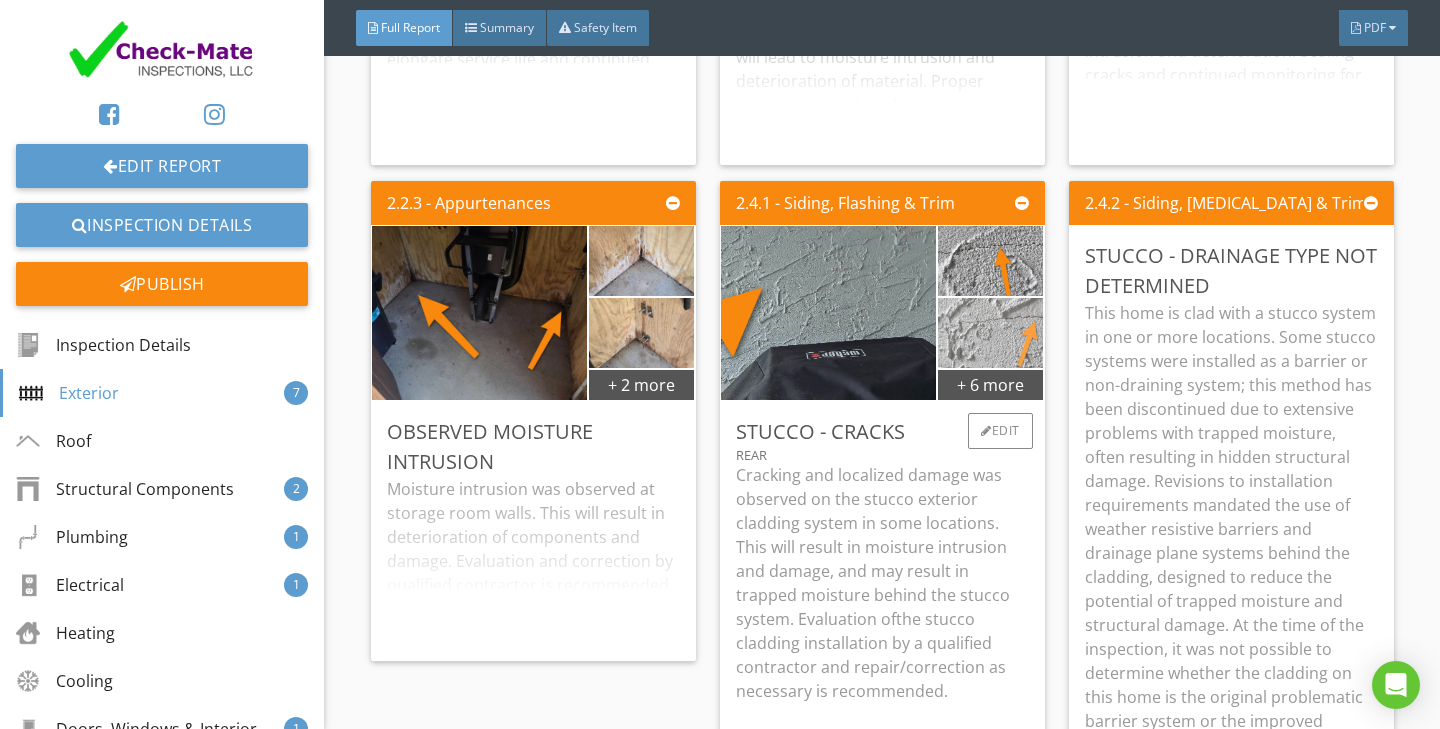 click at bounding box center (990, 332) 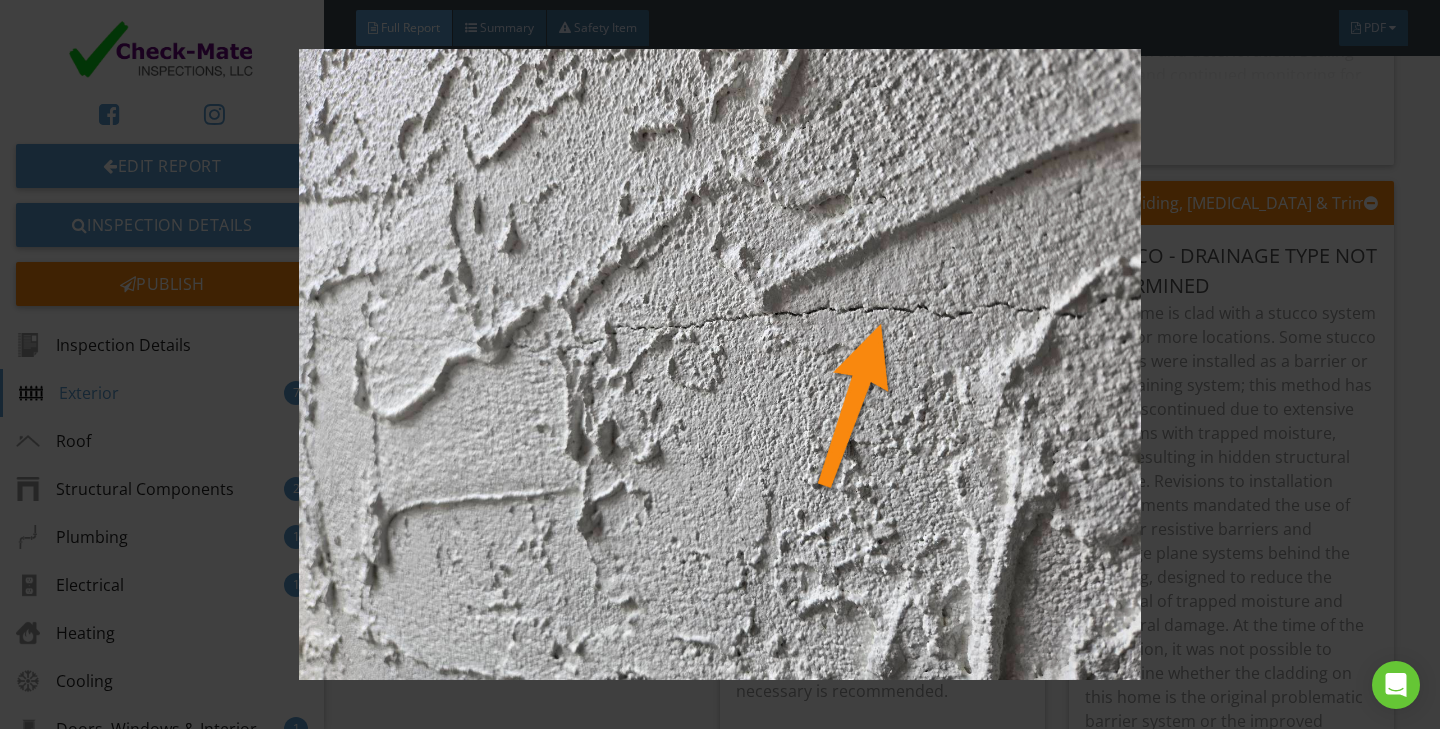 click at bounding box center [719, 365] 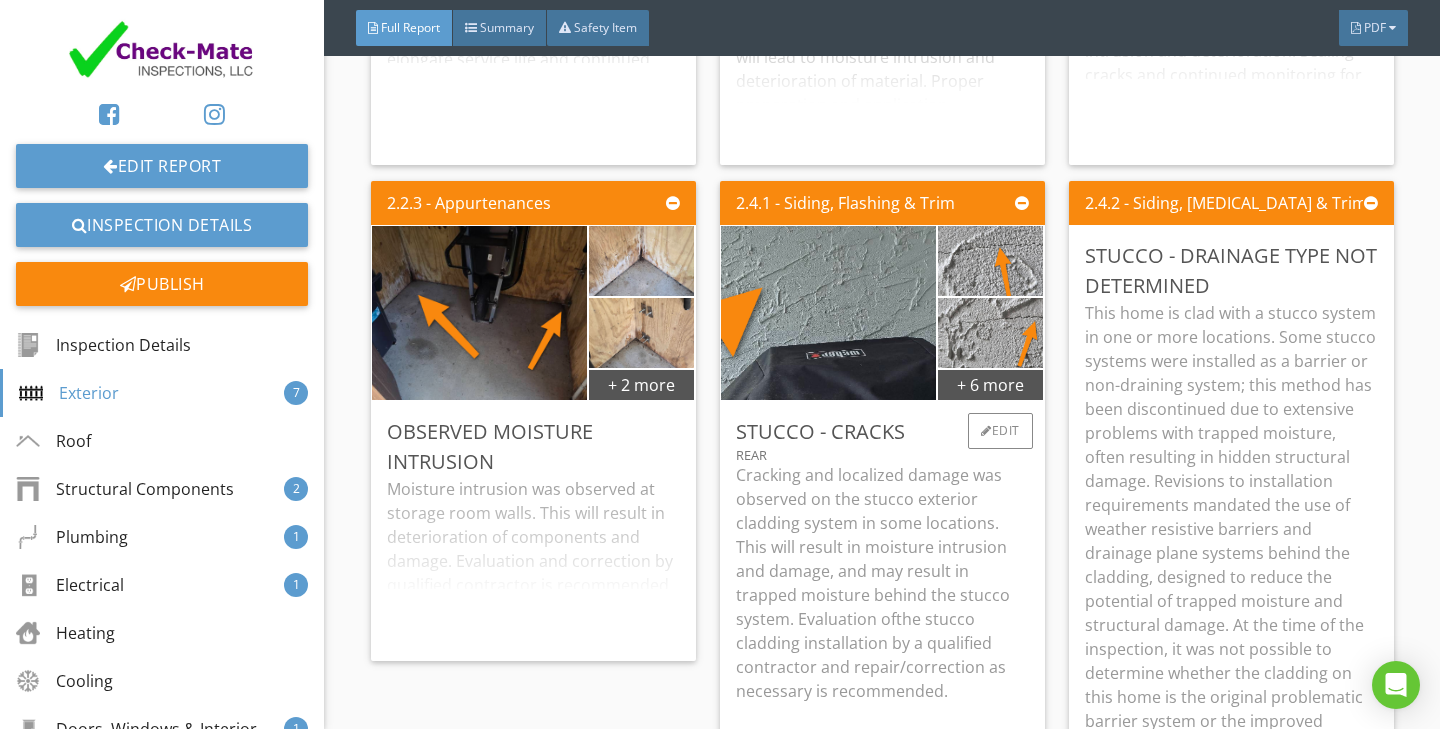 click on "Cracking and localized damage was observed on the stucco exterior cladding system in some locations. This will result in moisture intrusion and damage, and may result in trapped moisture behind the stucco system. Ev" at bounding box center (873, 547) 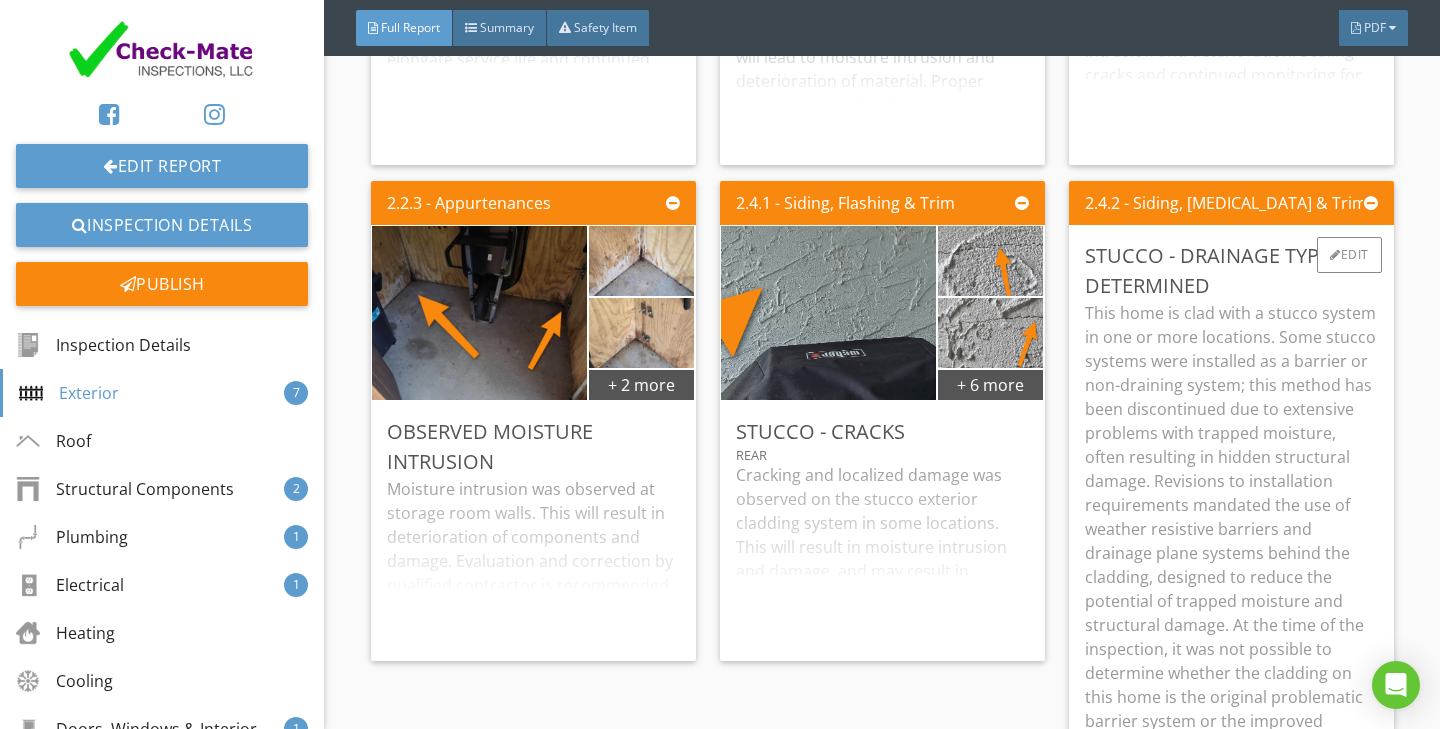 click on "This home is clad with a stucco system in one or more locations. Some stucco systems were installed as a barrier or non-draining system; this method has been discontinued due to extensive problems with trapped moisture, often resulting in hidden structural damage. Revisions to installation requirements mandated the use of weather resistive barriers and drainage plane systems behind the cladding, designed to reduce the potential of trapped moisture and structural damage. At the time of the inspection, it was not possible to determine whether the cladding on this home is the original problematic barrier system or the improved drainage plane system. Further, it is not possible to determine the presence of  trapped moisture and corresponding damage during the course of a North Carolina home inspection." at bounding box center (1230, 589) 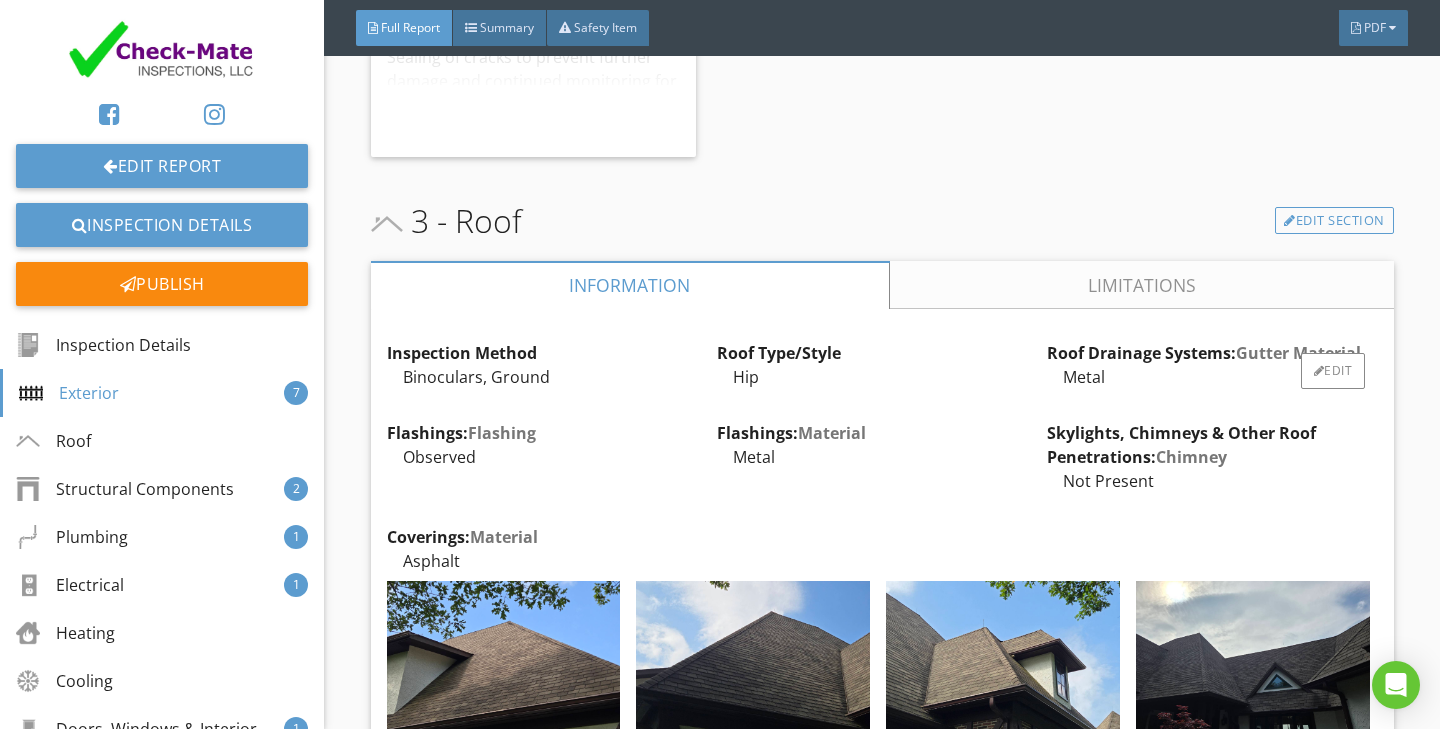 scroll, scrollTop: 9717, scrollLeft: 0, axis: vertical 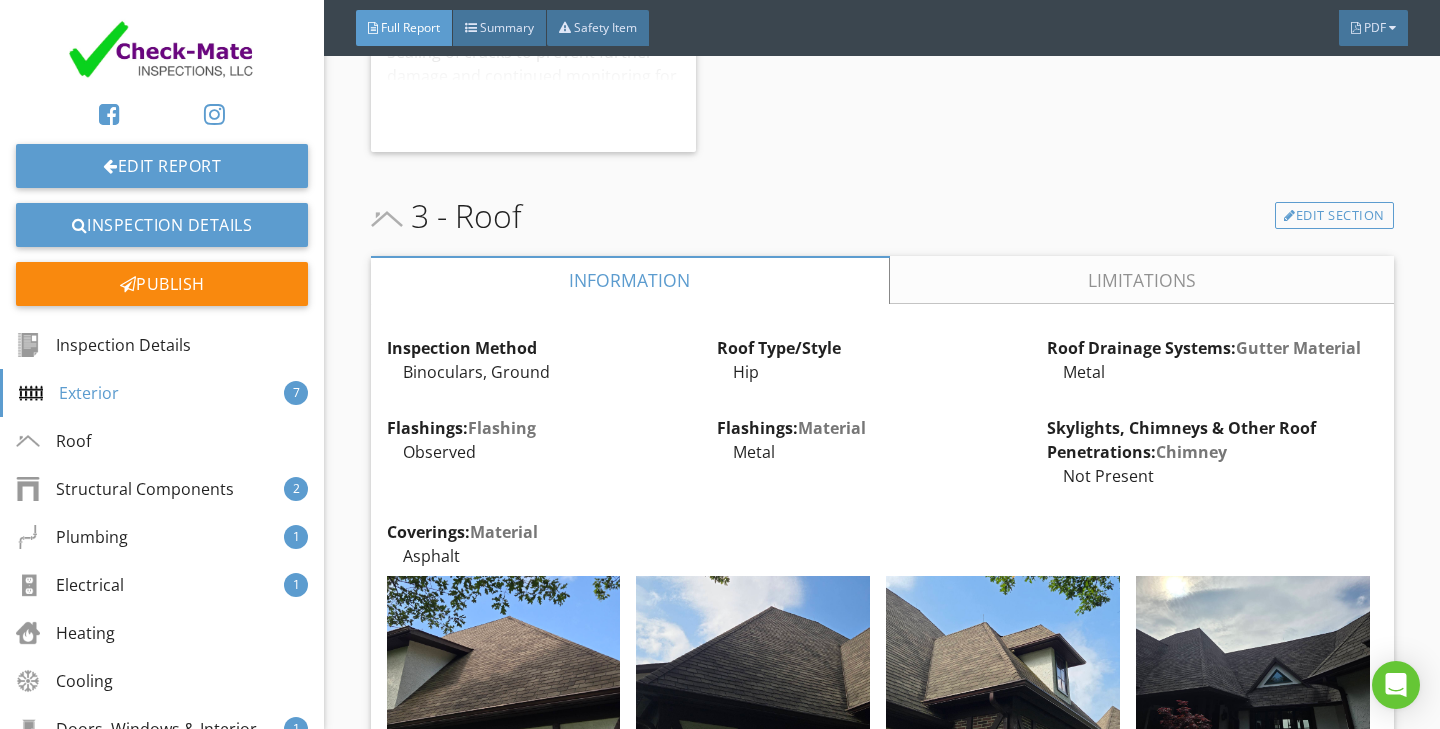 click on "Limitations" at bounding box center [1141, 280] 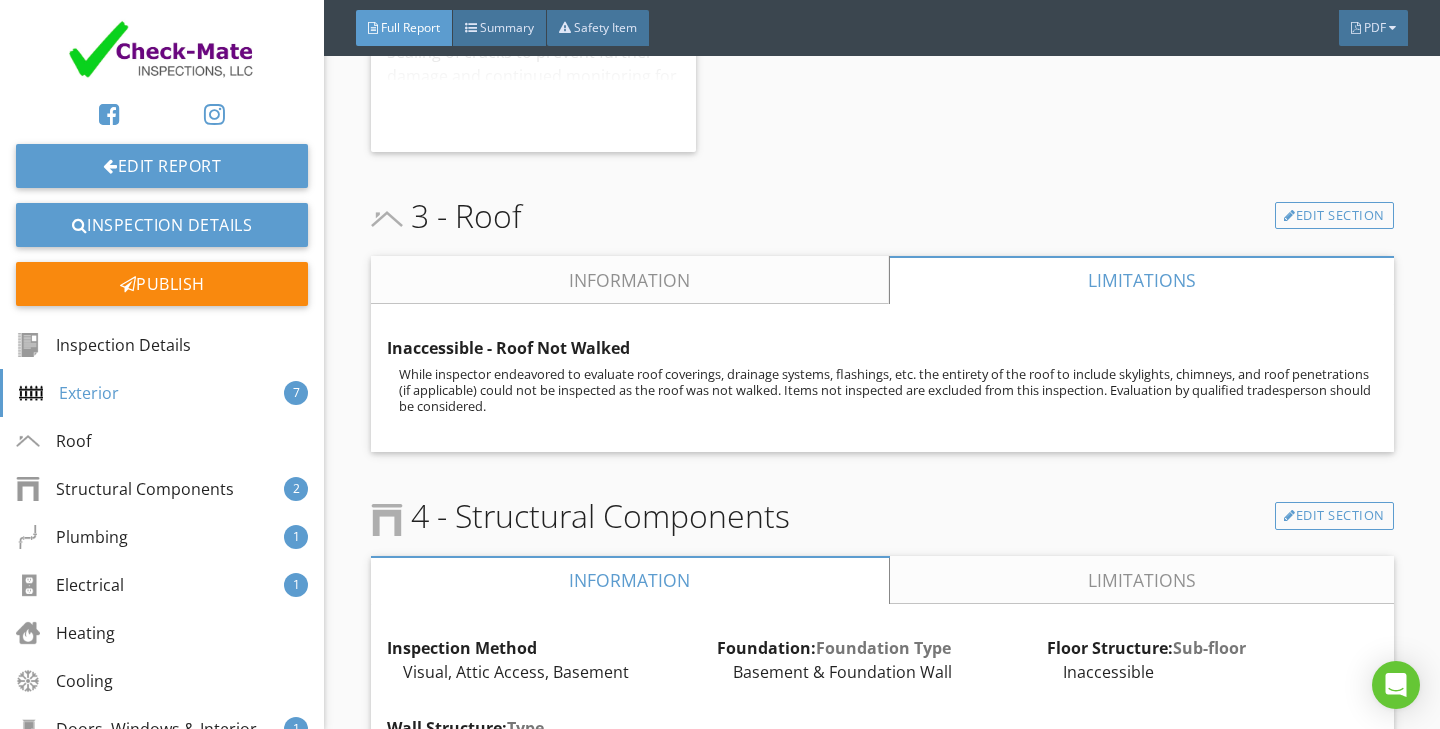 click on "Information" at bounding box center (630, 280) 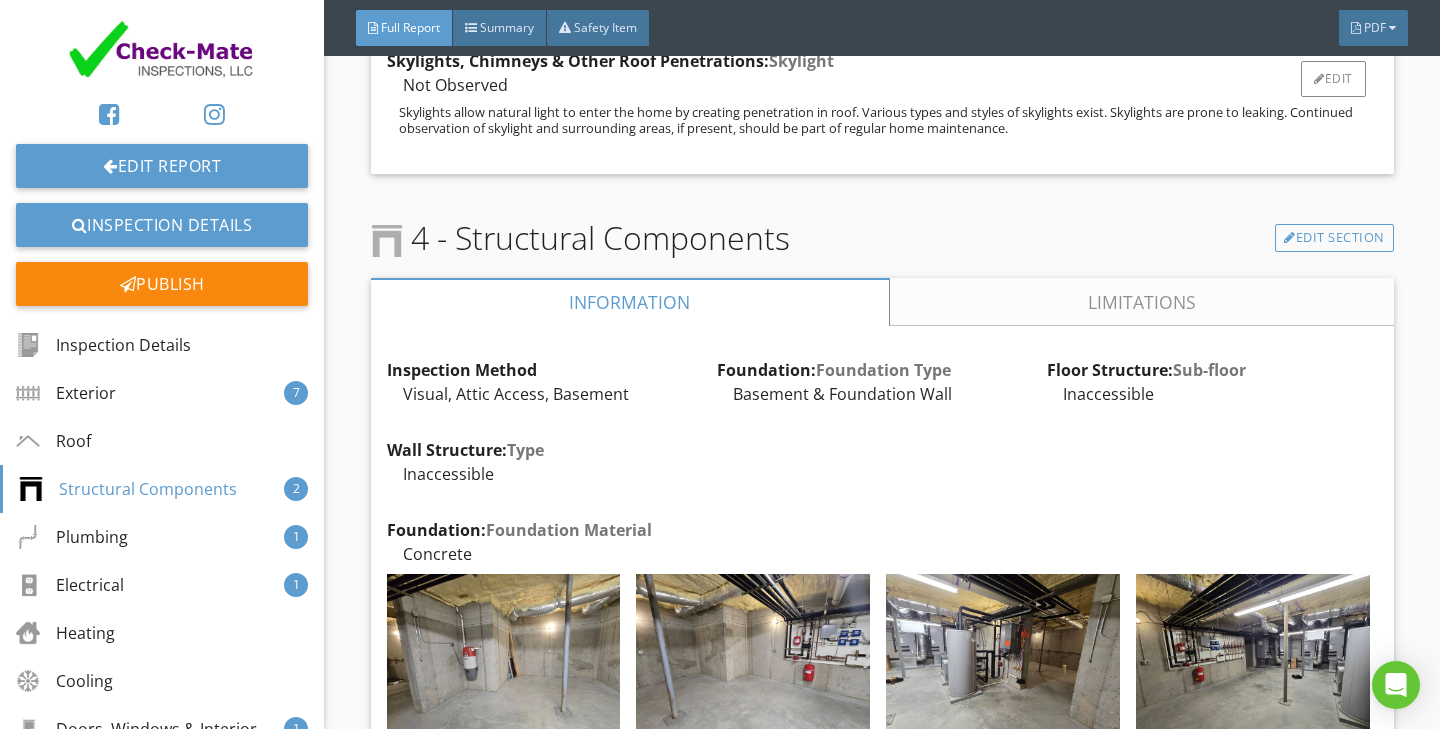 scroll, scrollTop: 11978, scrollLeft: 0, axis: vertical 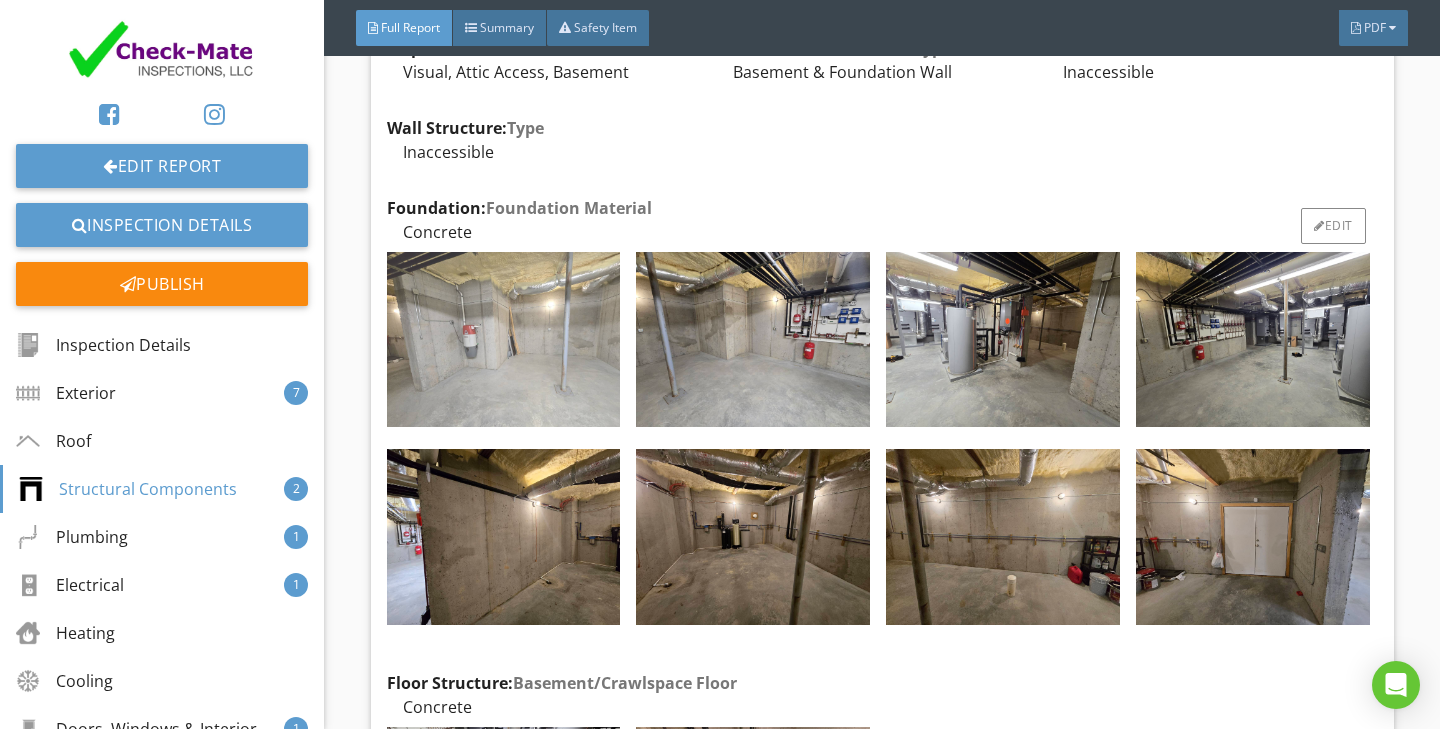click at bounding box center [504, 339] 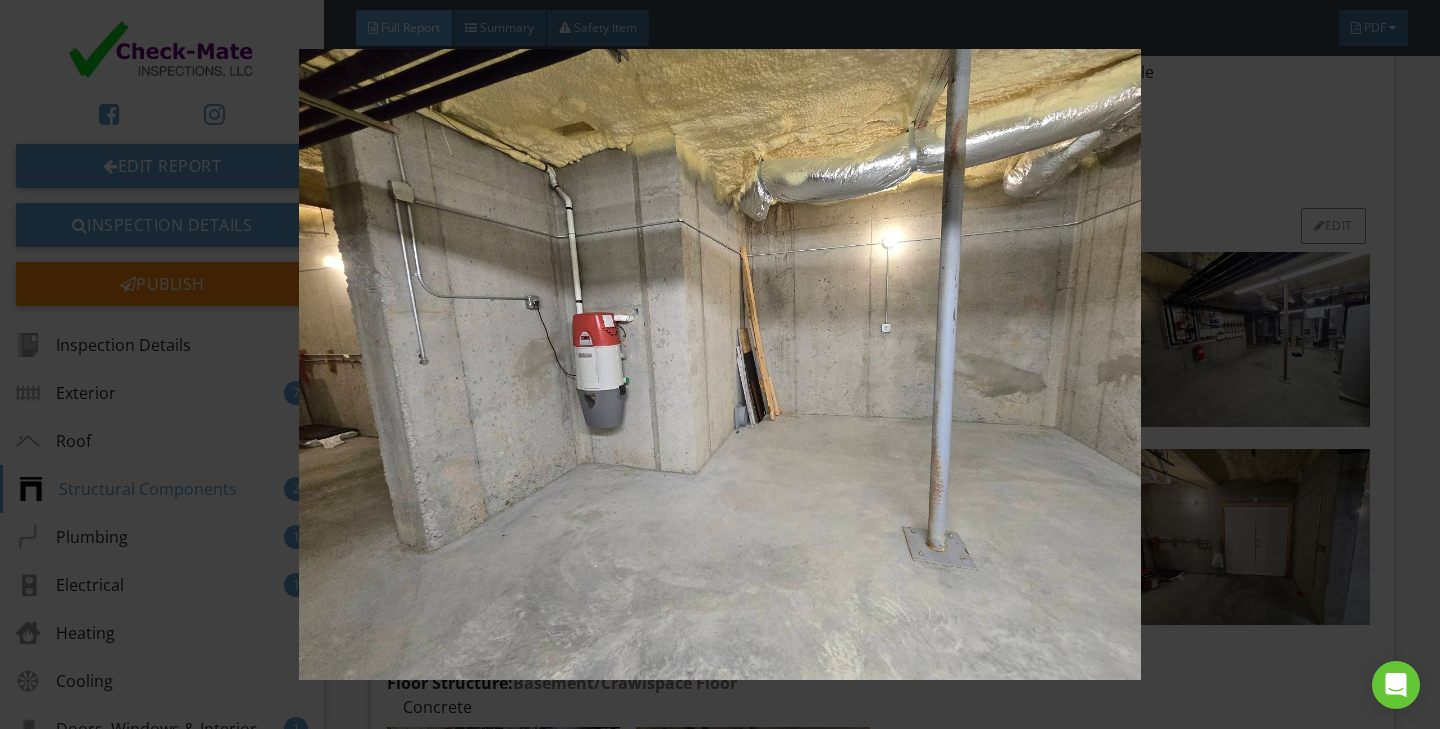 click at bounding box center (719, 365) 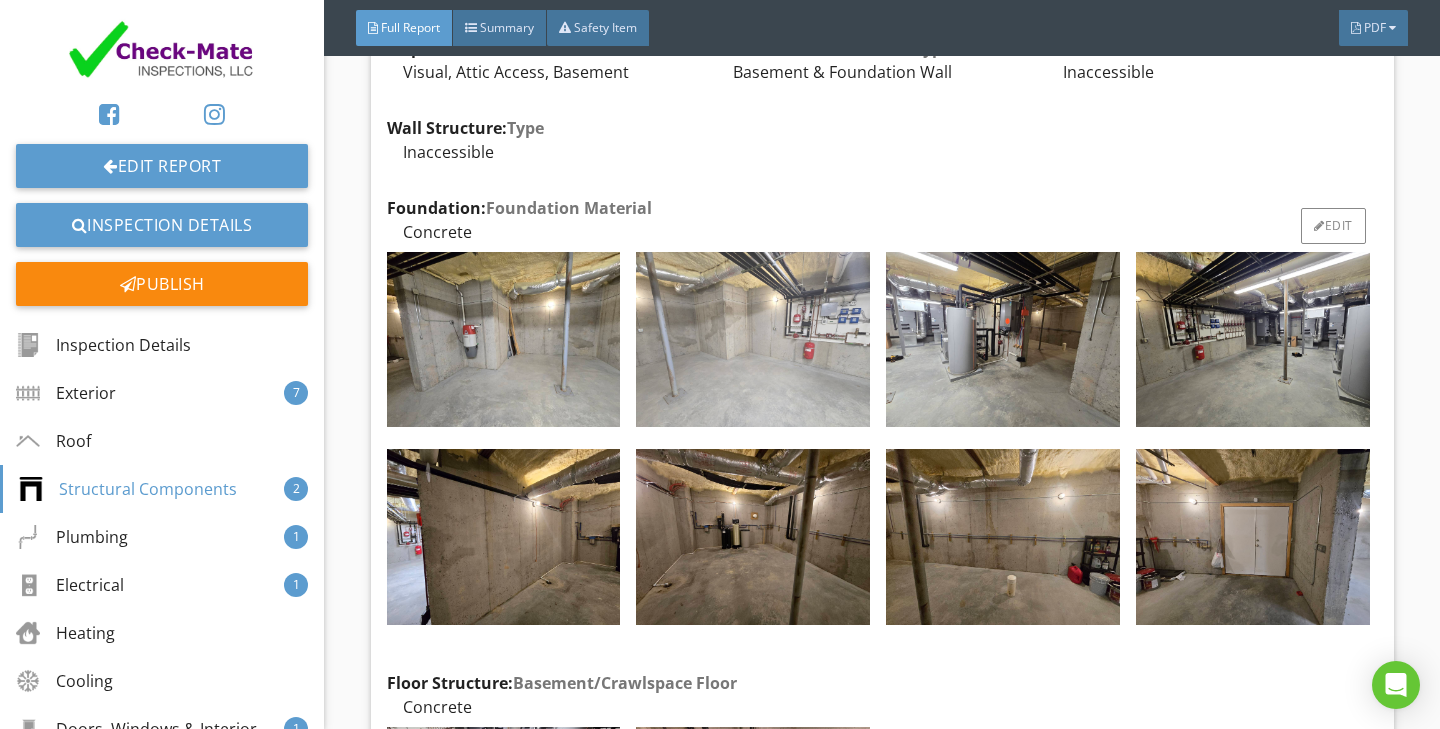 click at bounding box center (753, 339) 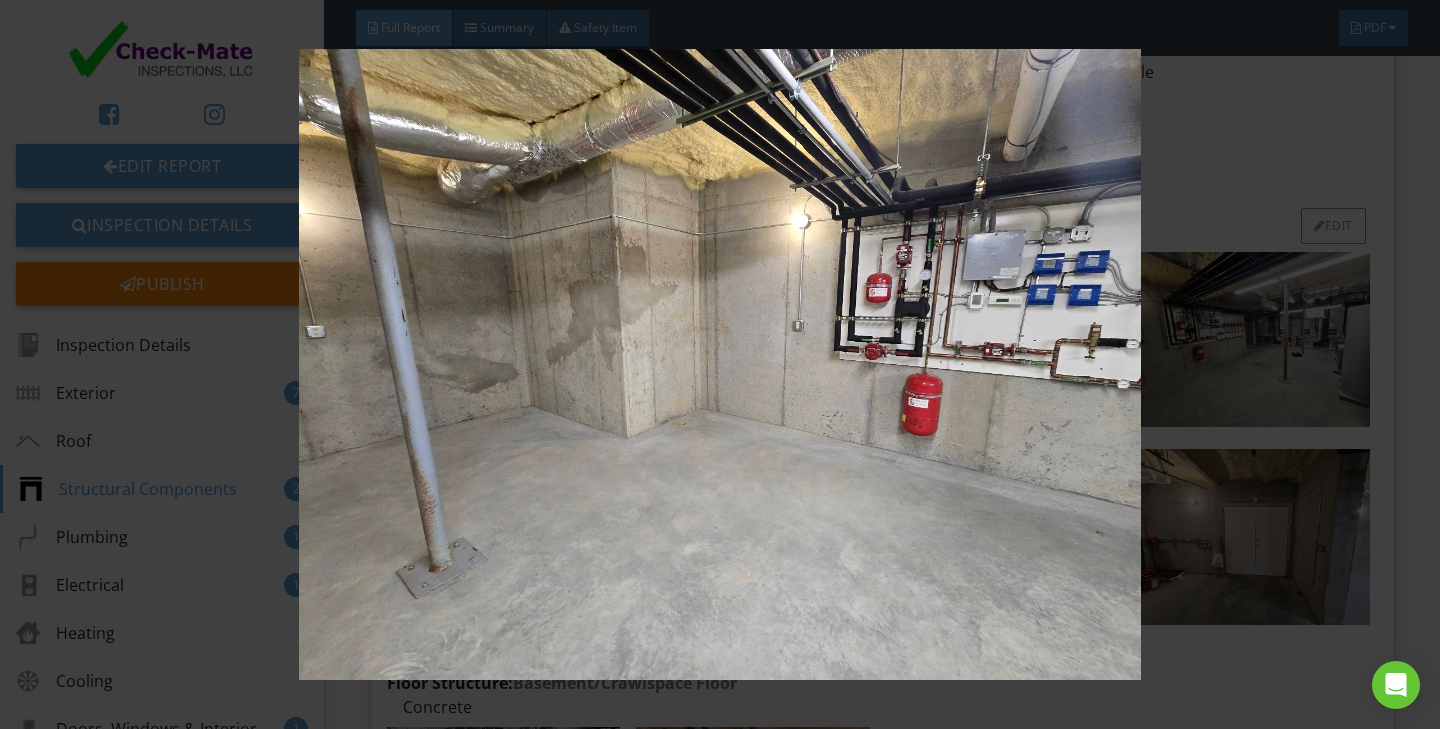 click at bounding box center (719, 365) 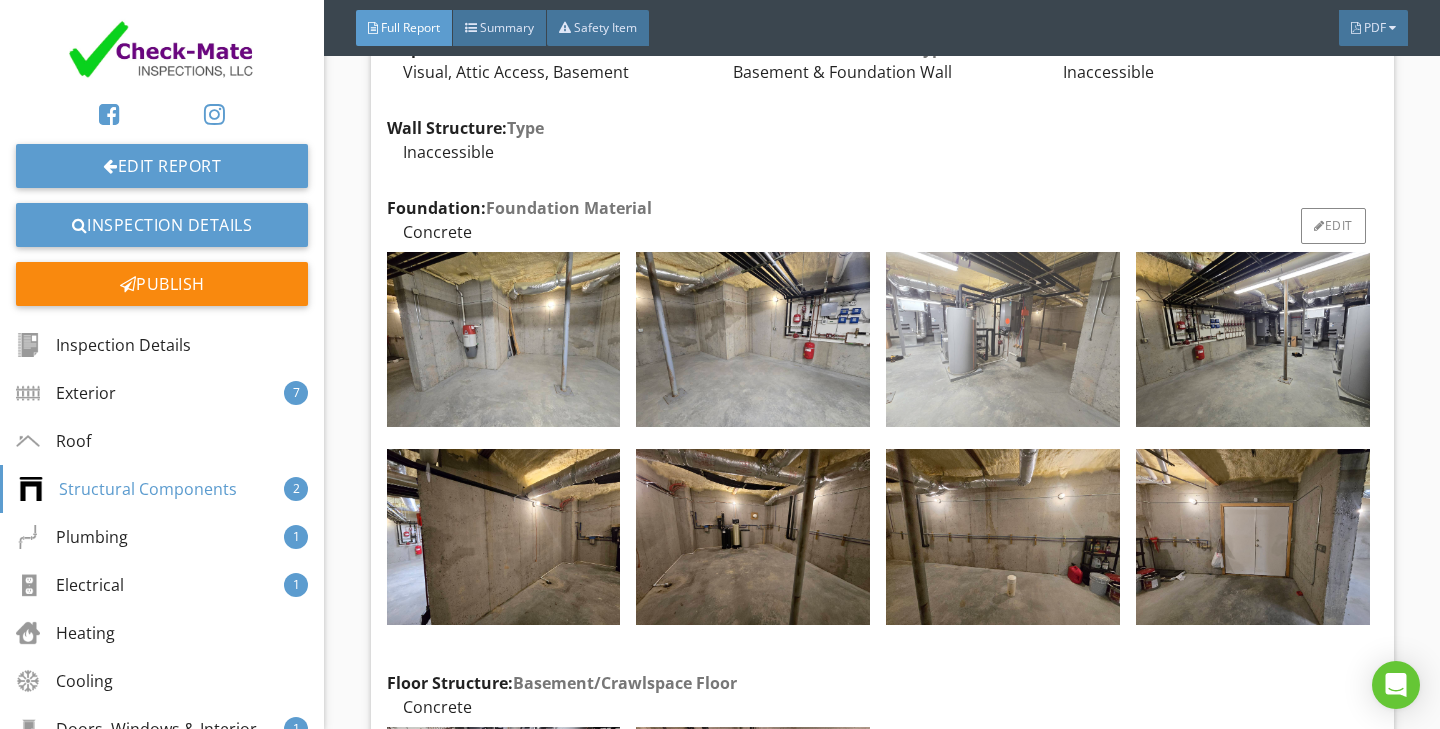 scroll, scrollTop: 12000, scrollLeft: 0, axis: vertical 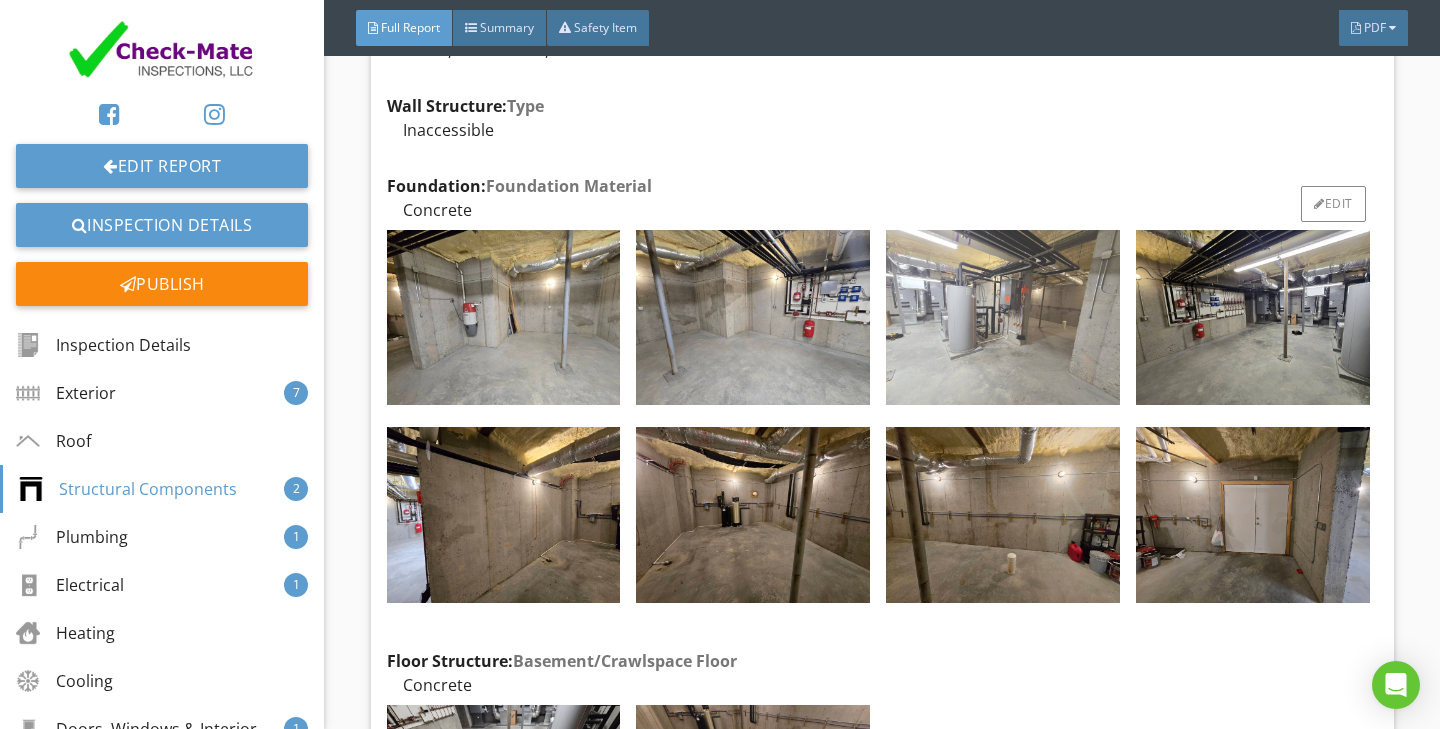 click at bounding box center (1003, 317) 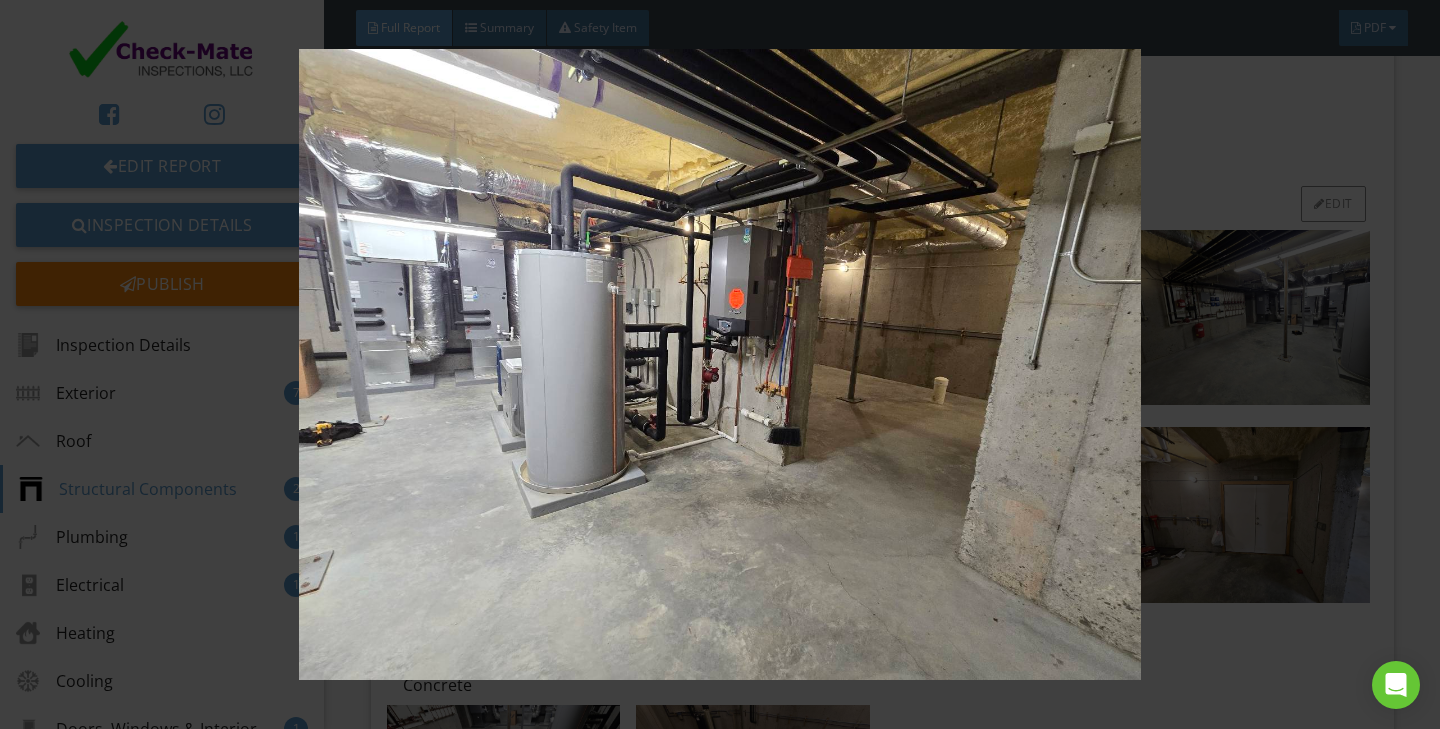 click at bounding box center (719, 365) 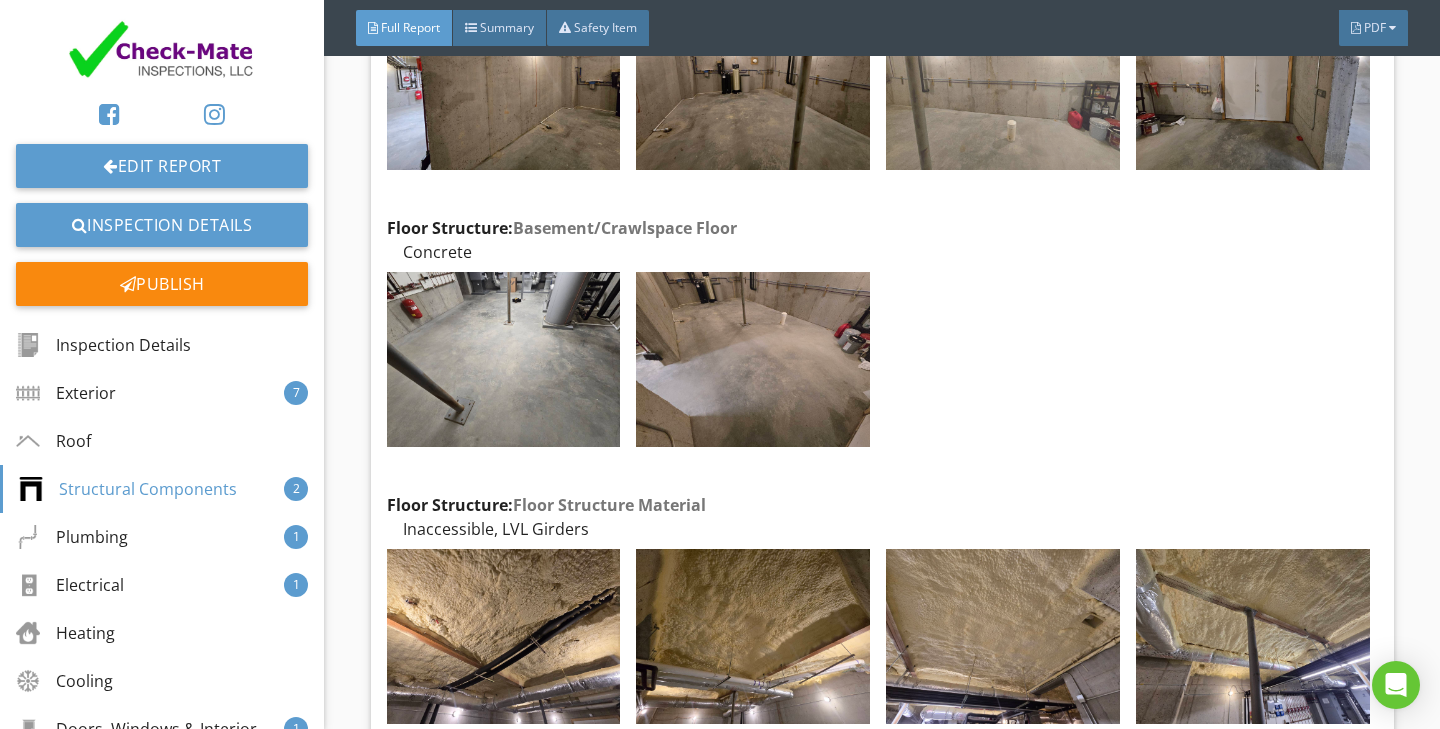 scroll, scrollTop: 12637, scrollLeft: 0, axis: vertical 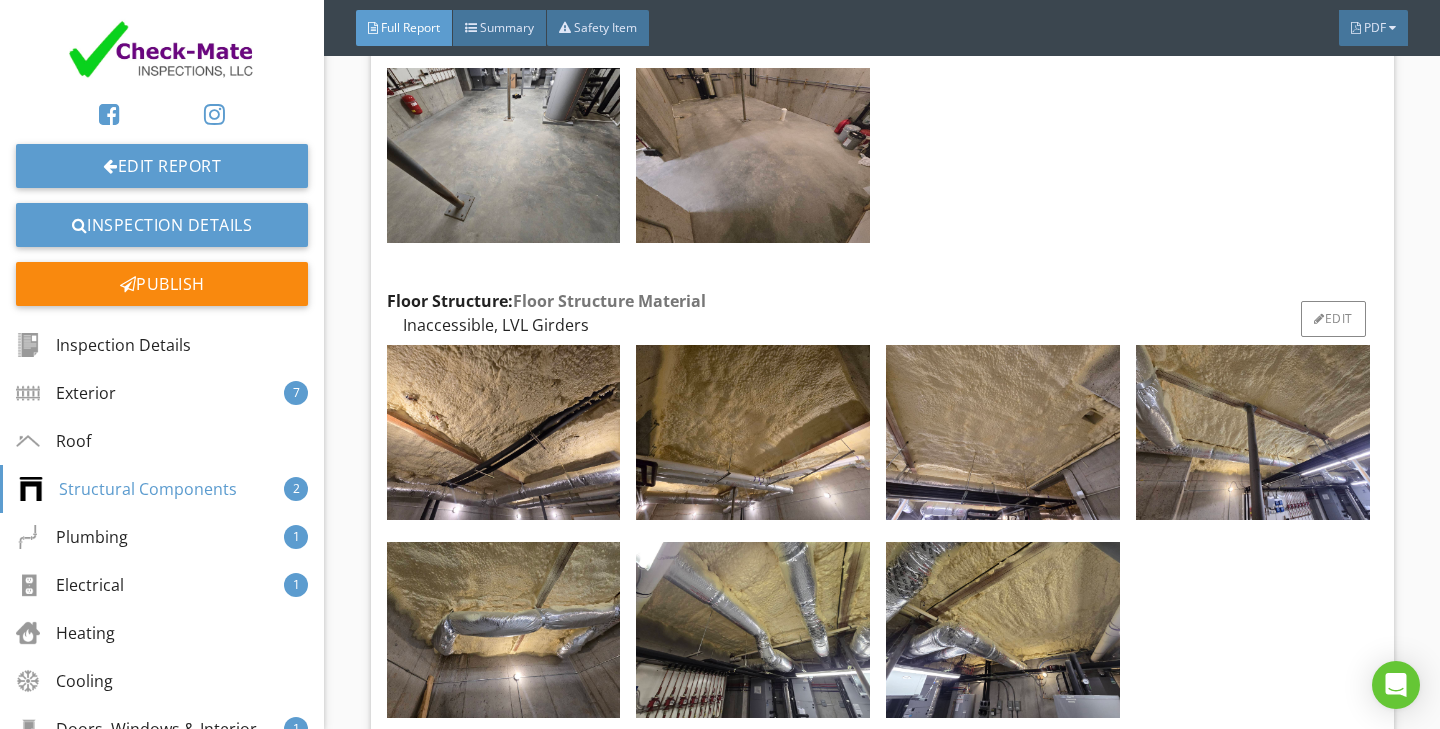 click on "Inaccessible, LVL Girders" at bounding box center [882, 325] 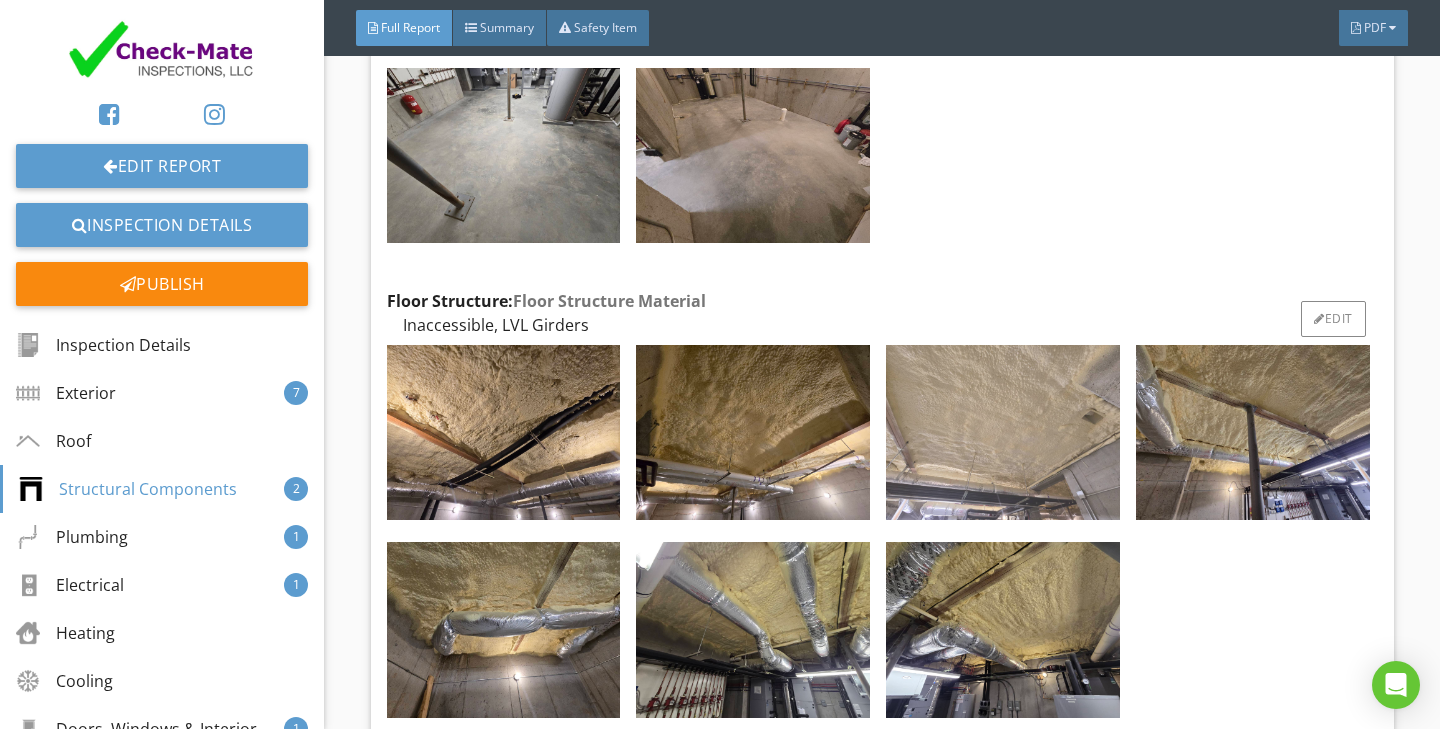 click at bounding box center (1003, 432) 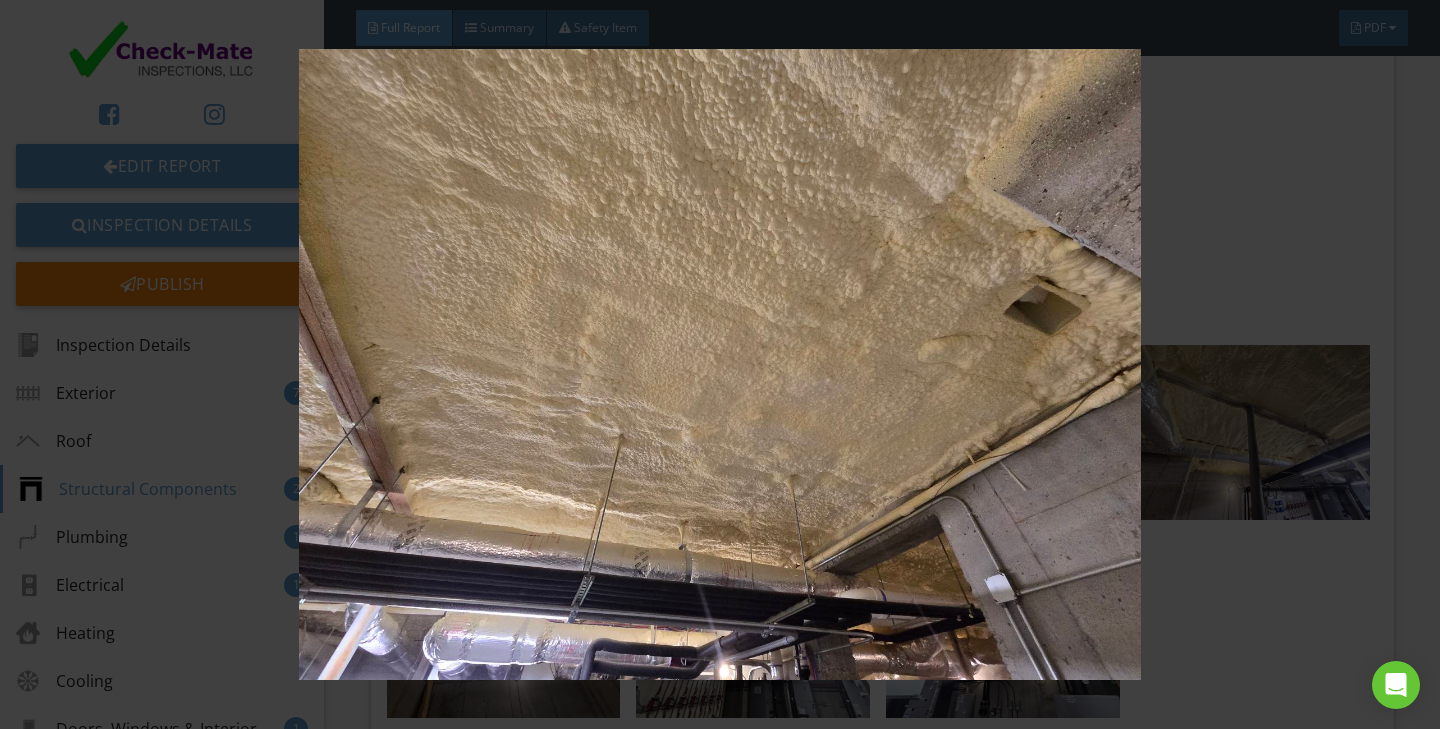 click at bounding box center [719, 365] 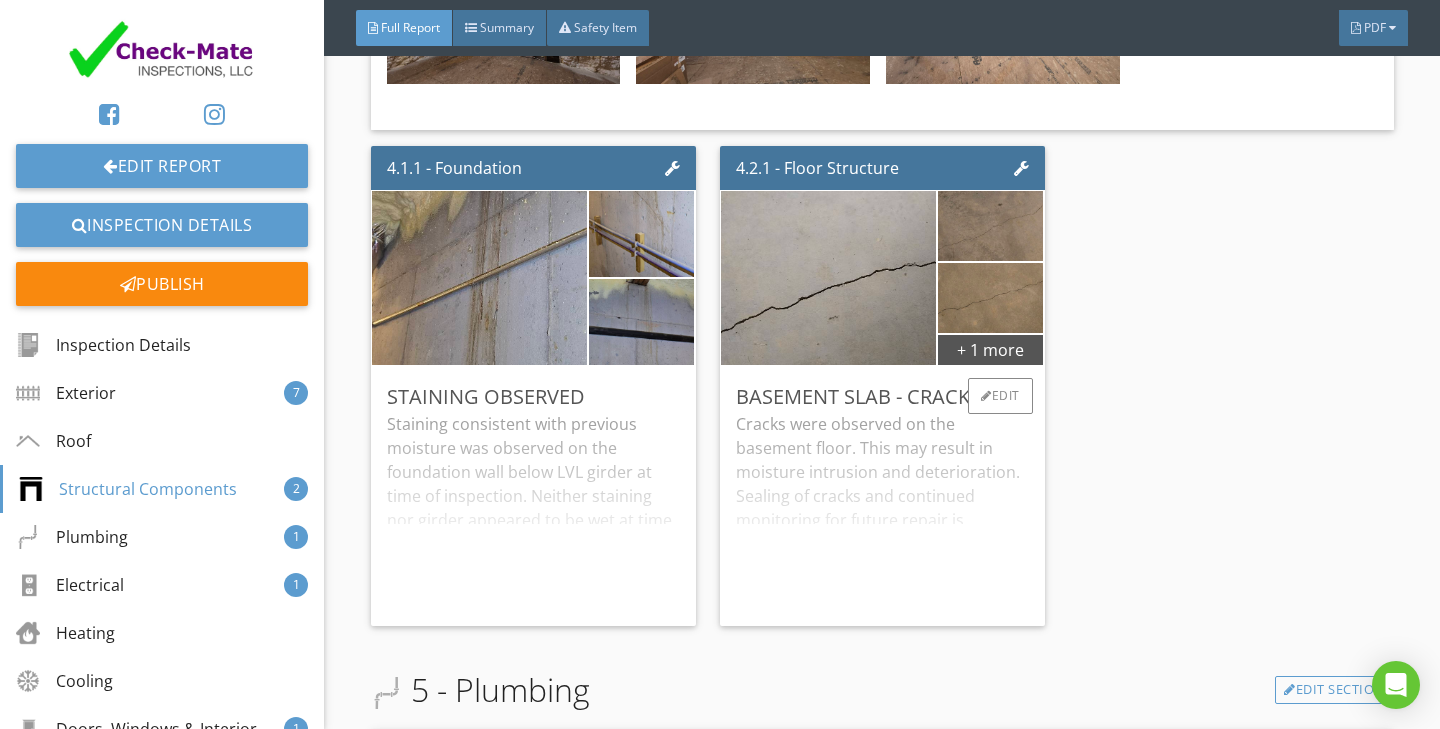 scroll, scrollTop: 15807, scrollLeft: 0, axis: vertical 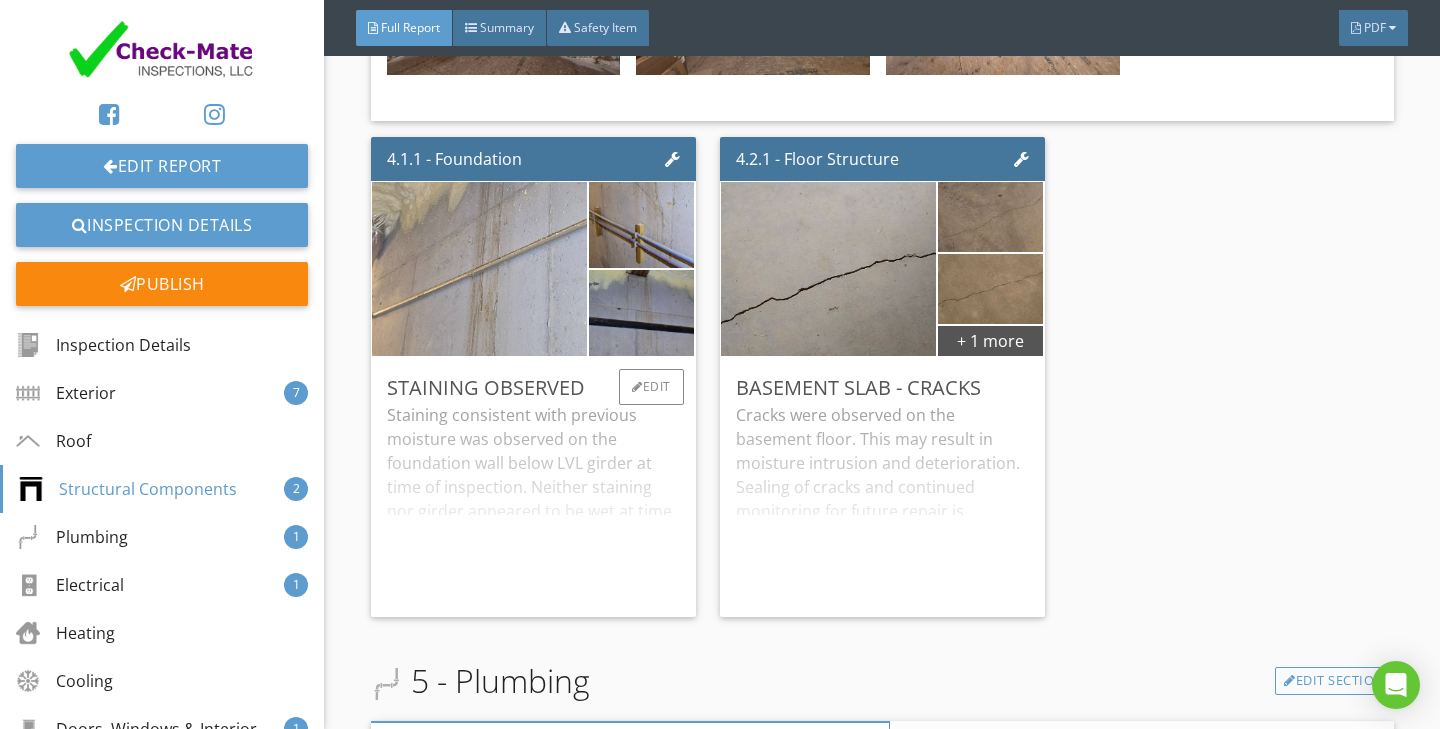 click at bounding box center (479, 269) 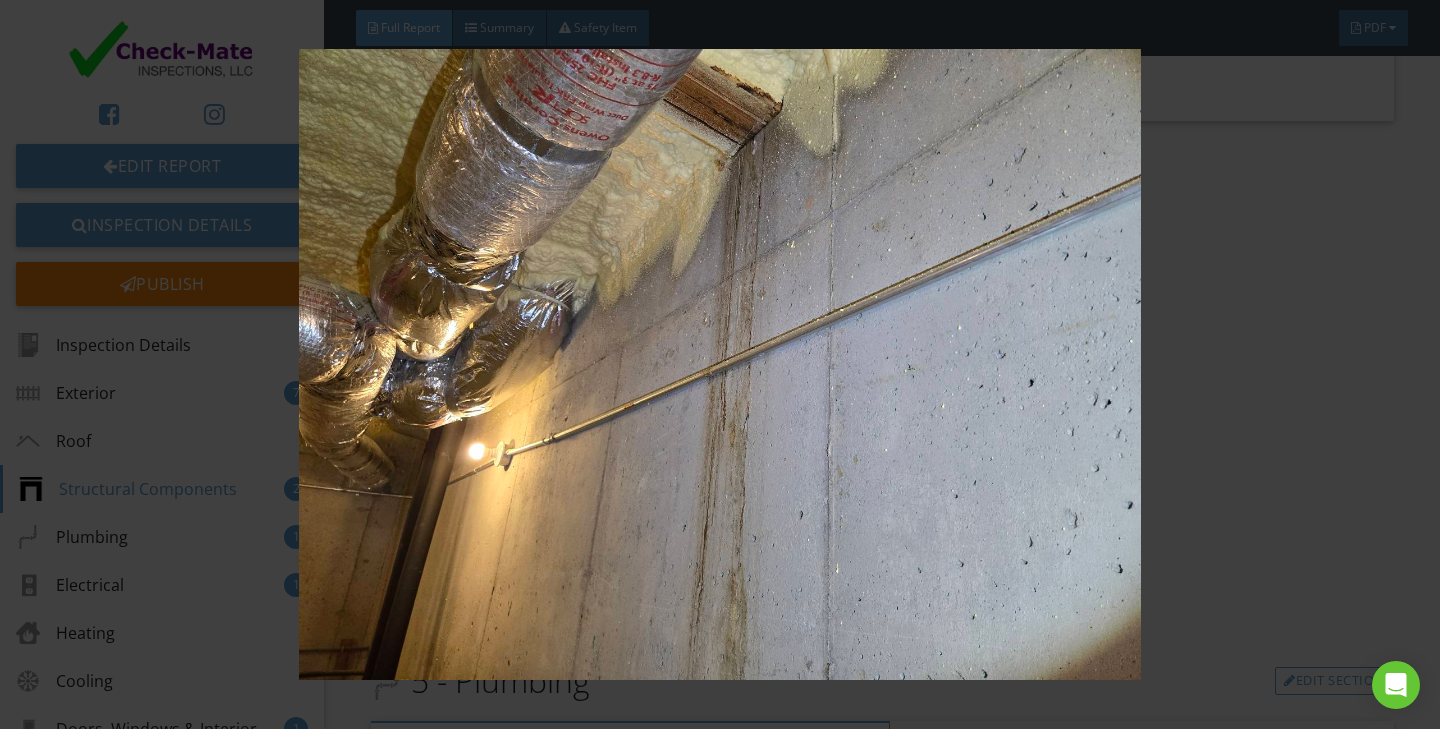 click at bounding box center (719, 365) 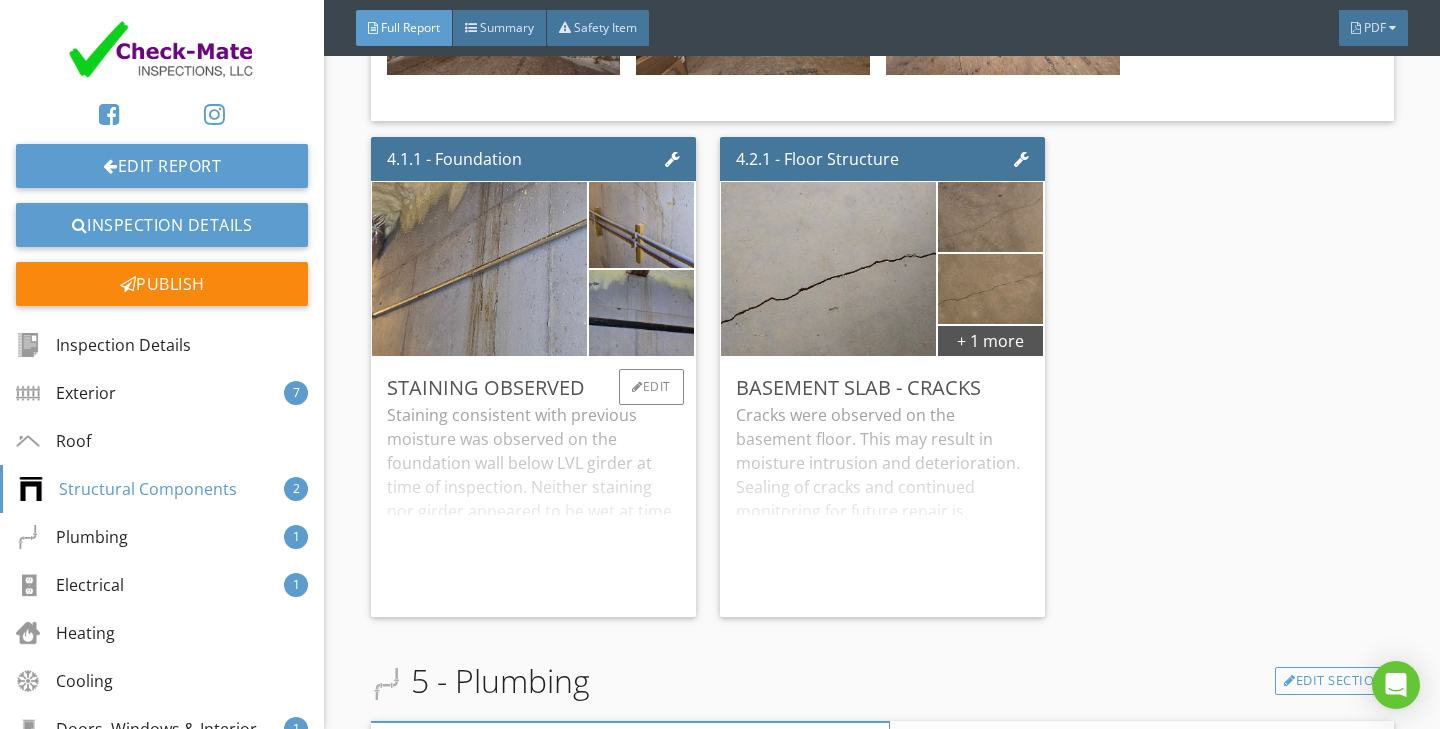click on "Staining consistent with previous moisture was observed on the foundation wall below LVL girder at time of inspection. Neither staining nor girder appeared to be wet at time of inspection, however due to installed spray foam insulation, the inspector was unable to confirm presence of potential moisture intrusion. As area in question was dry at time of inspection continued monitoring for need of future repair is recommended. Further evaluation by a qualified contractor should be considered." at bounding box center (533, 502) 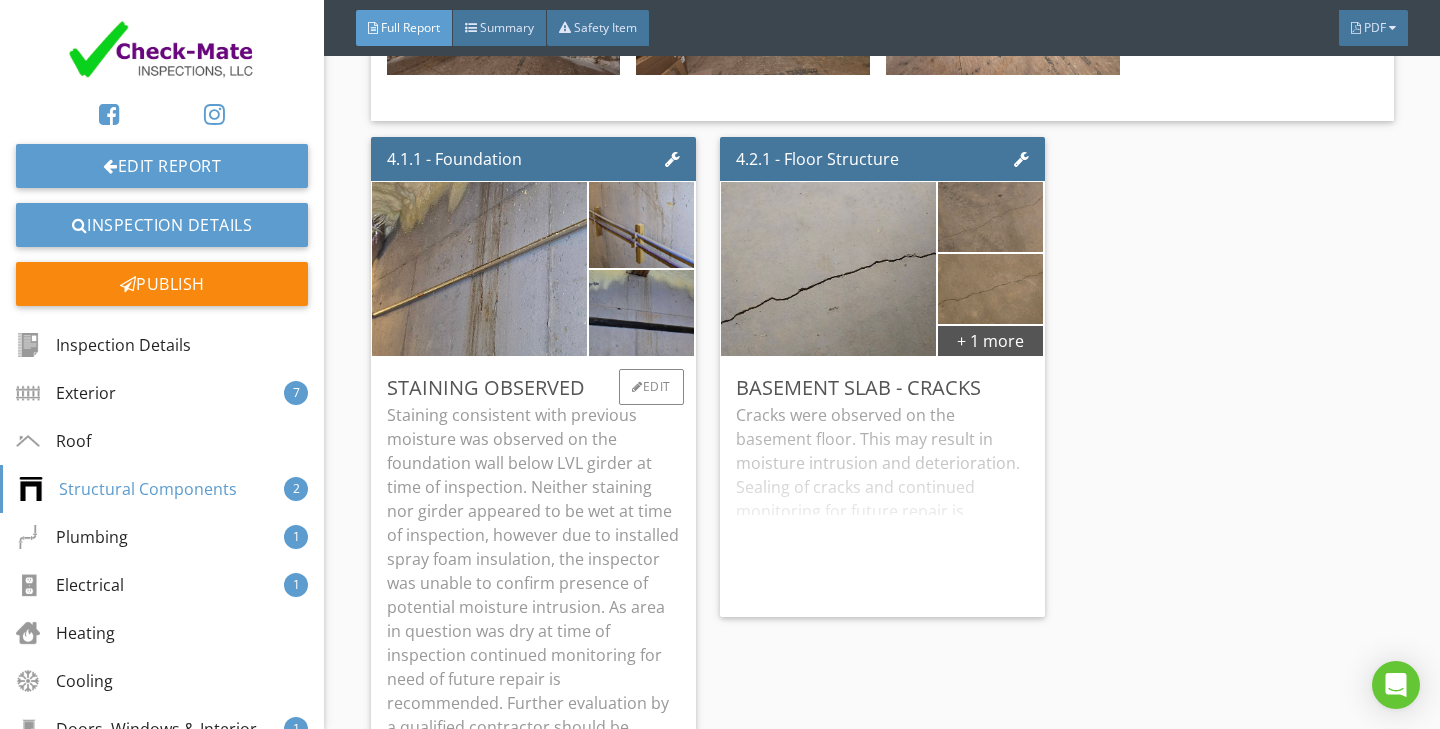 click on "Staining consistent with previous moisture was observed on the foundation wall below LVL girder at time of inspection. Neither staining nor girder appeared to be wet at time of inspection, however due to installed spray foam insulation, the inspector was unable to confirm presence of potential moisture intrusion. As area in question was dry at time of inspection continued monitoring for need of future repair is recommended. Further evaluation by a qualified contractor should be considered." at bounding box center (533, 583) 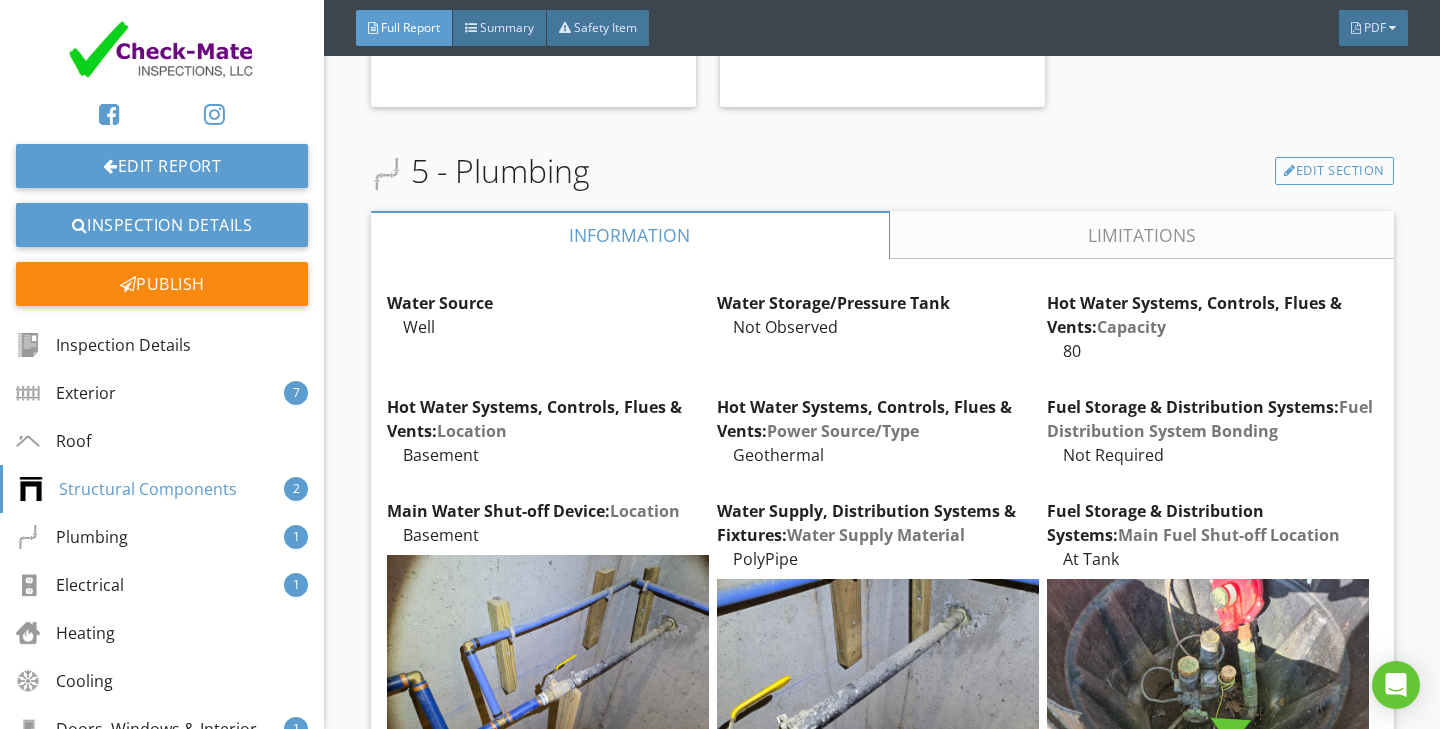 scroll, scrollTop: 16319, scrollLeft: 0, axis: vertical 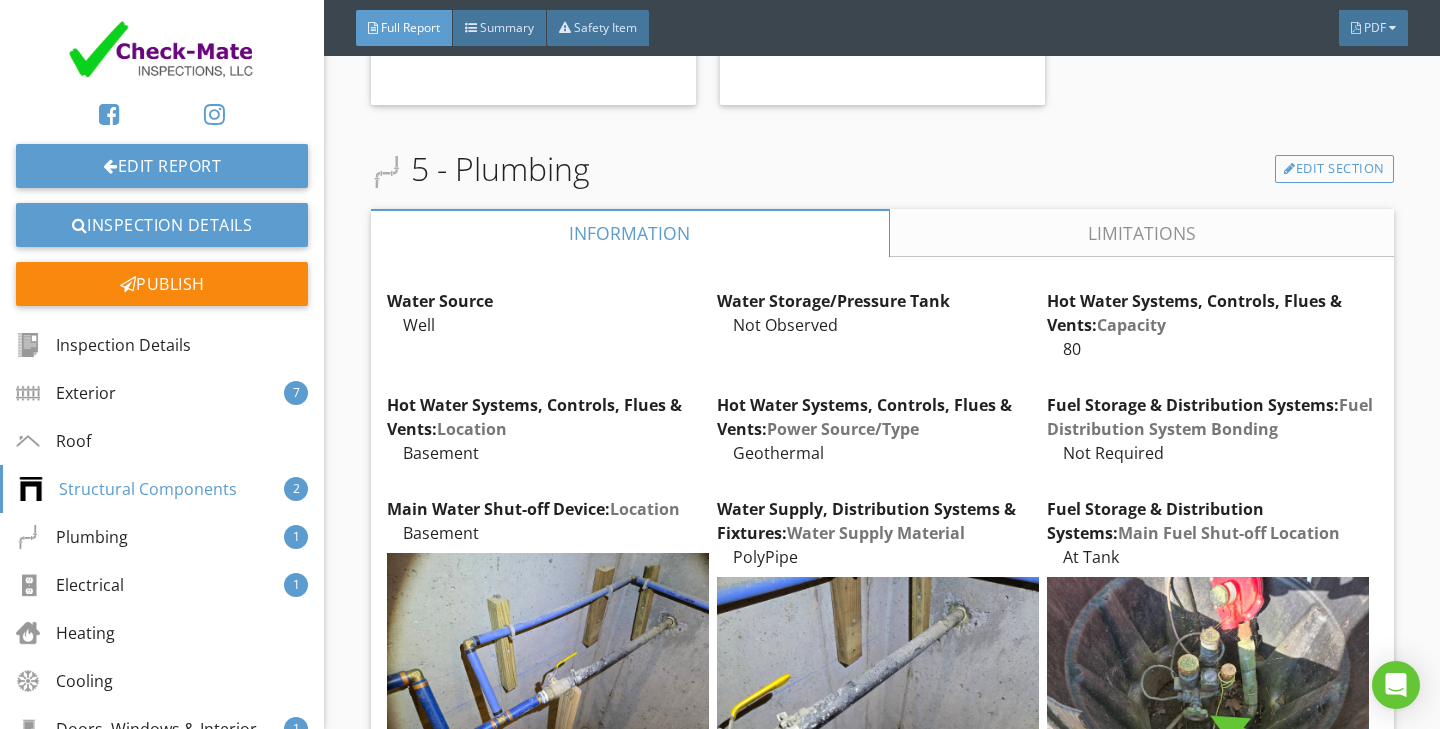 click on "Limitations" at bounding box center (1141, 233) 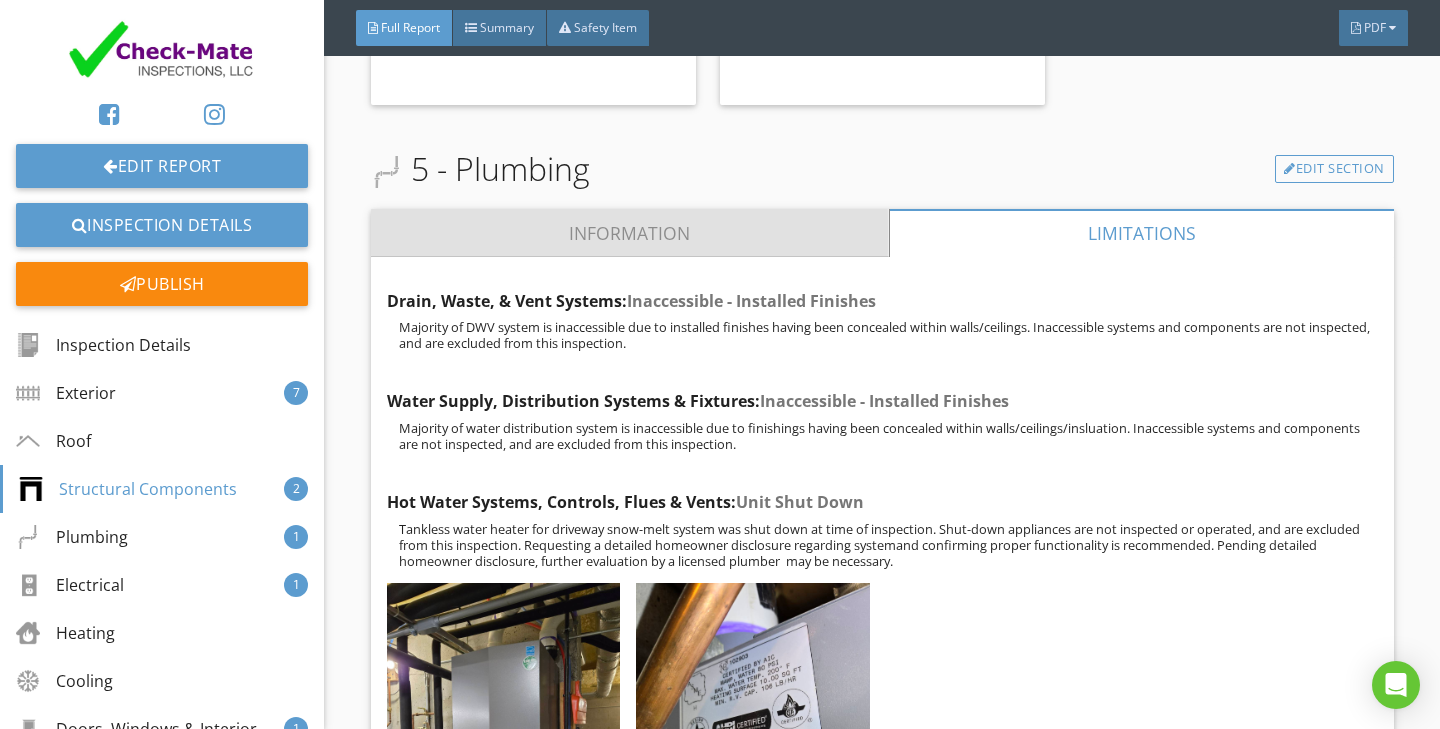click on "Information" at bounding box center [630, 233] 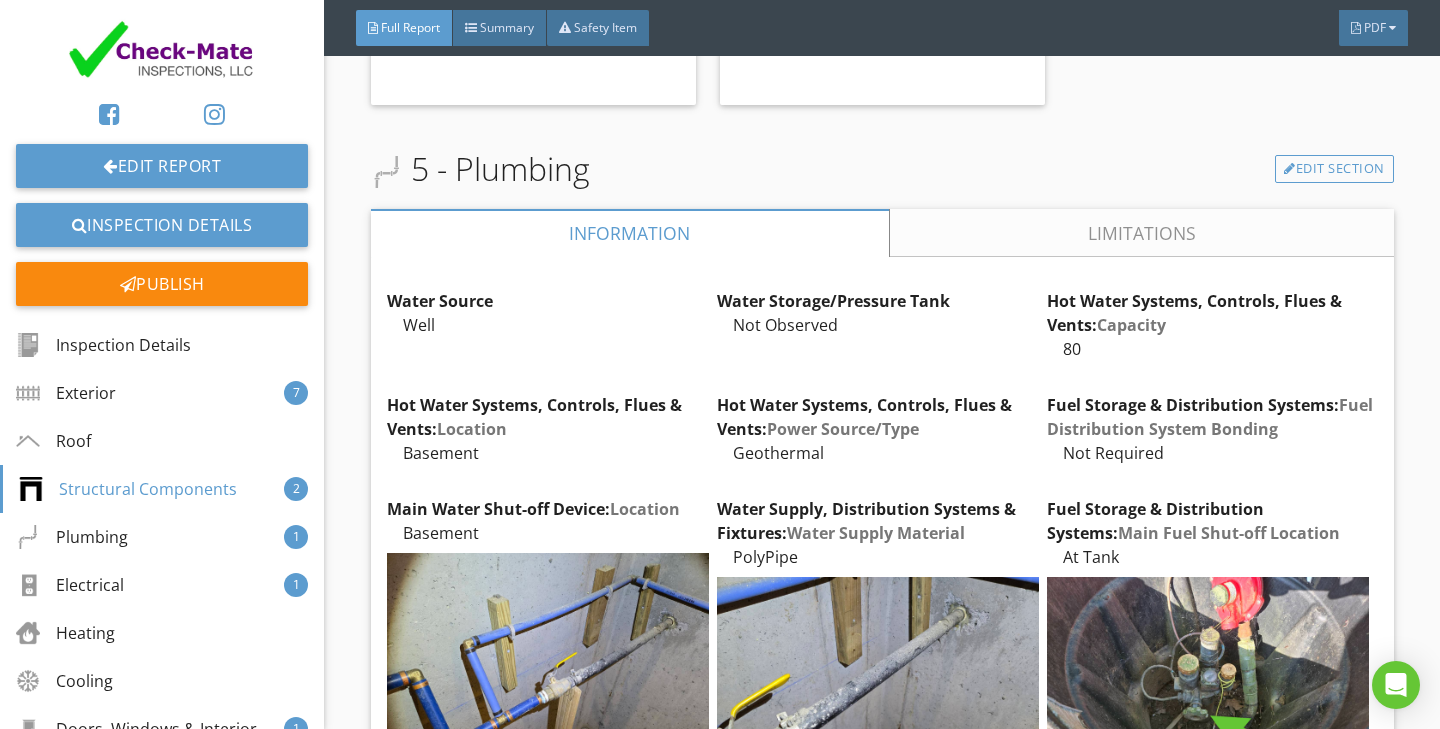 click on "5 -
Plumbing
Edit Section
Information
Limitations
Water Source
Well
Edit
Water Storage/Pressure Tank
Not Observed
Edit
Hot Water Systems, Controls, Flues & Vents:
Capacity
80
Edit
Hot Water Systems, Controls, Flues & Vents:
Location
Basement
Edit
Hot Water Systems, Controls, Flues & Vents:
Power Source/Type
Geothermal
Edit
Fuel Storage & Distribution Systems:
Fuel Distribution System Bonding
Not Required
Edit
Main Water Shut-off Device:
Location
Basement
Edit
Water Supply, Distribution Systems & Fixtures:" at bounding box center (882, 2600) 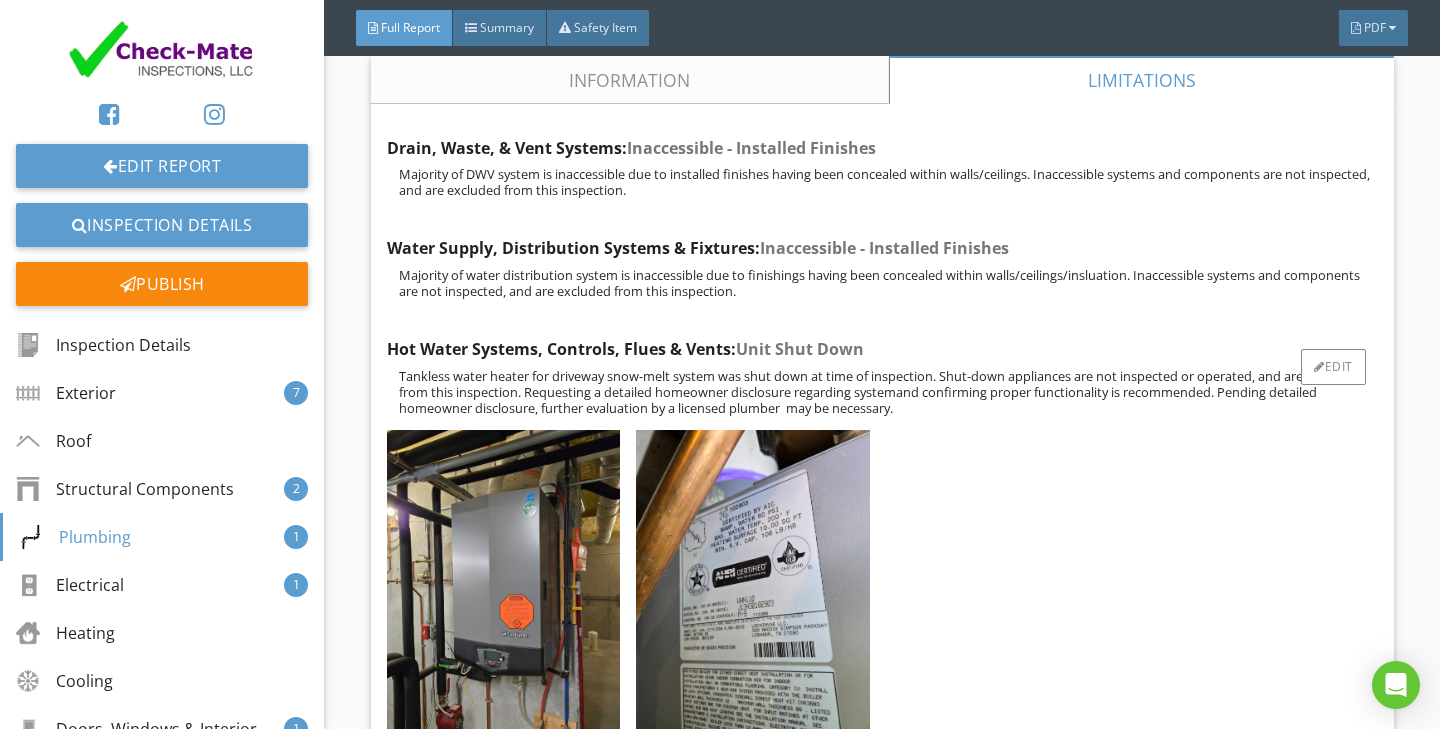scroll, scrollTop: 16395, scrollLeft: 0, axis: vertical 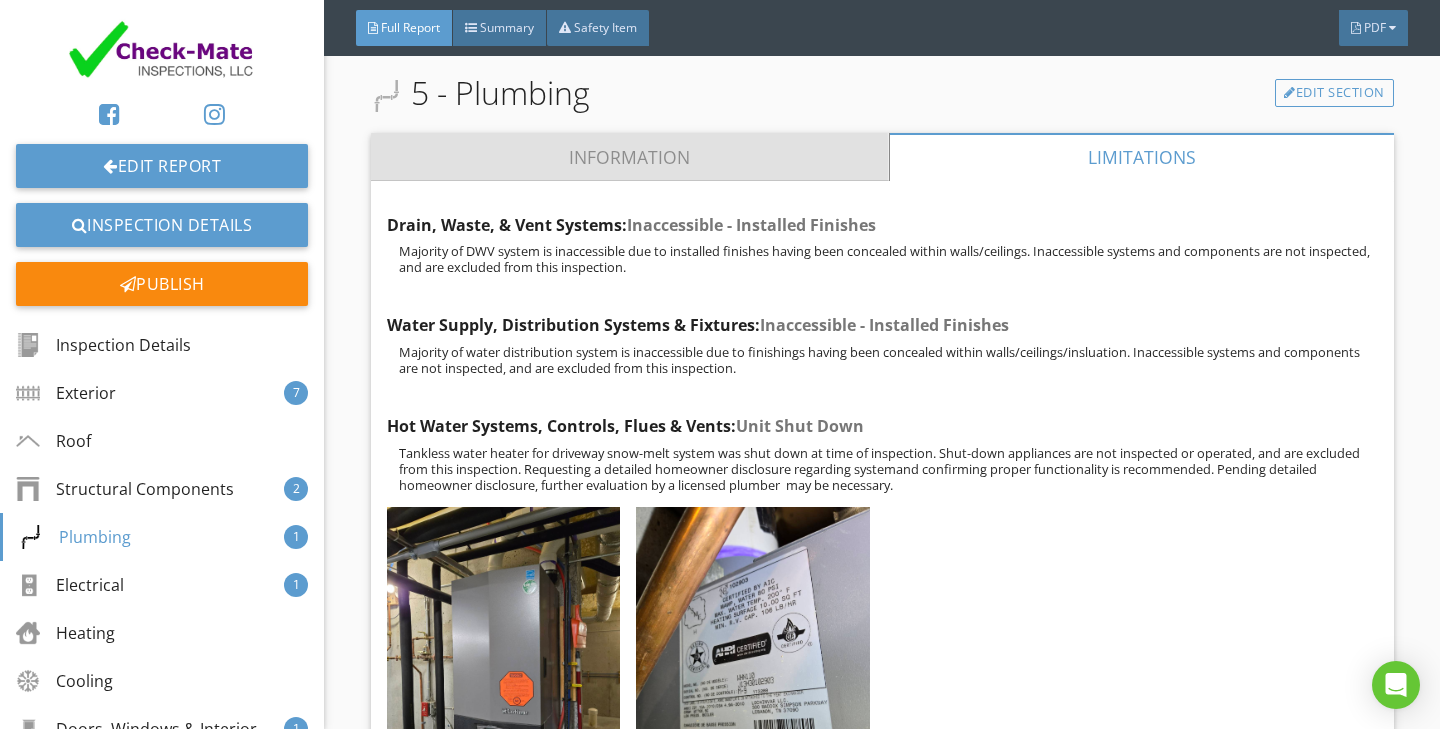 click on "Information" at bounding box center [630, 157] 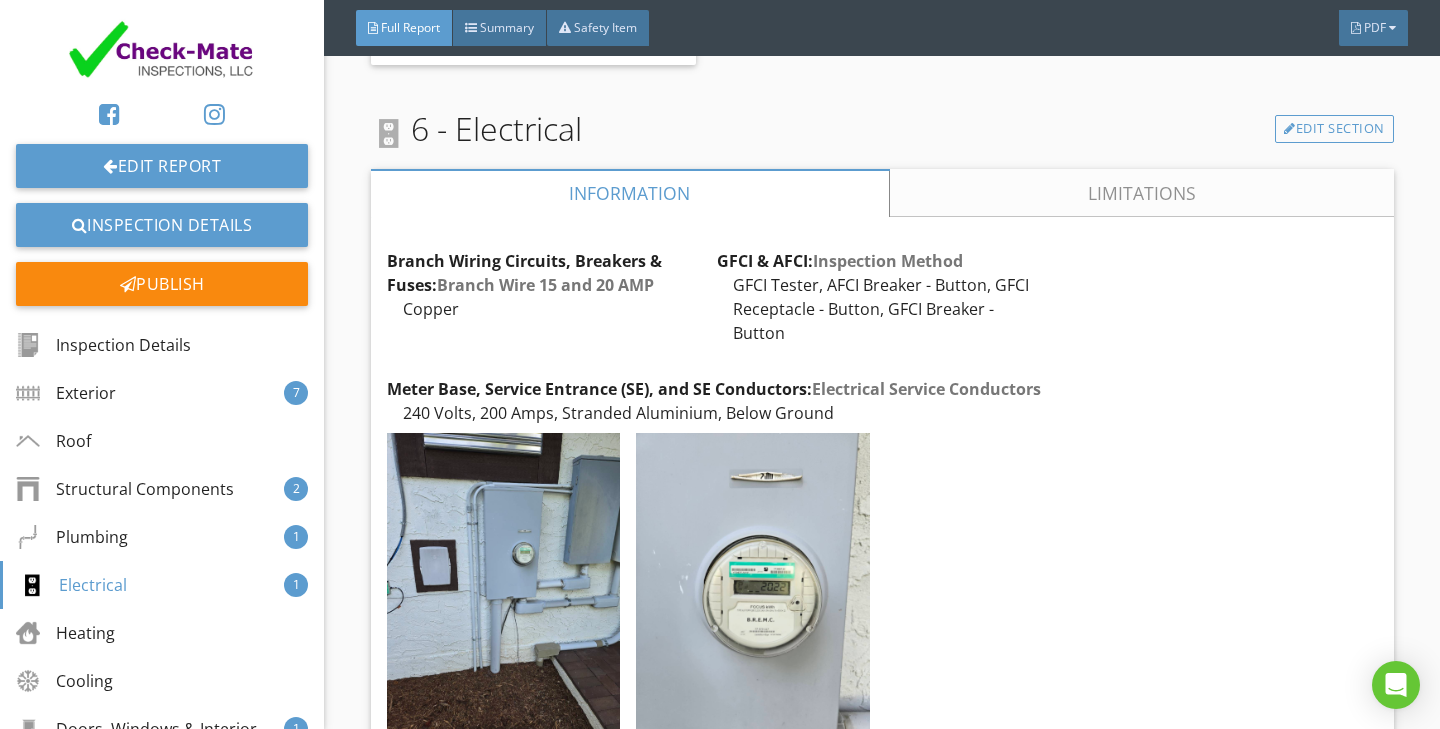 scroll, scrollTop: 21302, scrollLeft: 0, axis: vertical 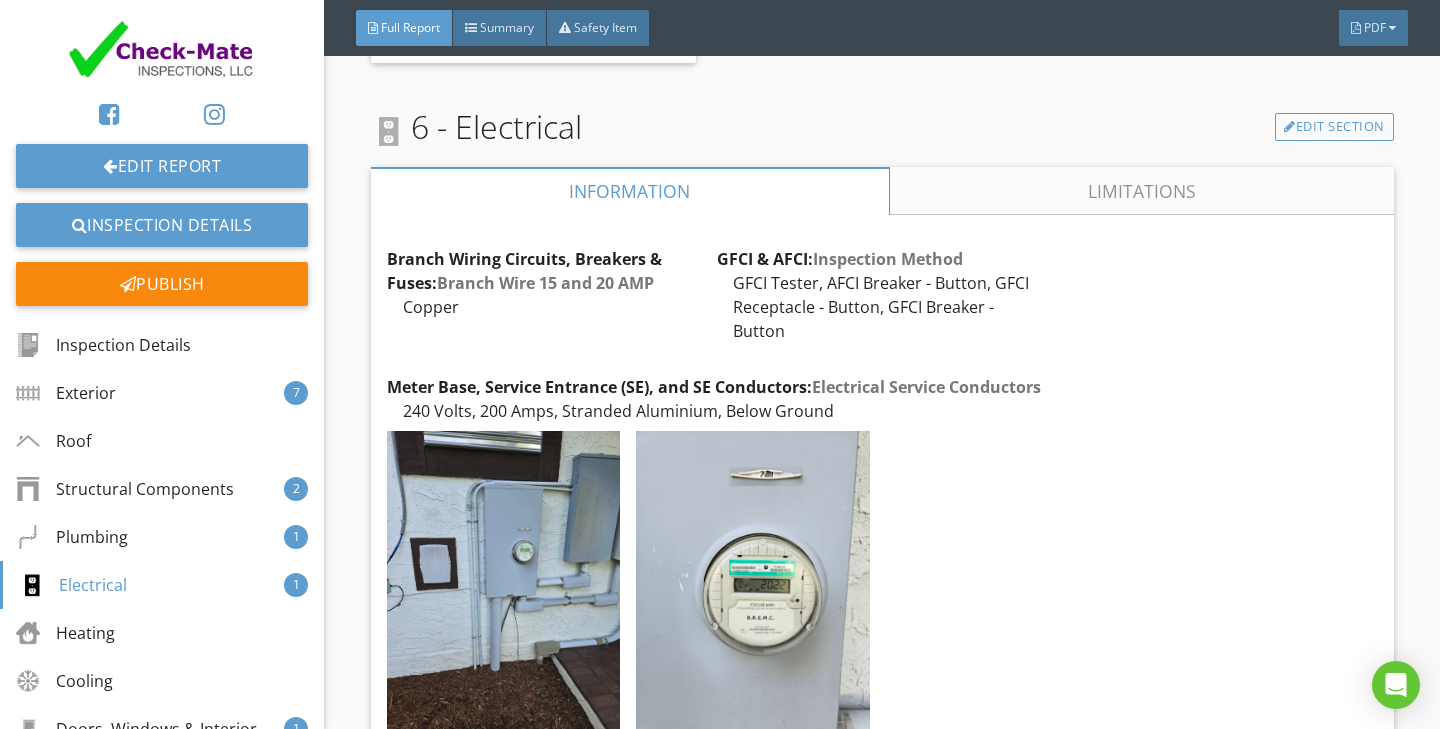 click on "Limitations" at bounding box center [1141, 191] 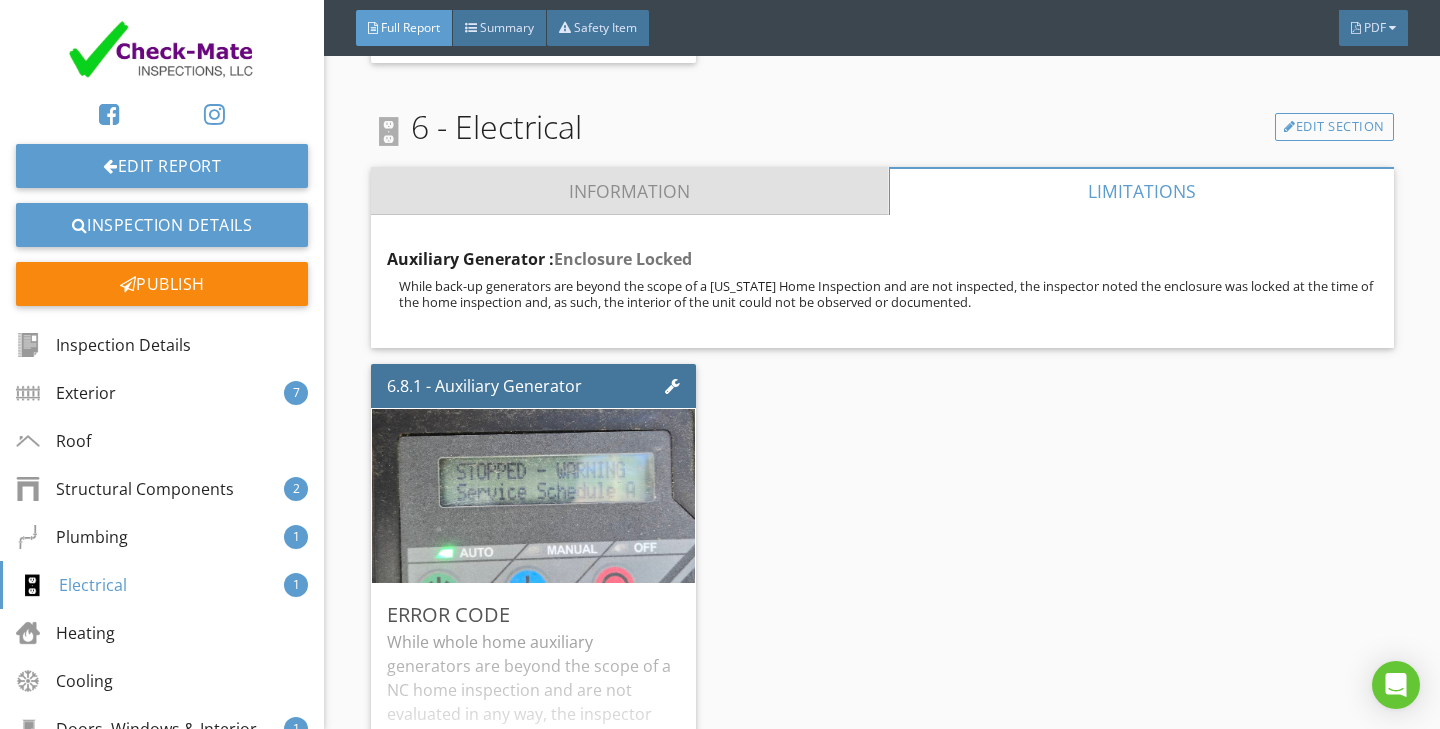 click on "Information" at bounding box center (630, 191) 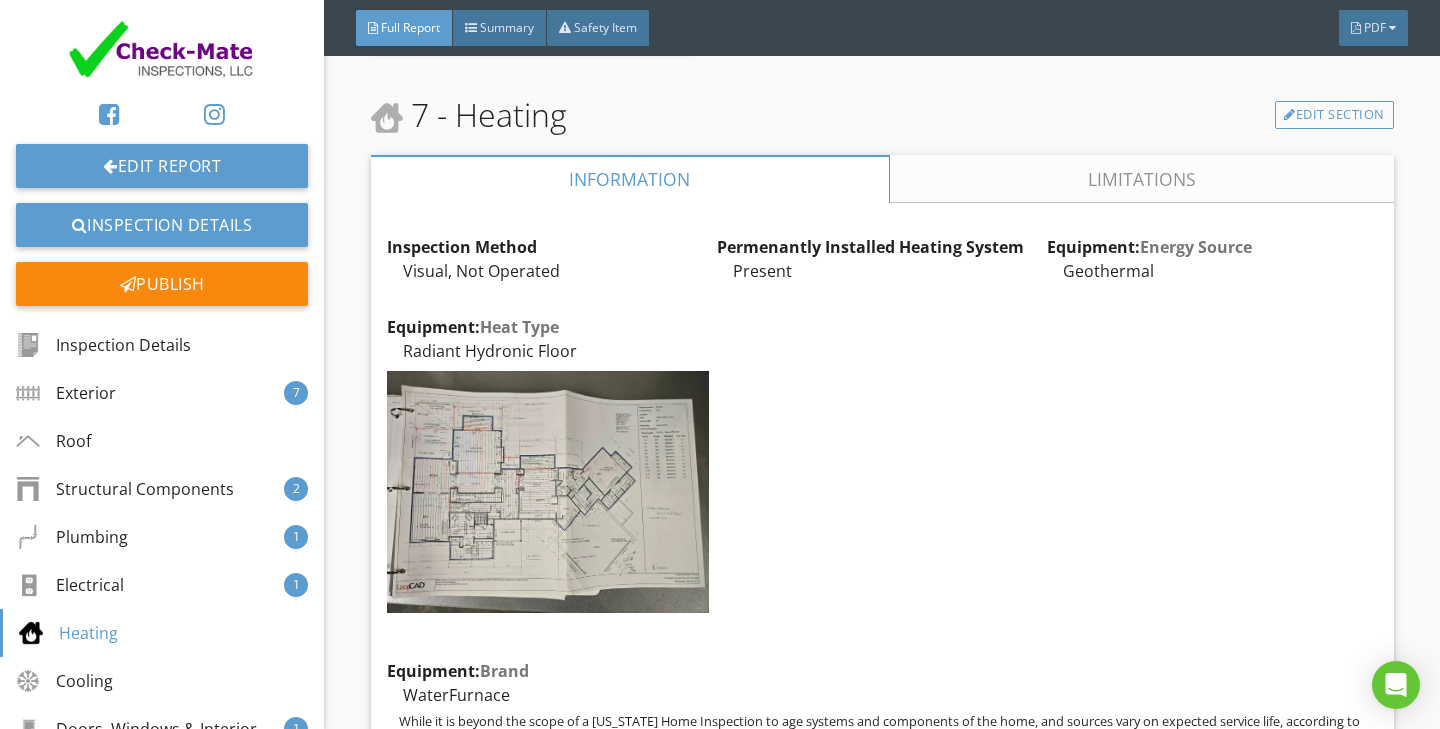 scroll, scrollTop: 26982, scrollLeft: 0, axis: vertical 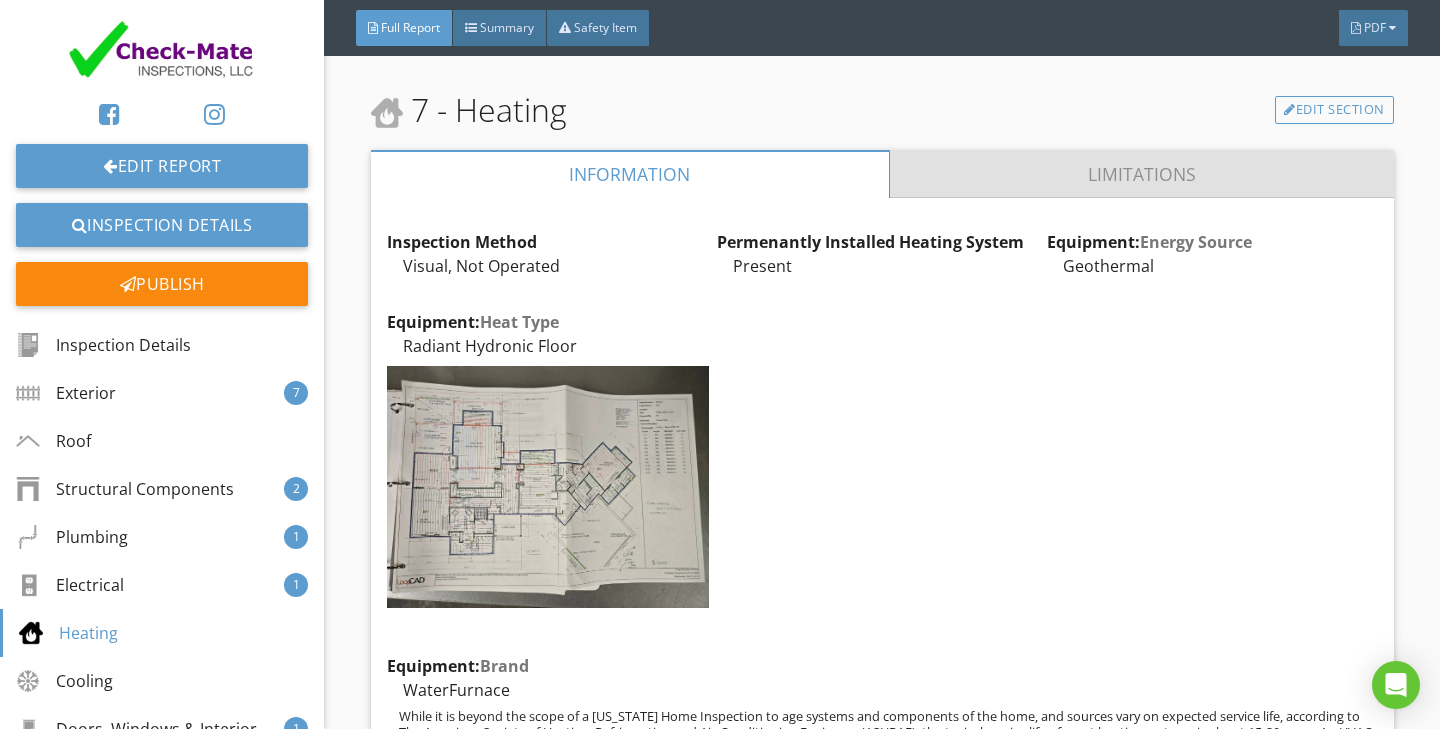click on "Limitations" at bounding box center [1141, 174] 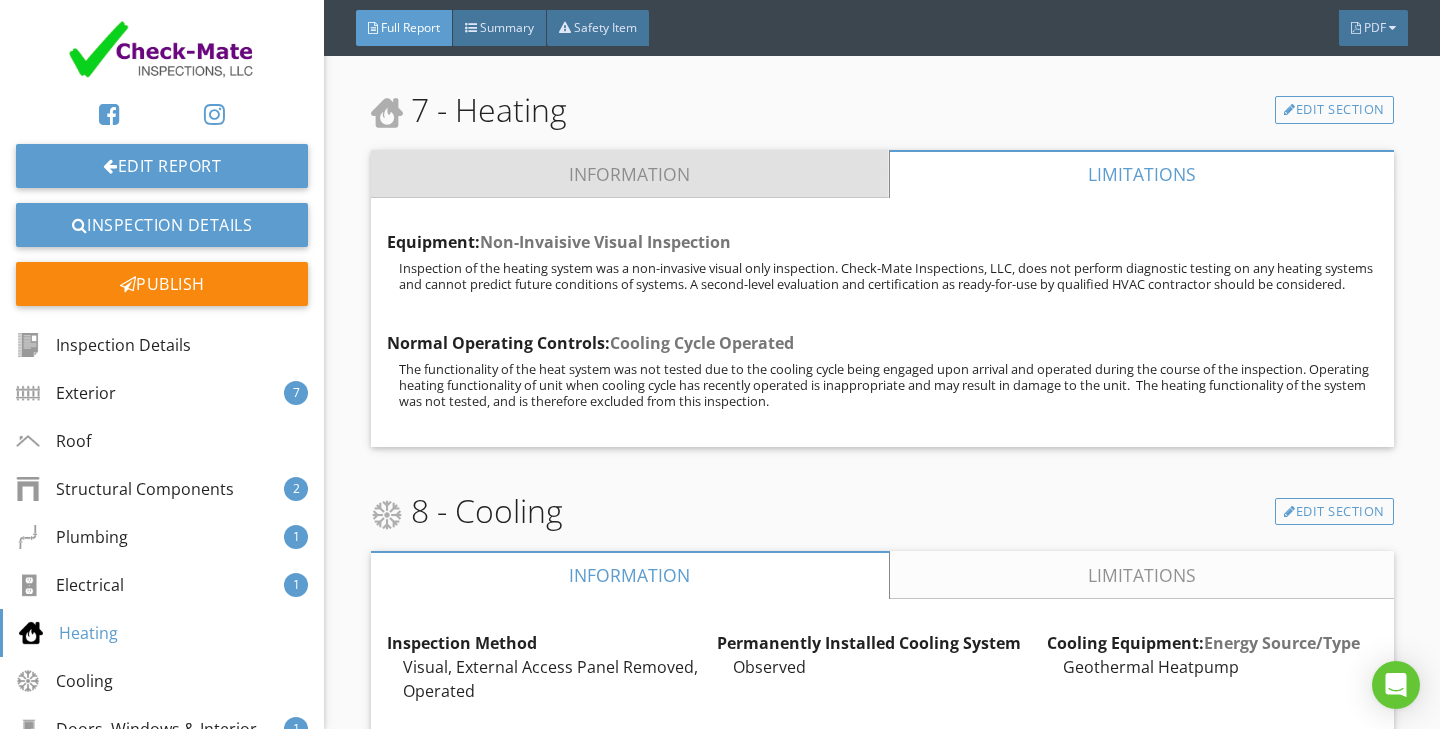 click on "Information" at bounding box center (630, 174) 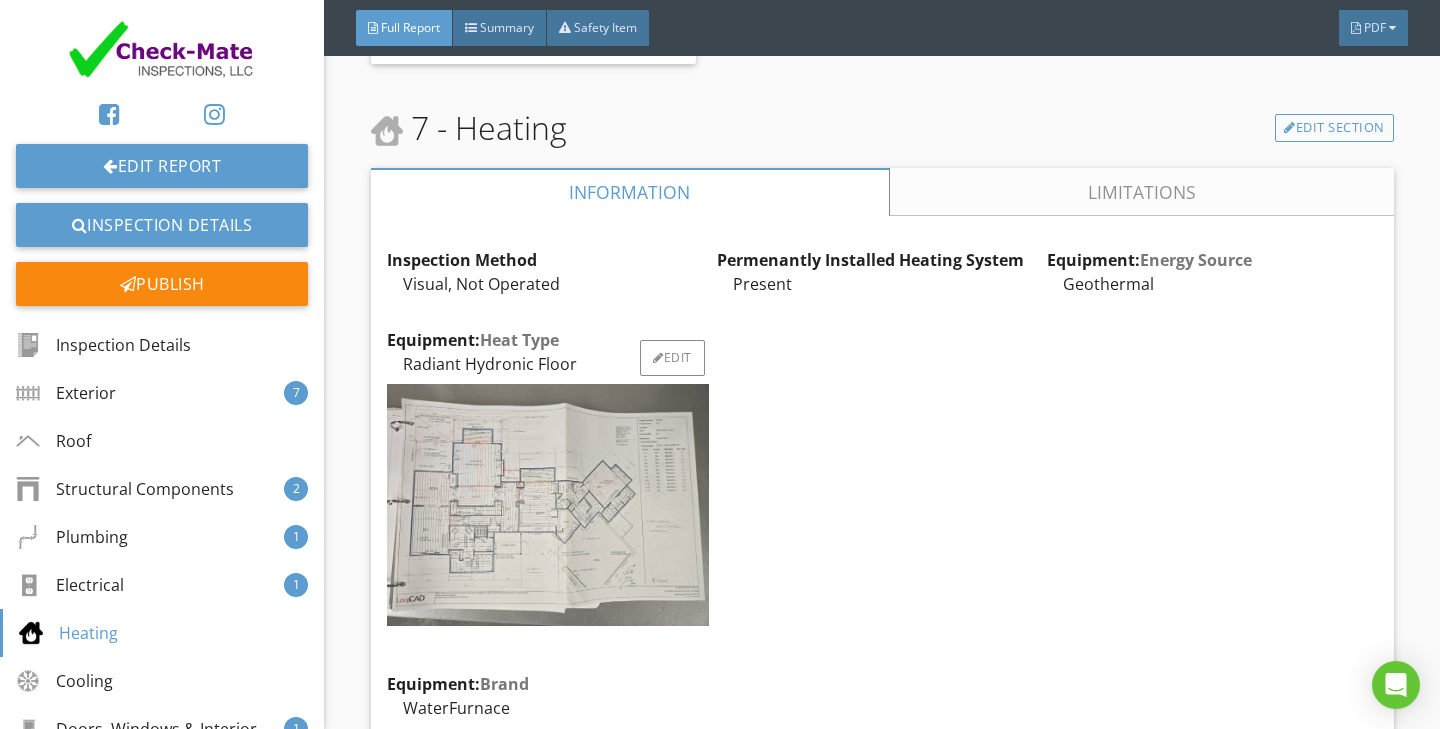scroll, scrollTop: 26958, scrollLeft: 0, axis: vertical 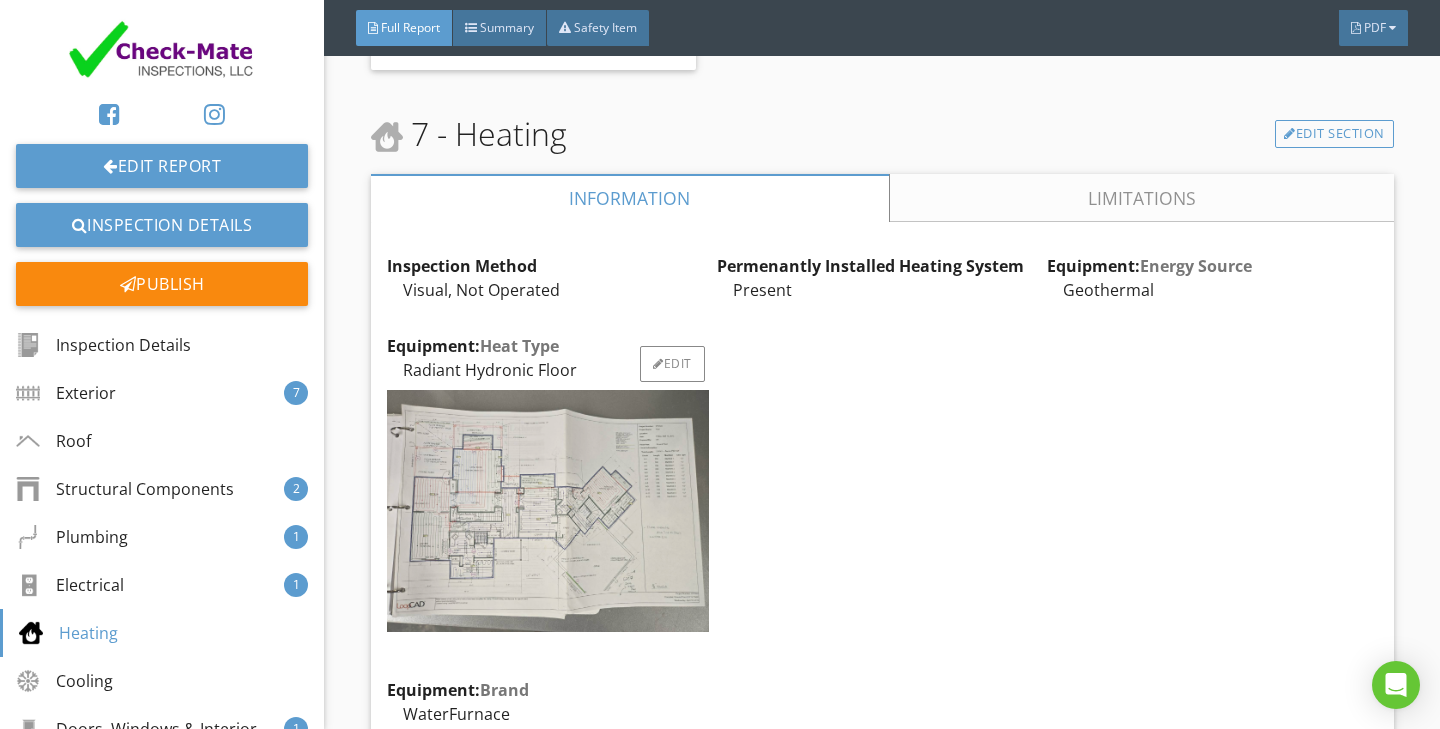 click at bounding box center (548, 511) 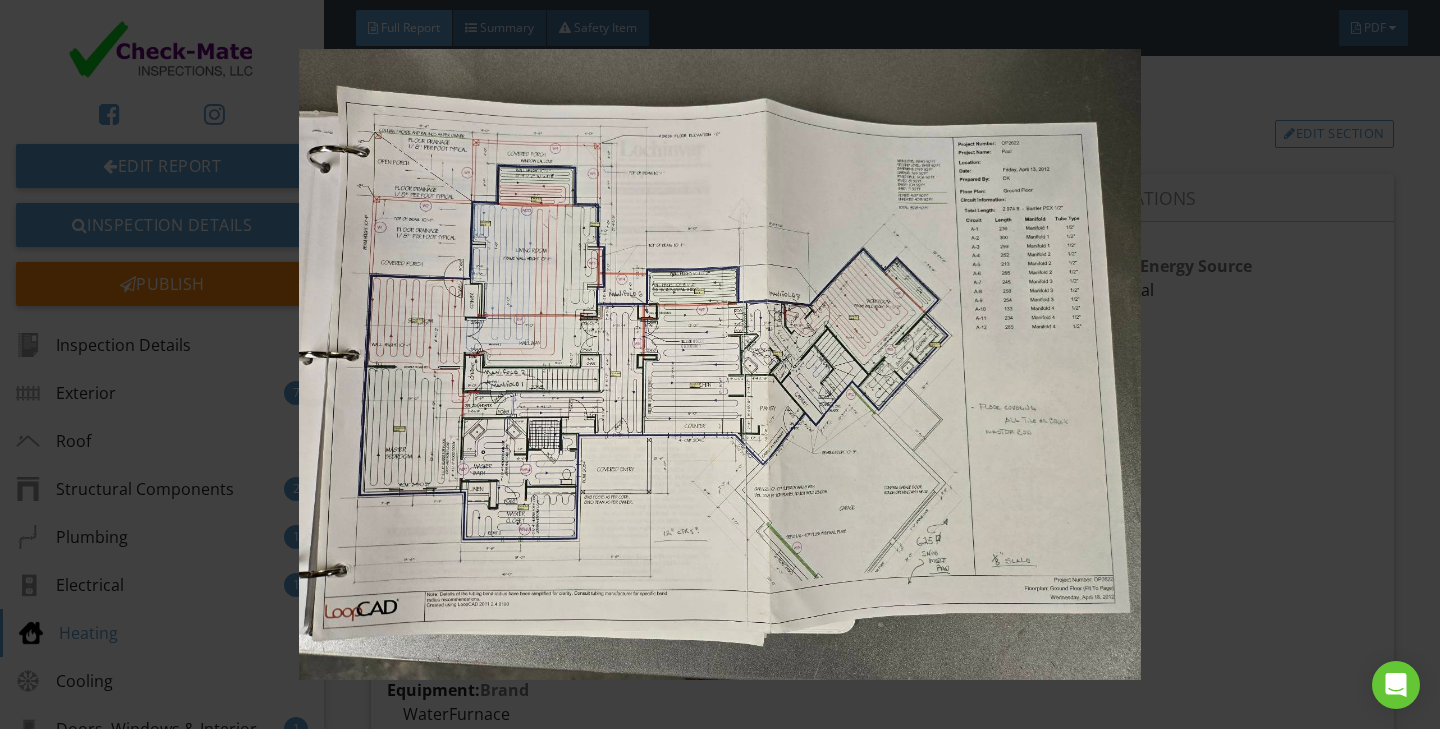 click at bounding box center (719, 365) 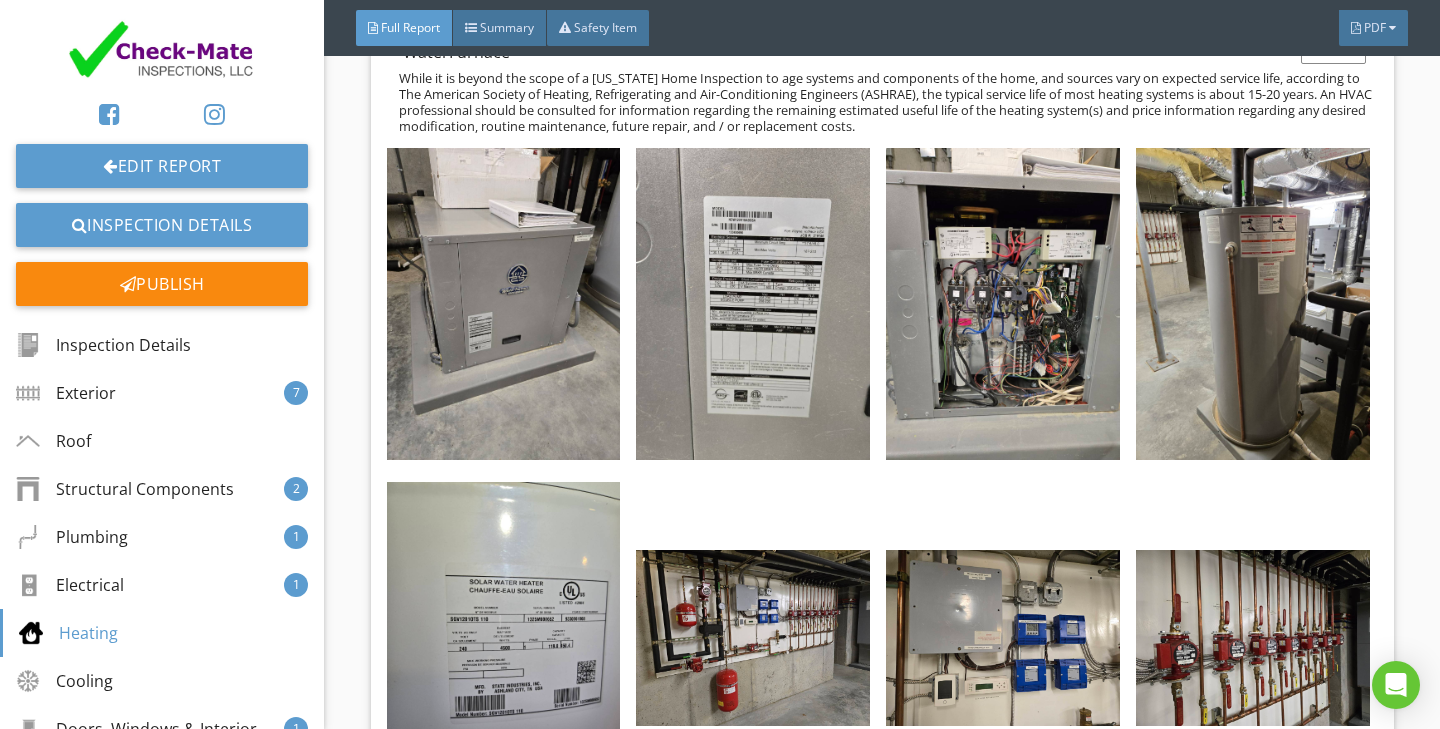 scroll, scrollTop: 27608, scrollLeft: 0, axis: vertical 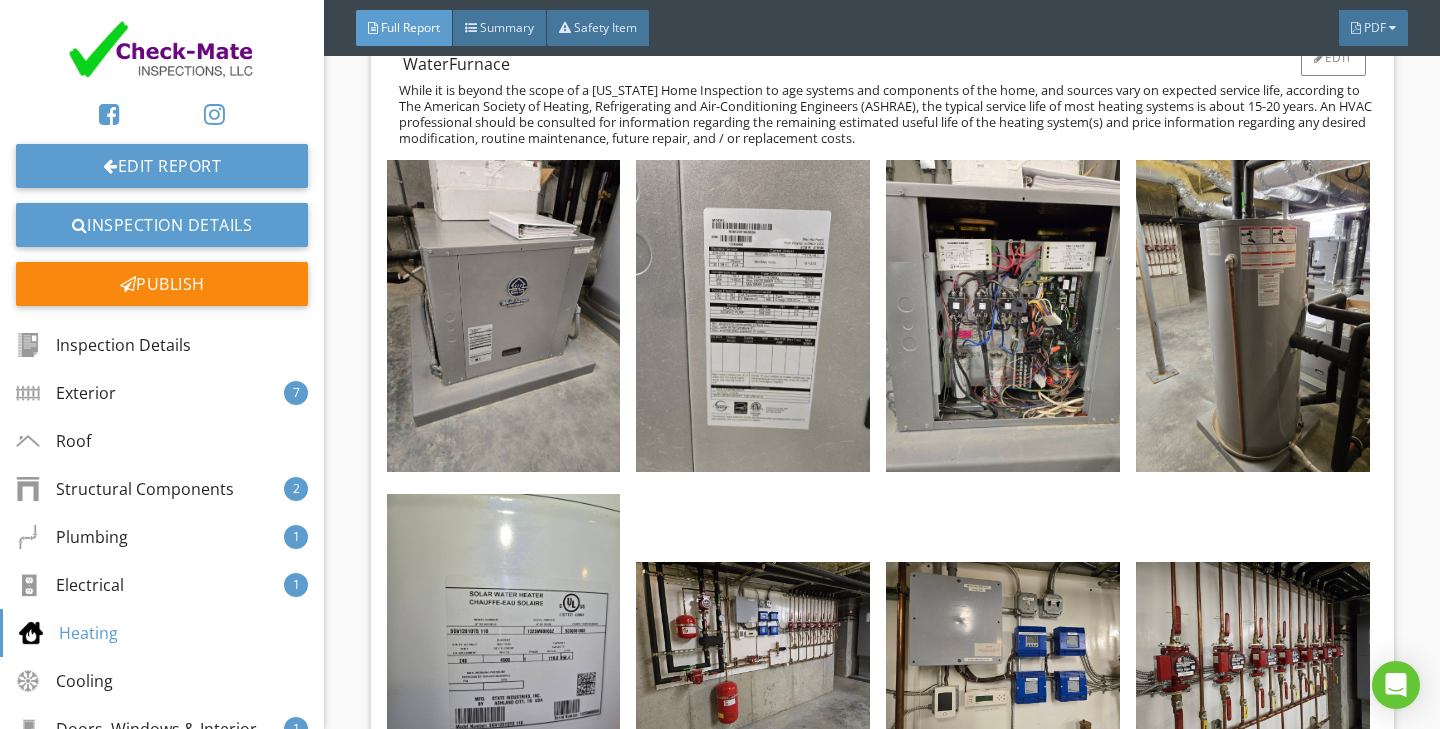 click at bounding box center [504, 316] 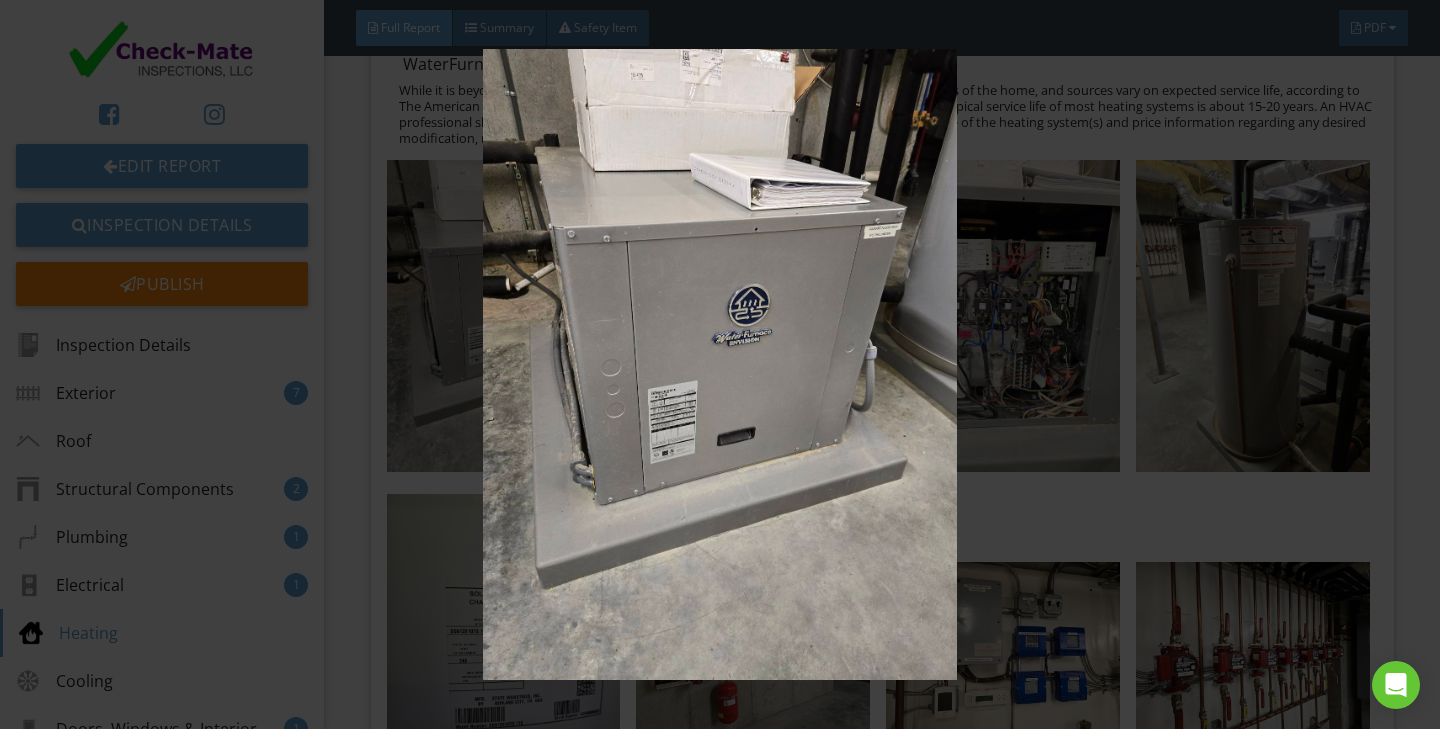 click at bounding box center (719, 365) 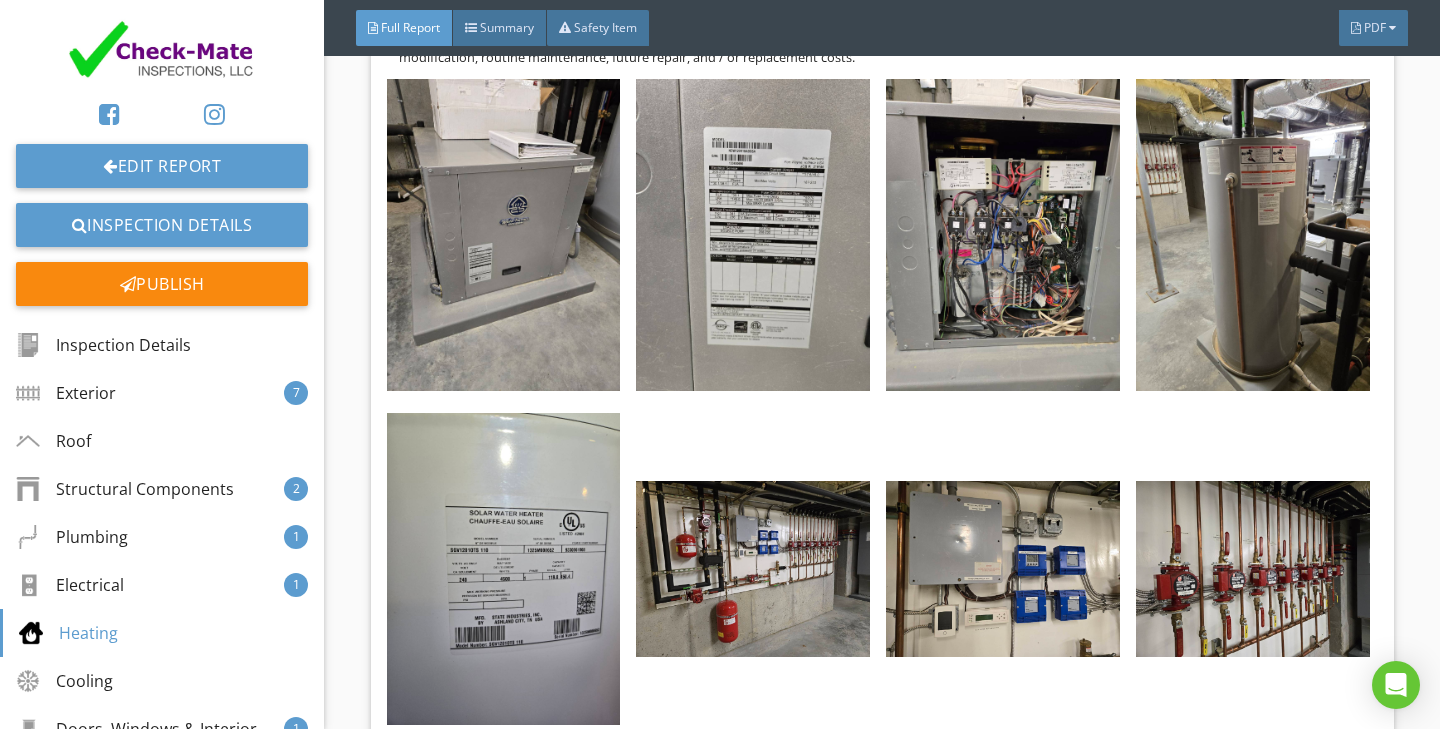 scroll, scrollTop: 27718, scrollLeft: 0, axis: vertical 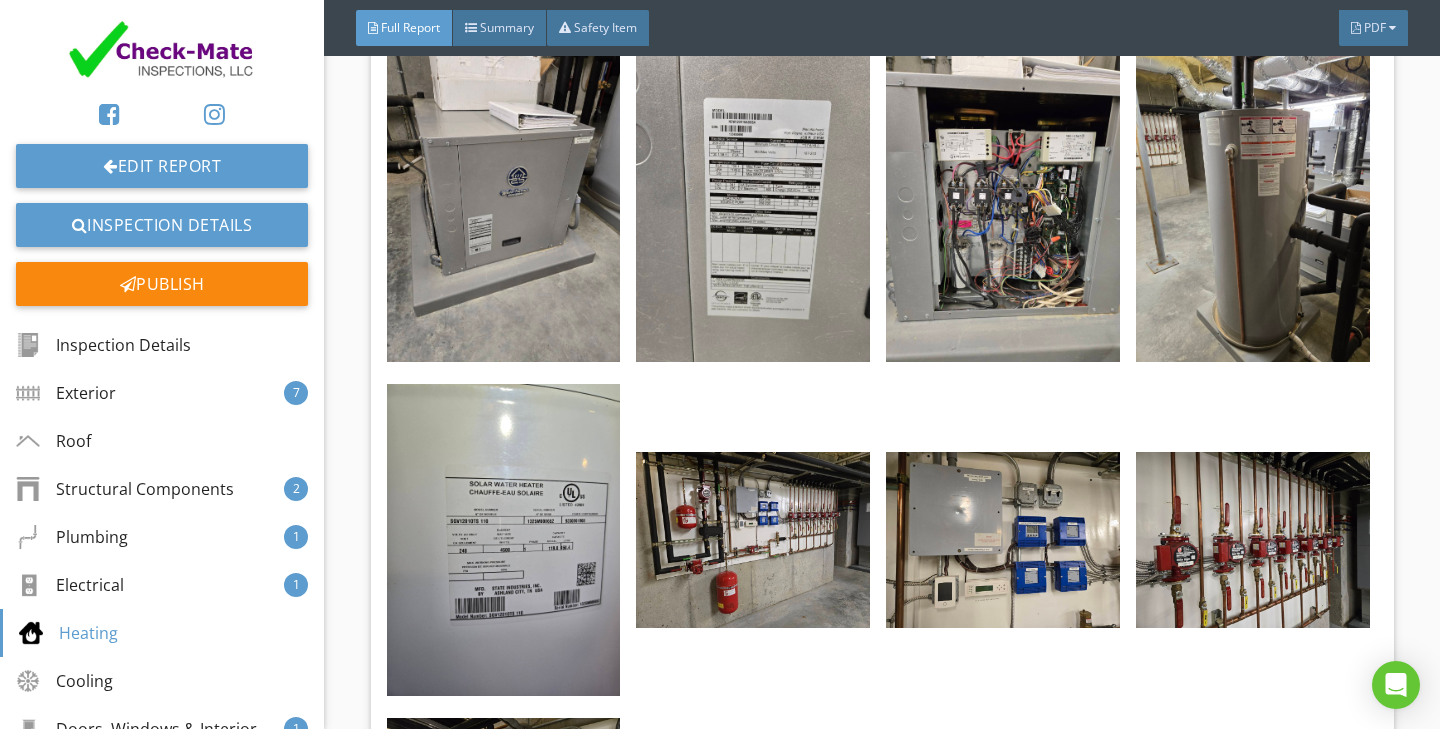click at bounding box center (753, 543) 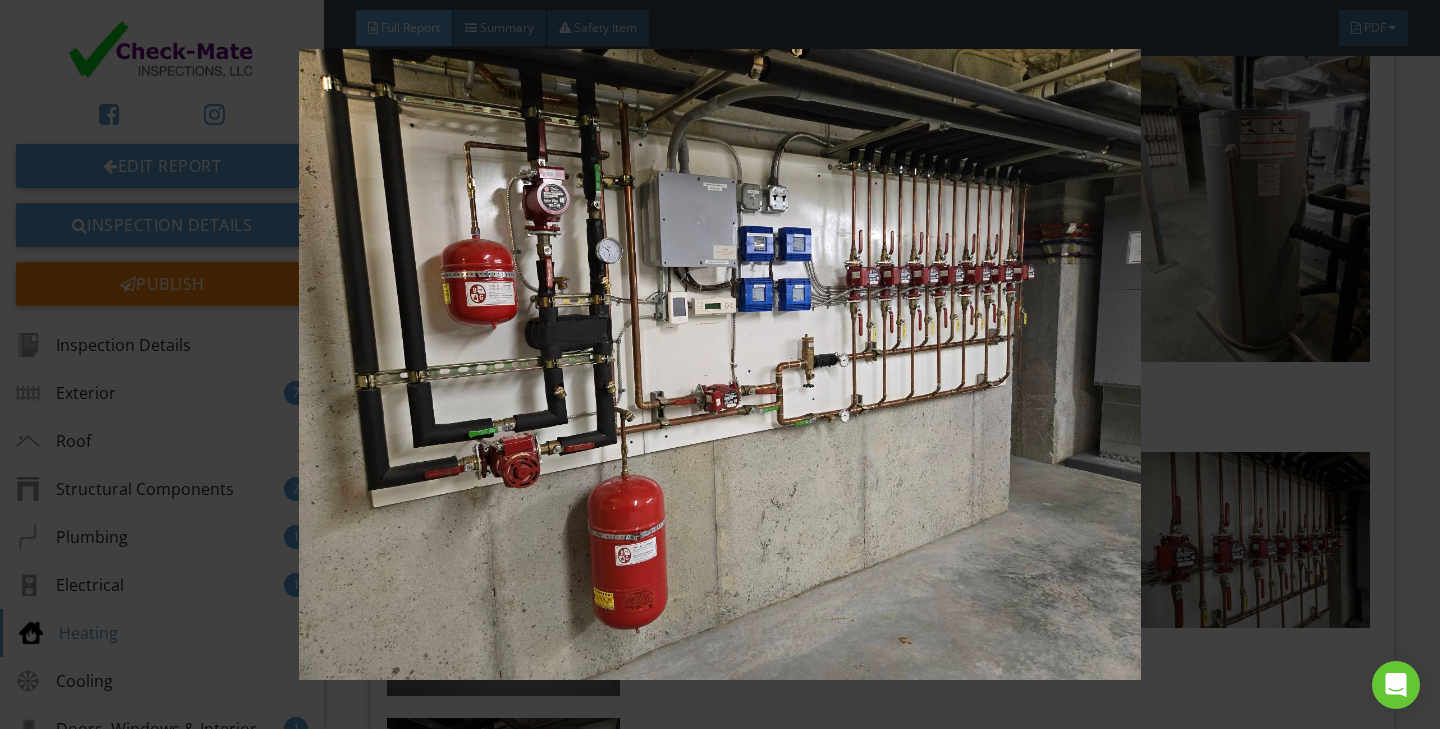 click at bounding box center [719, 365] 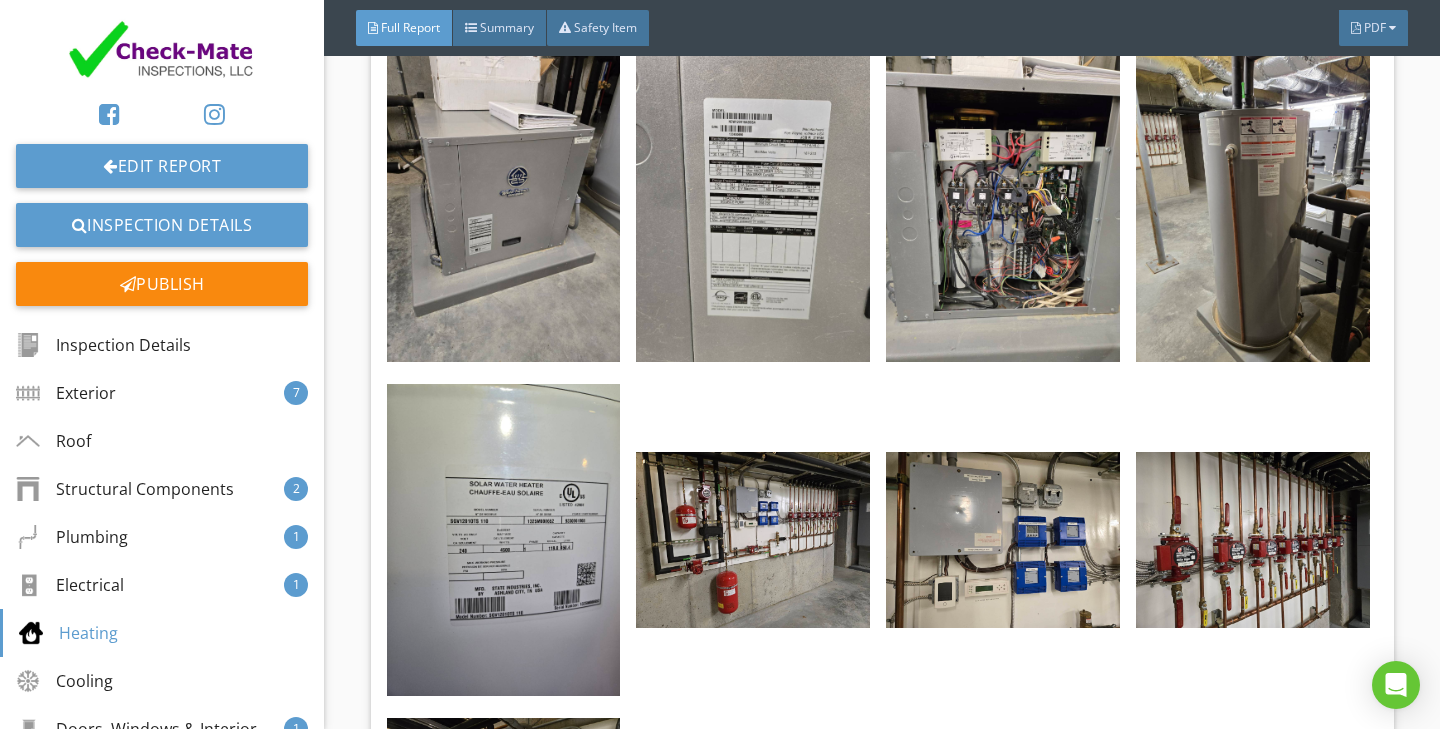 click at bounding box center (753, 539) 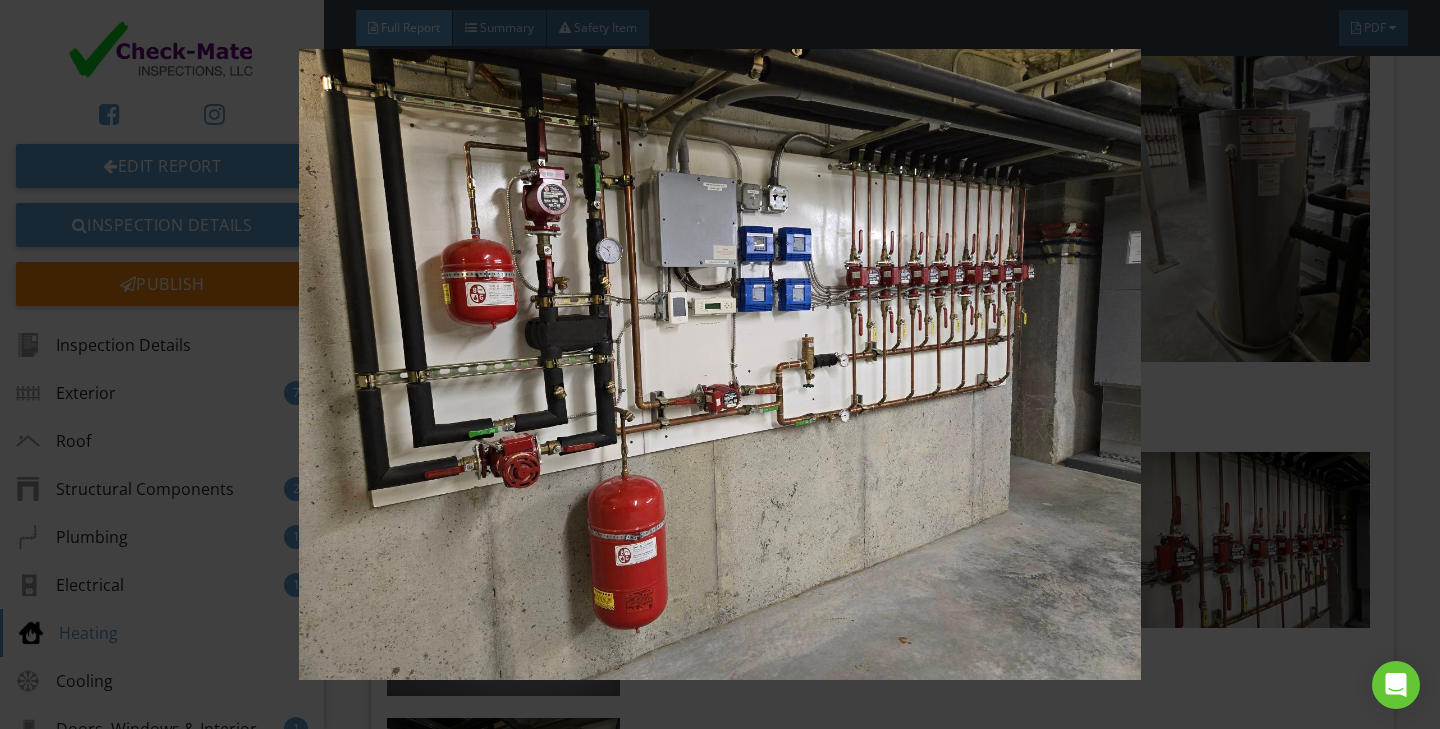 click at bounding box center [719, 365] 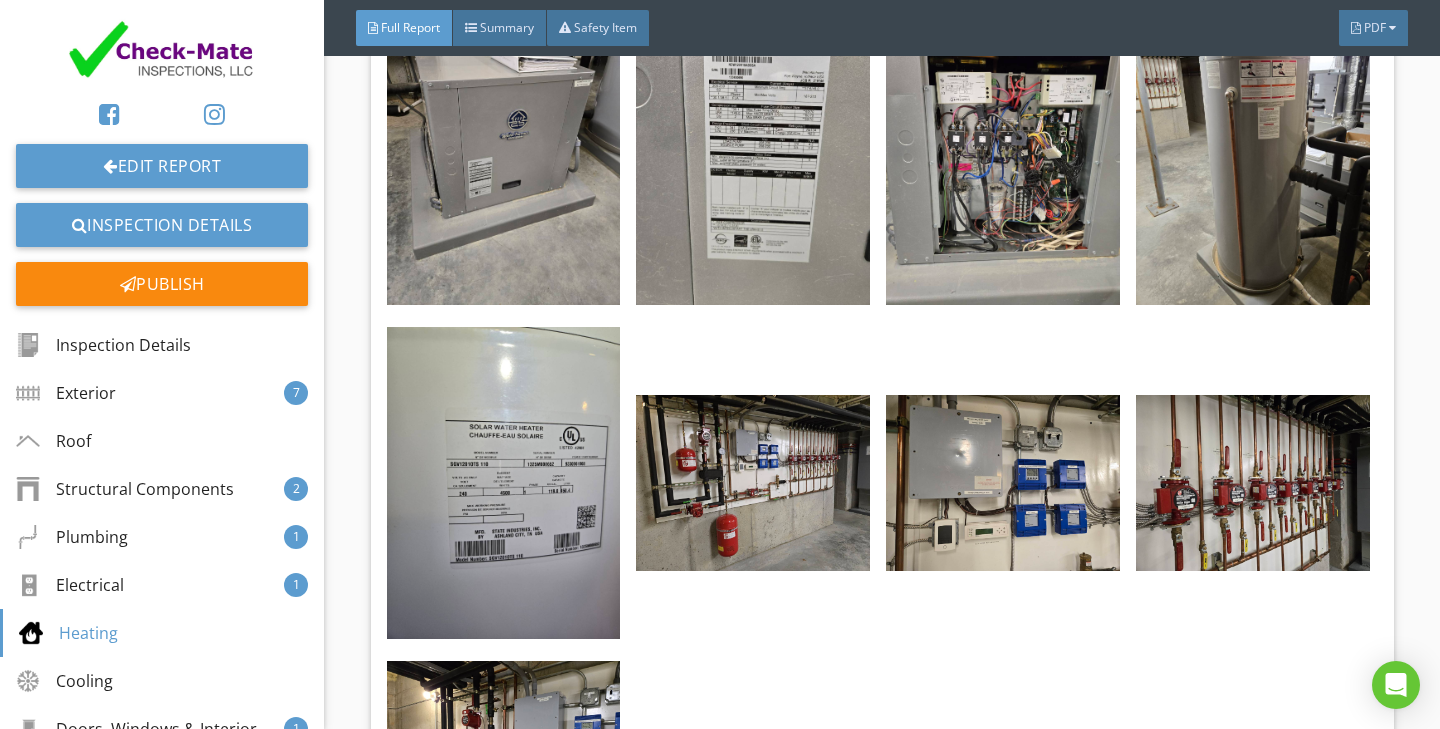 scroll, scrollTop: 27932, scrollLeft: 0, axis: vertical 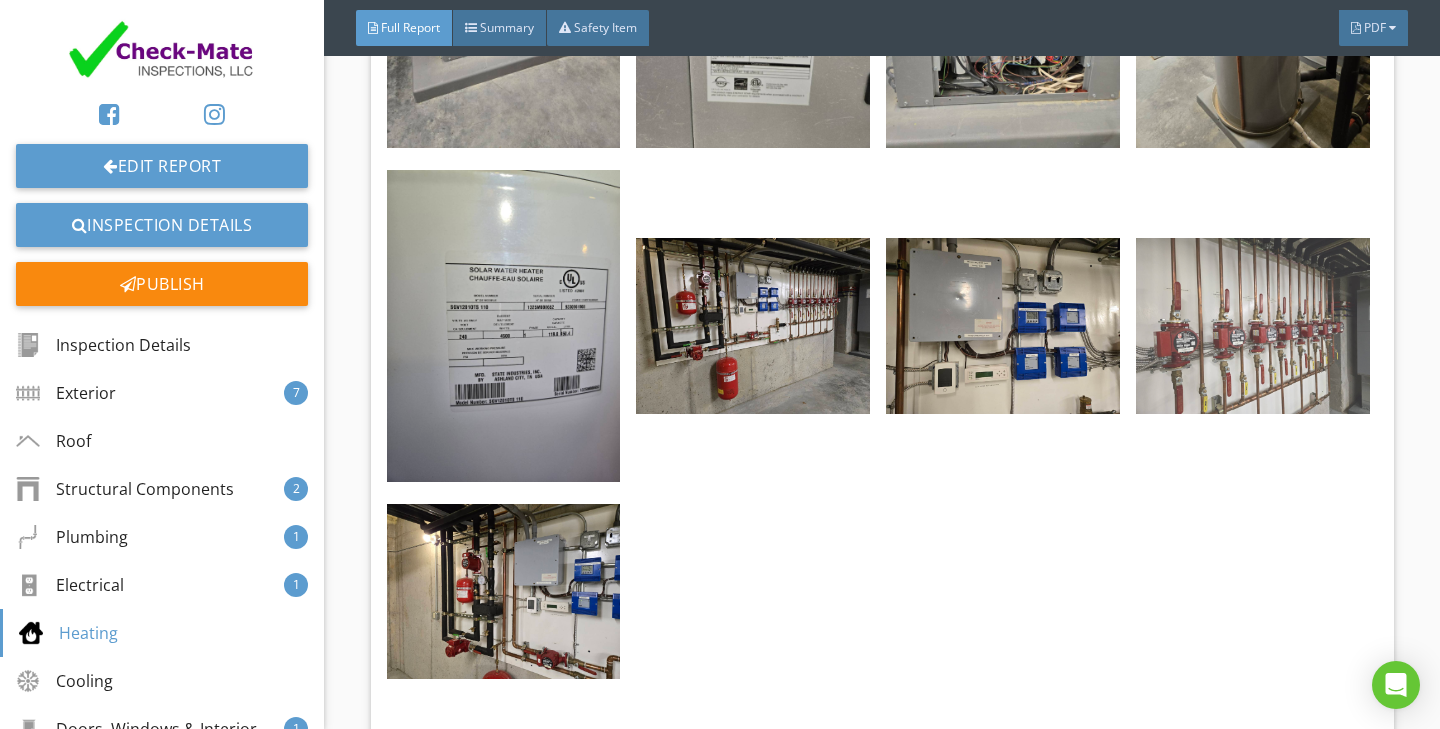 click at bounding box center (1253, 325) 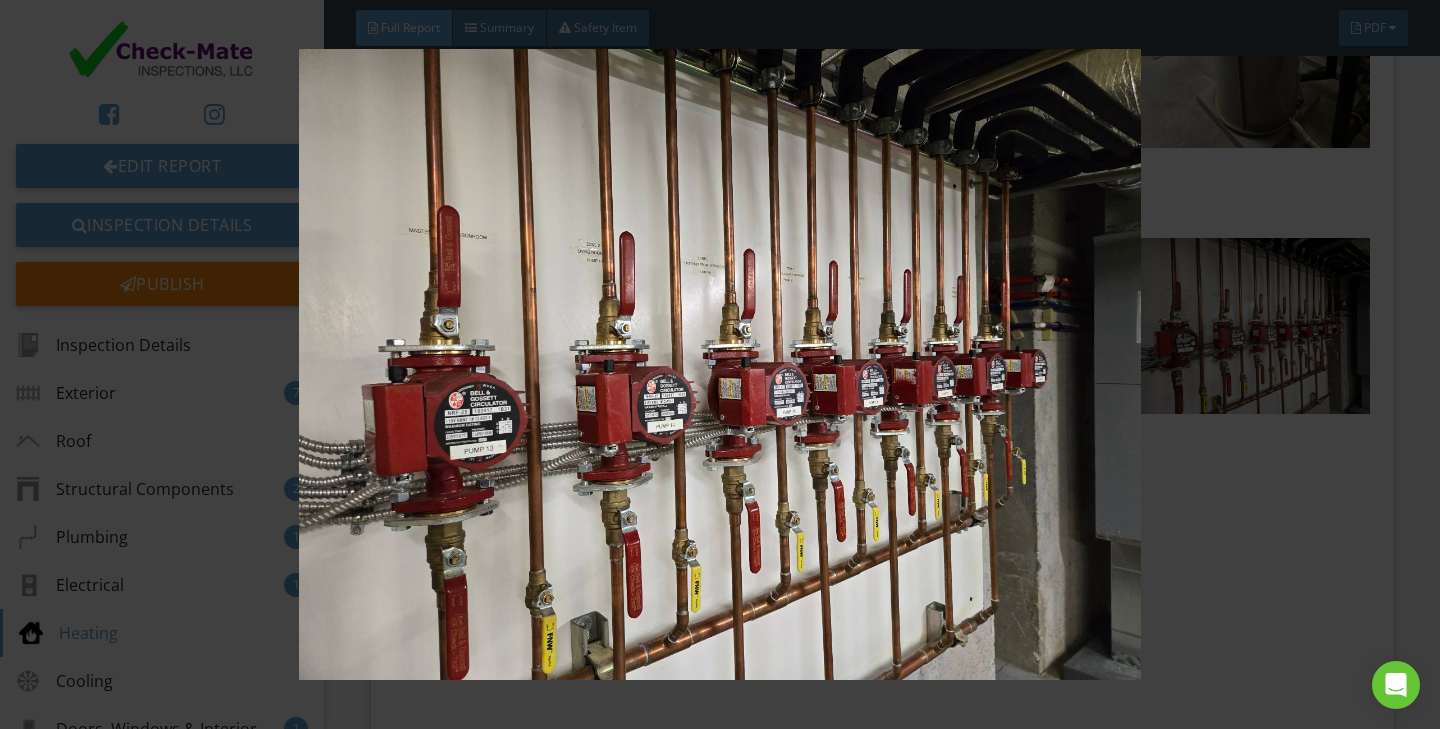 click at bounding box center (719, 365) 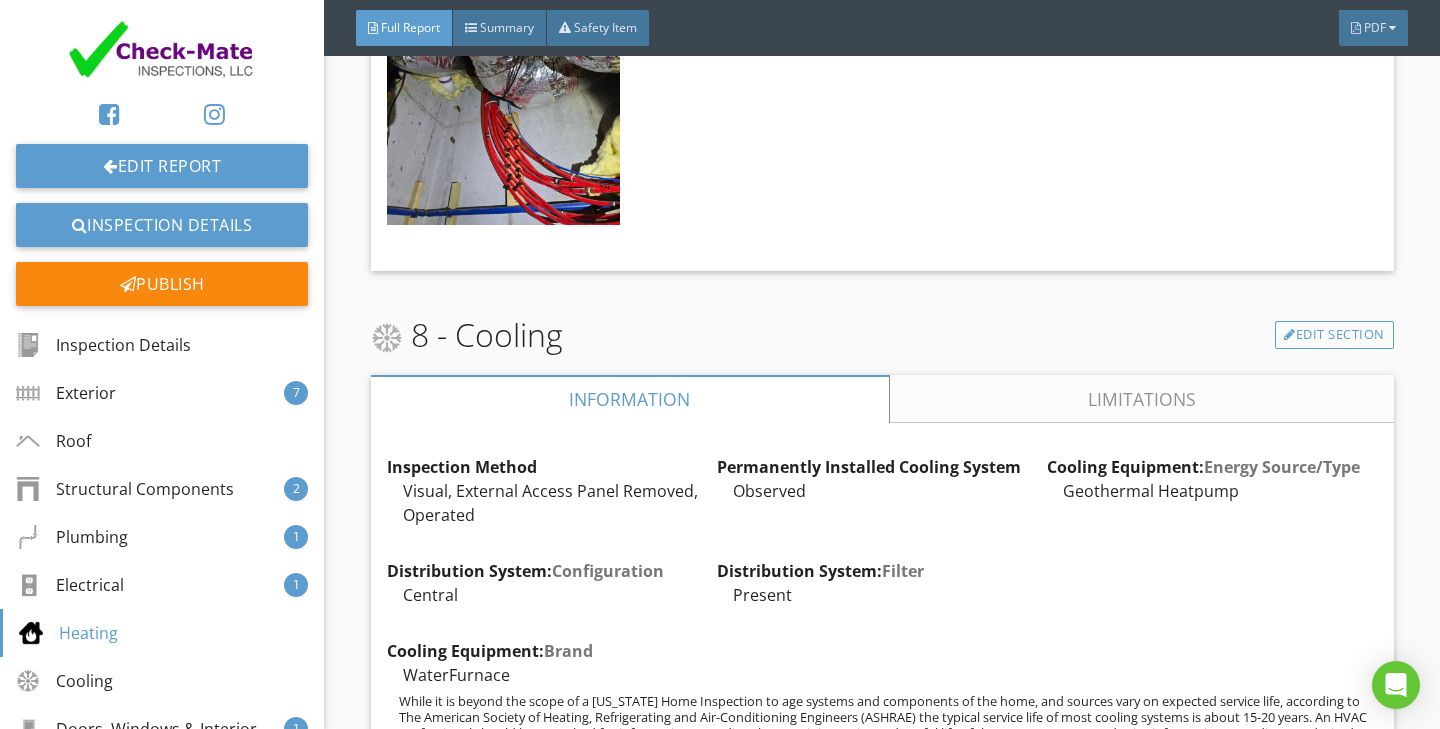 scroll, scrollTop: 29190, scrollLeft: 0, axis: vertical 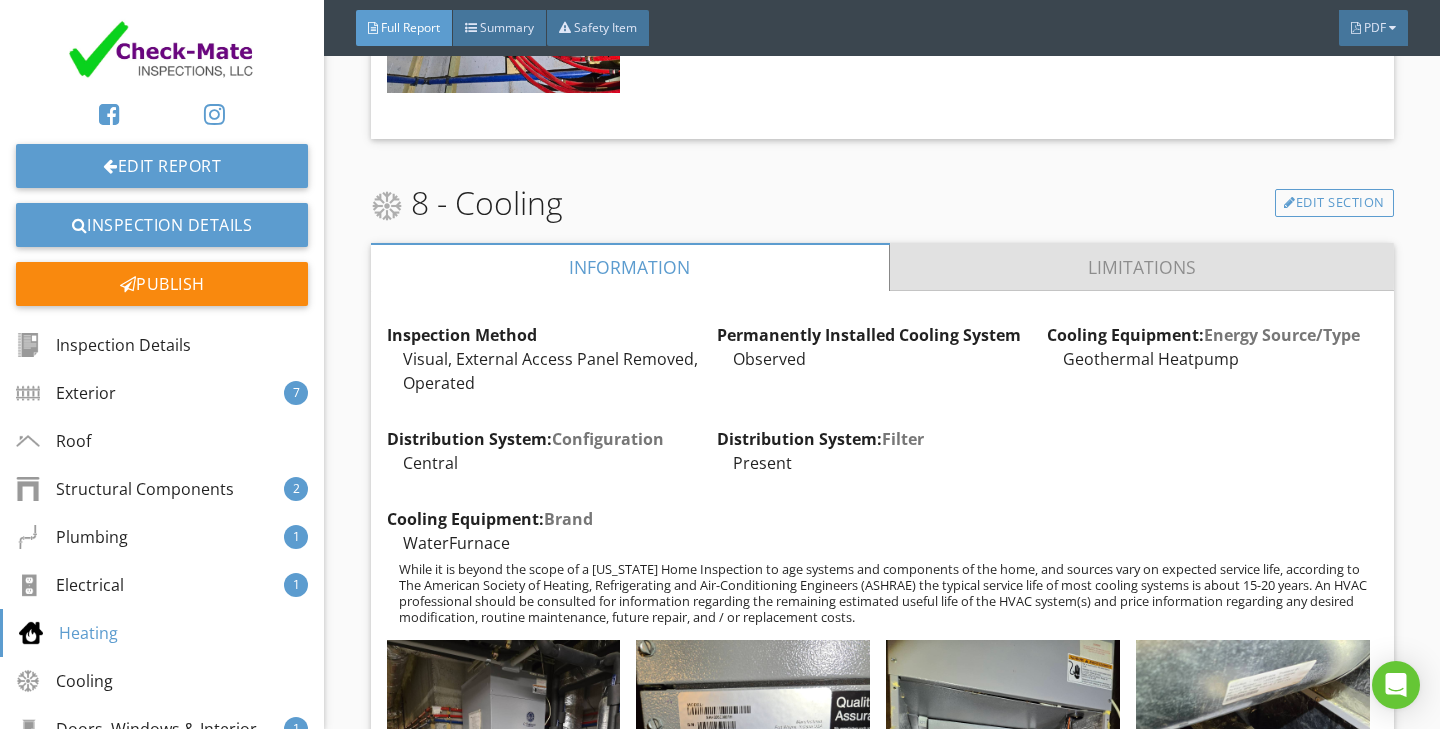 click on "Limitations" at bounding box center (1141, 267) 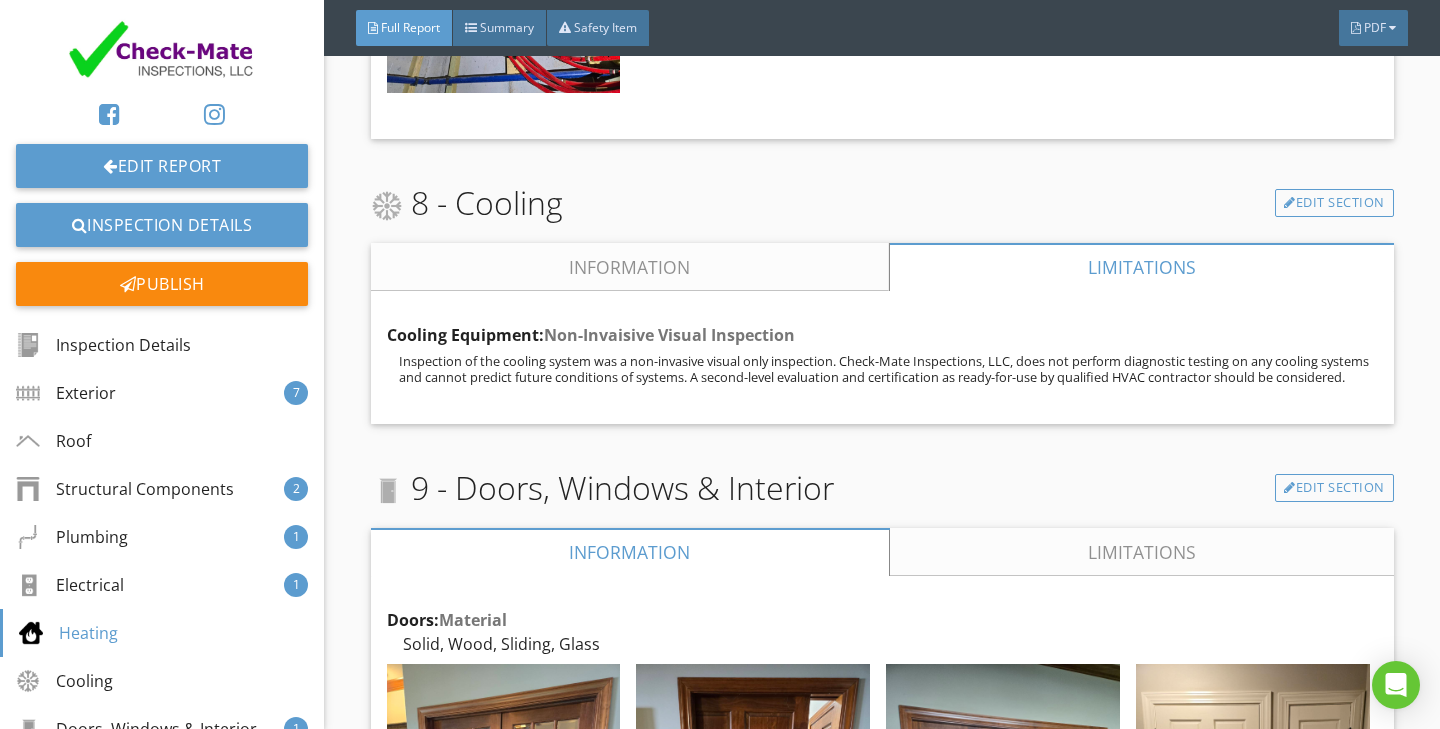 click on "Information" at bounding box center (630, 267) 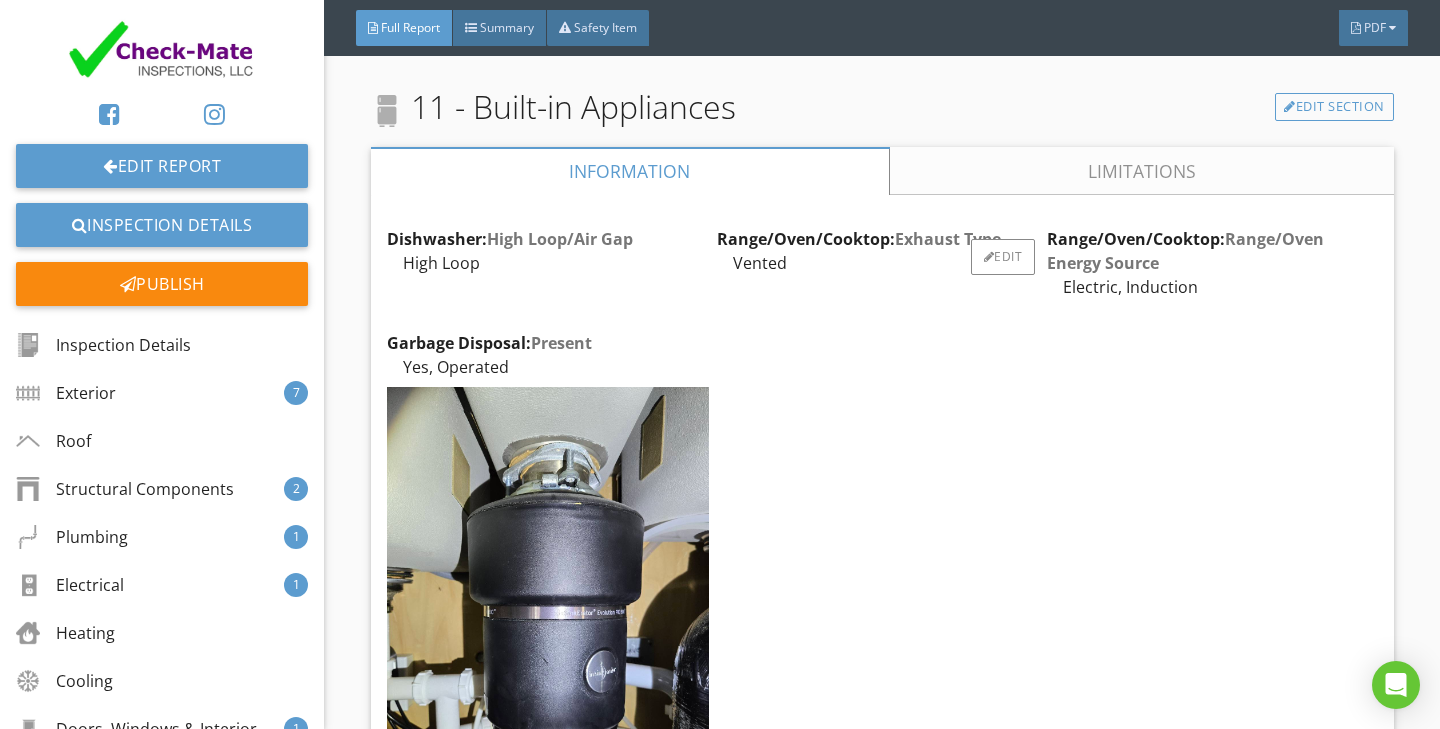 scroll, scrollTop: 41863, scrollLeft: 0, axis: vertical 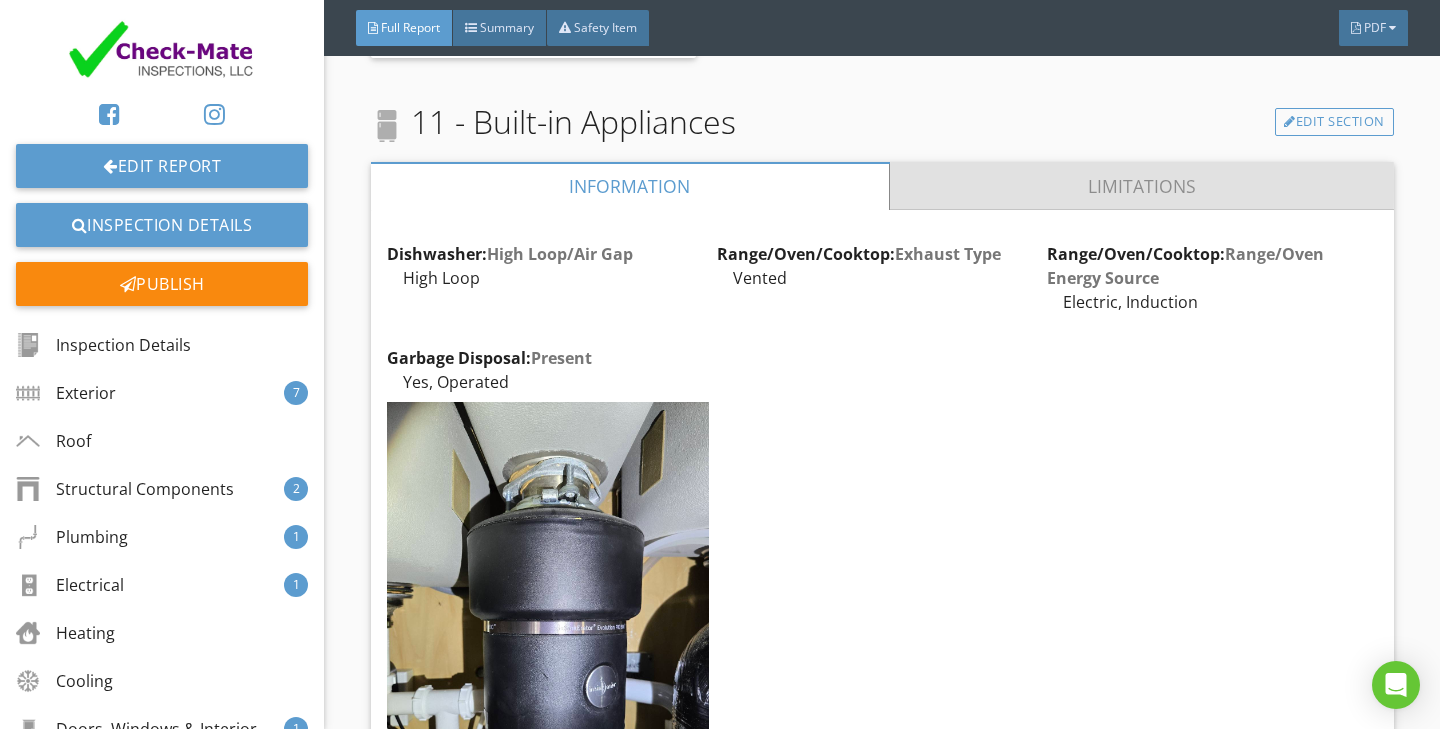 click on "Limitations" at bounding box center [1141, 186] 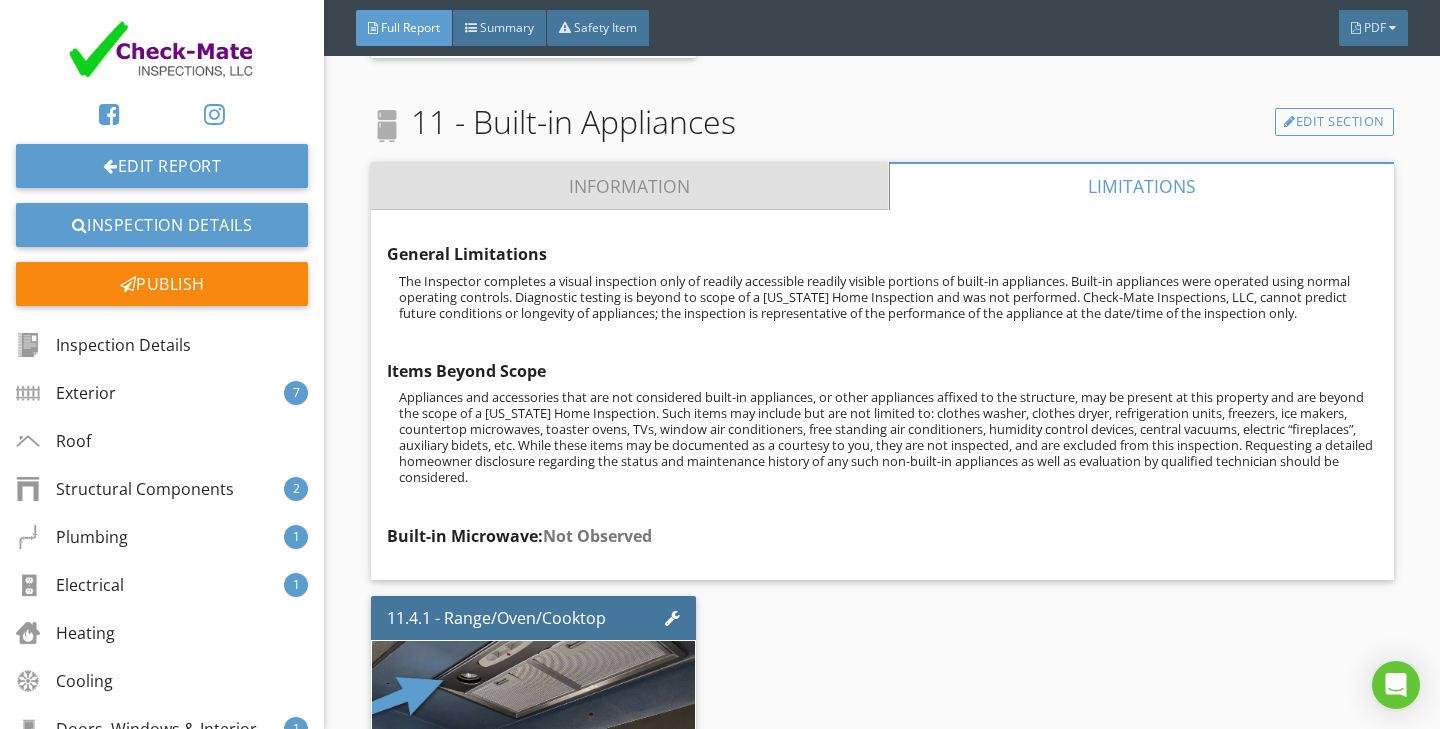 click on "Information" at bounding box center [630, 186] 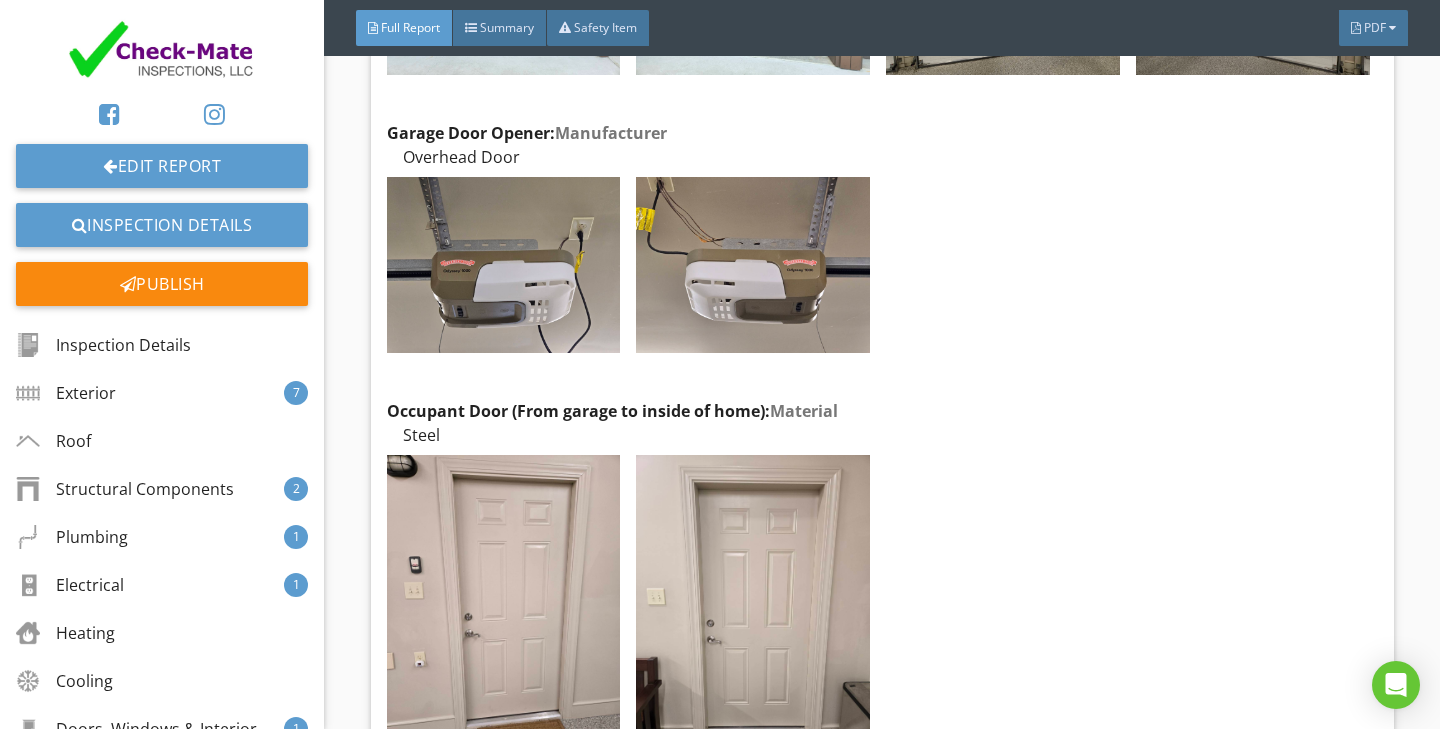 scroll, scrollTop: 48662, scrollLeft: 0, axis: vertical 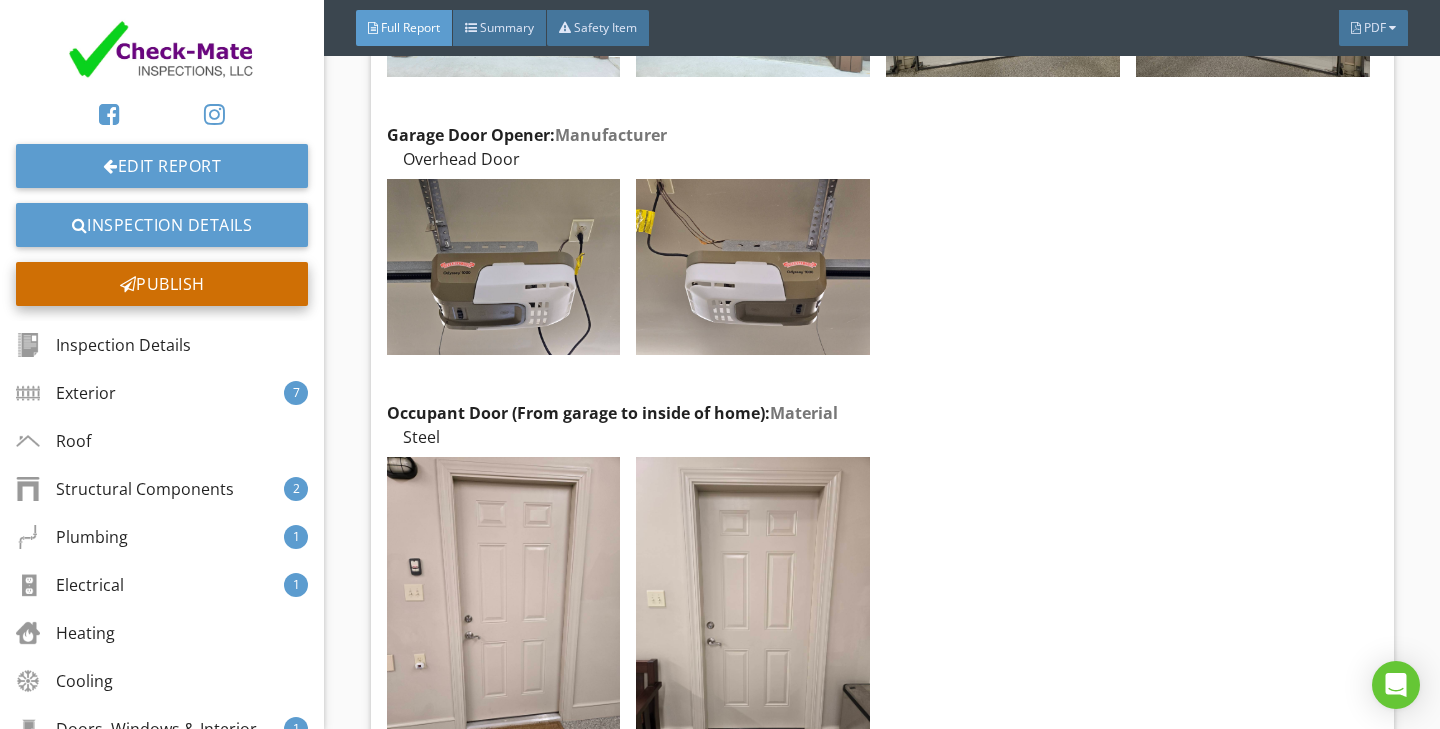 click on "Publish" at bounding box center (162, 284) 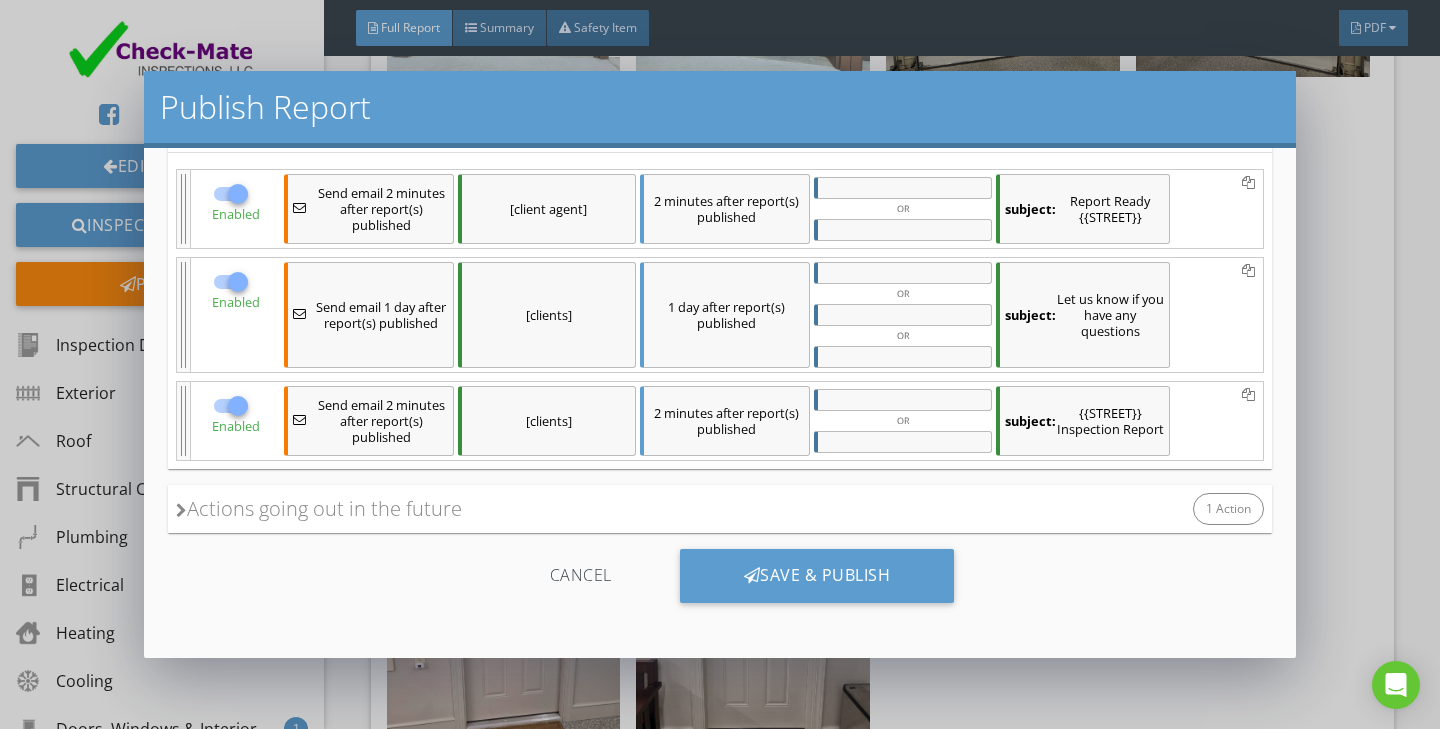 scroll, scrollTop: 160, scrollLeft: 0, axis: vertical 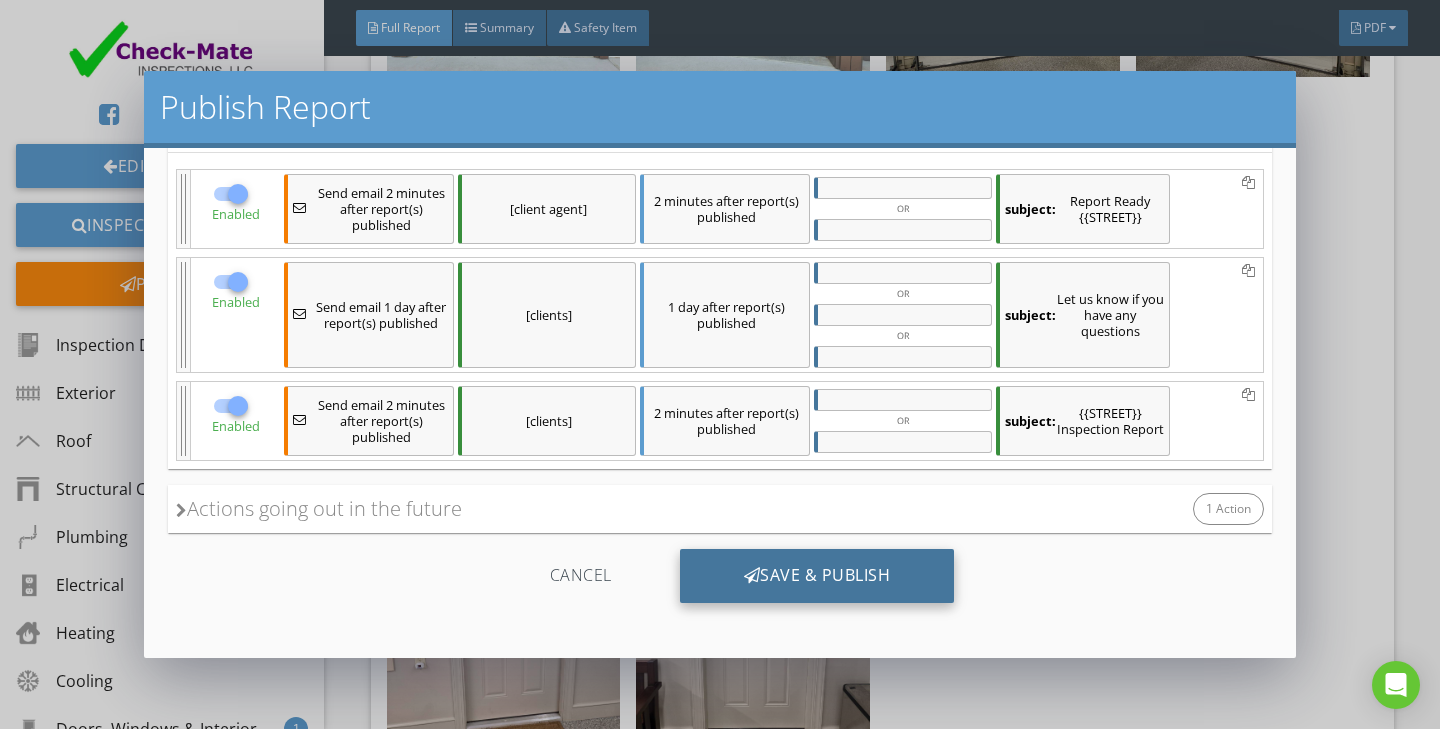 click on "Save & Publish" at bounding box center [817, 576] 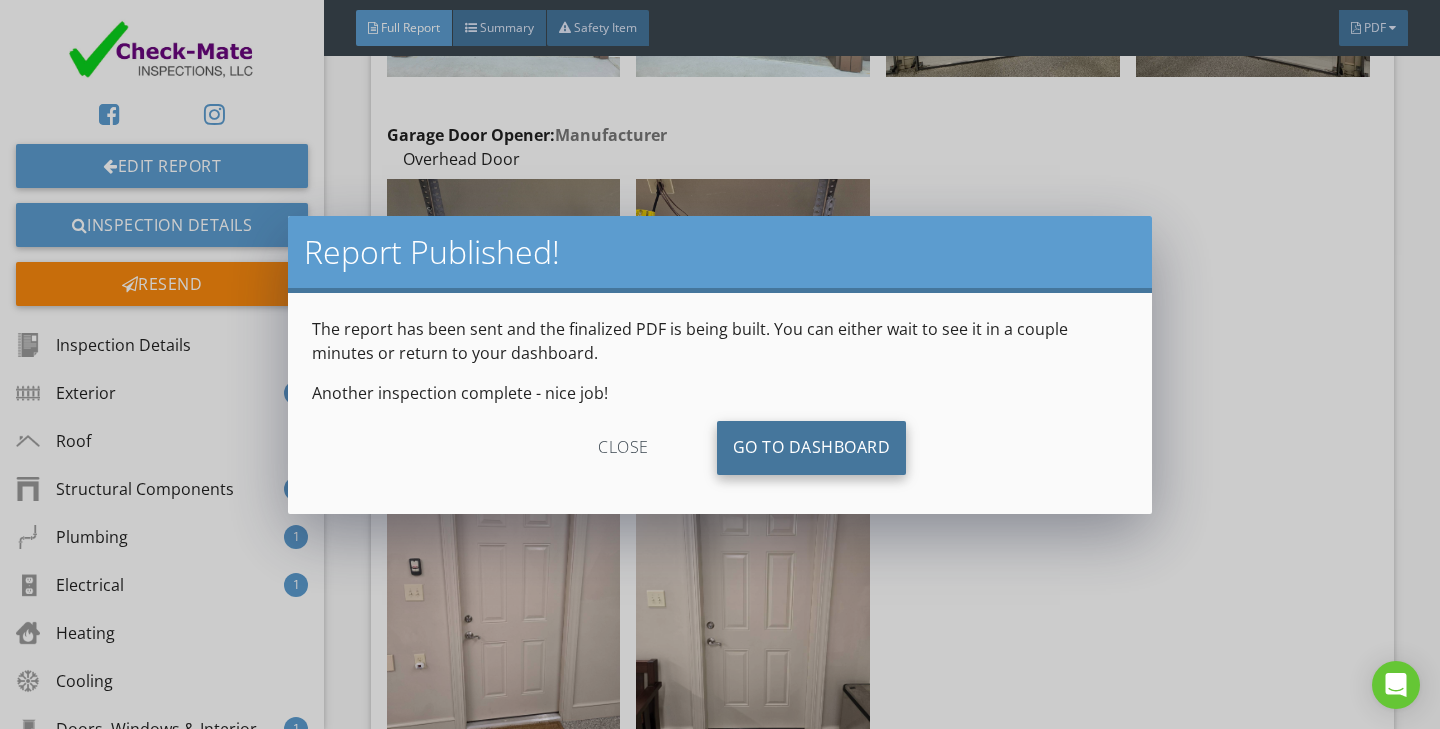 click on "Go To Dashboard" at bounding box center [812, 448] 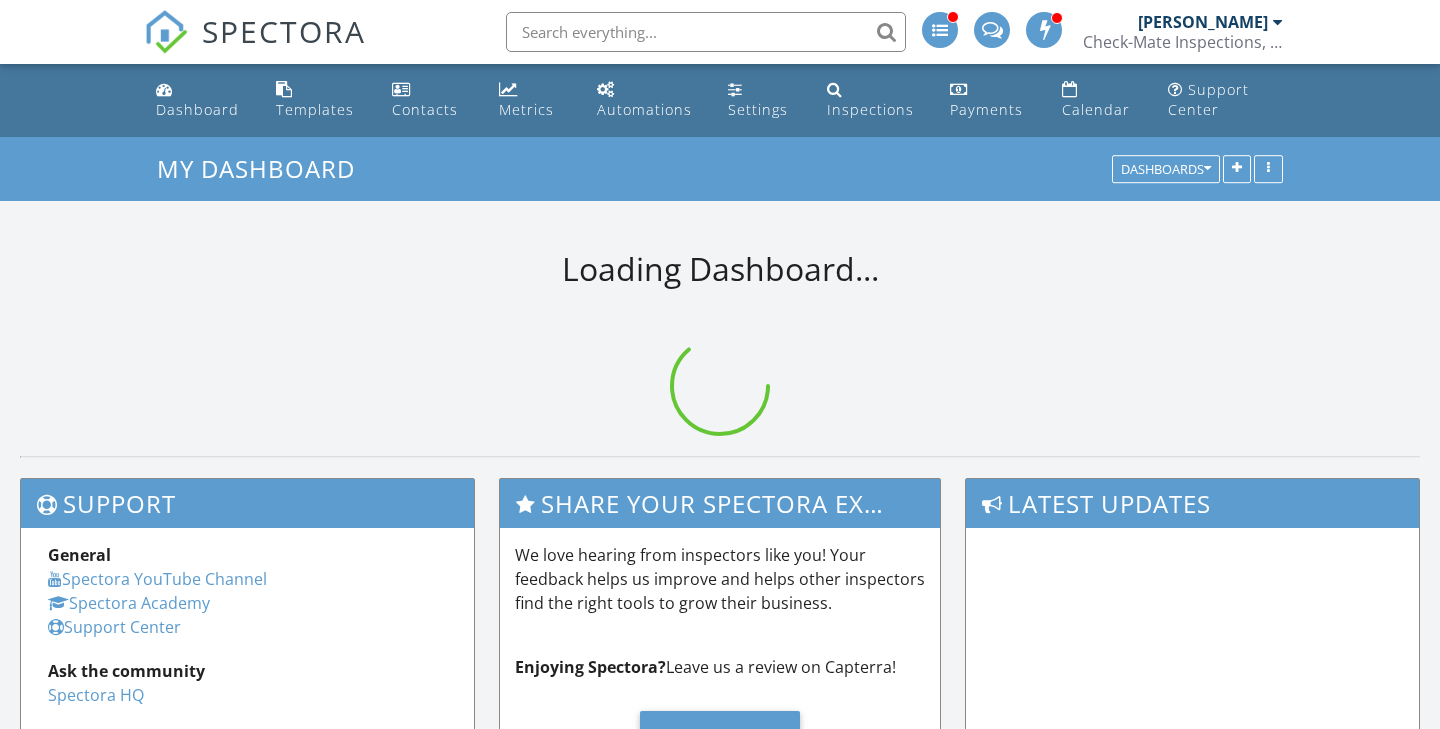 scroll, scrollTop: 0, scrollLeft: 0, axis: both 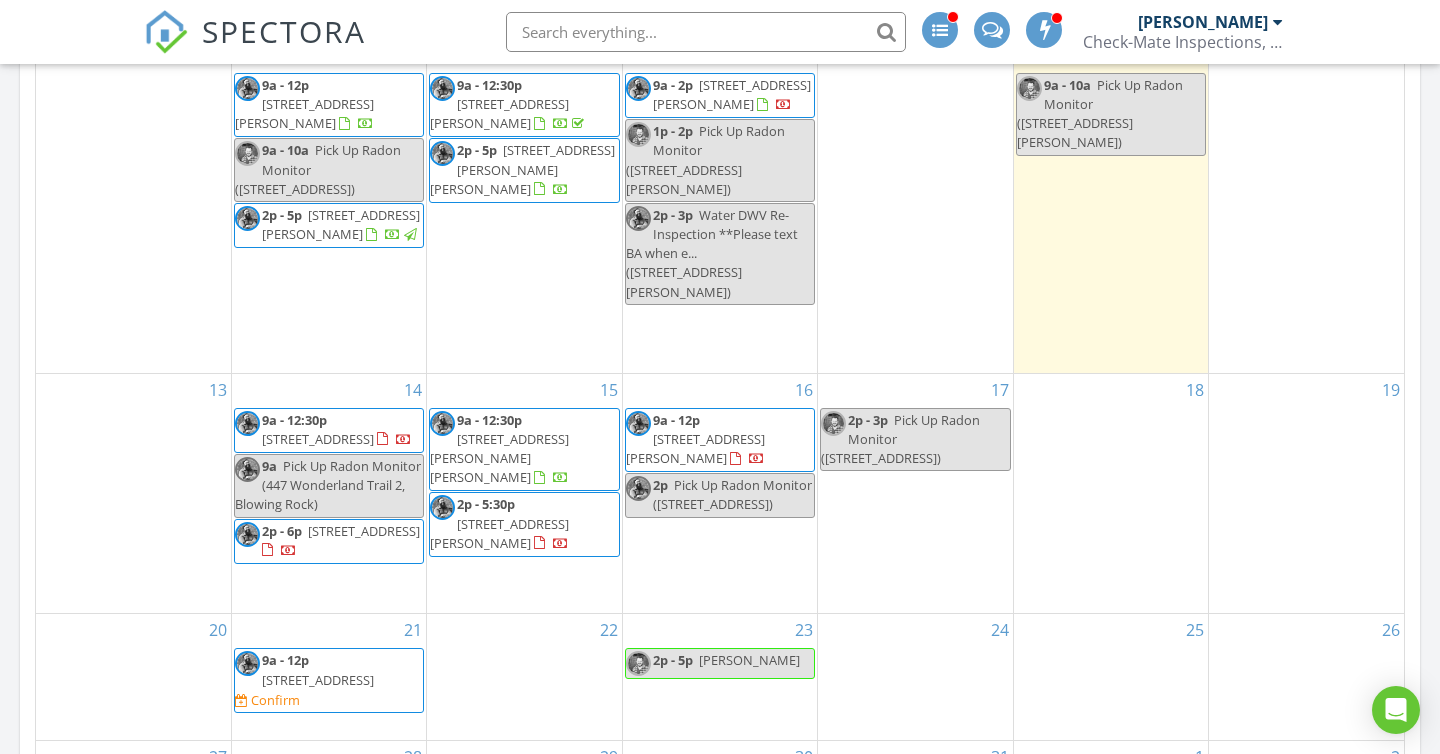 click on "[STREET_ADDRESS][PERSON_NAME]" at bounding box center (732, 94) 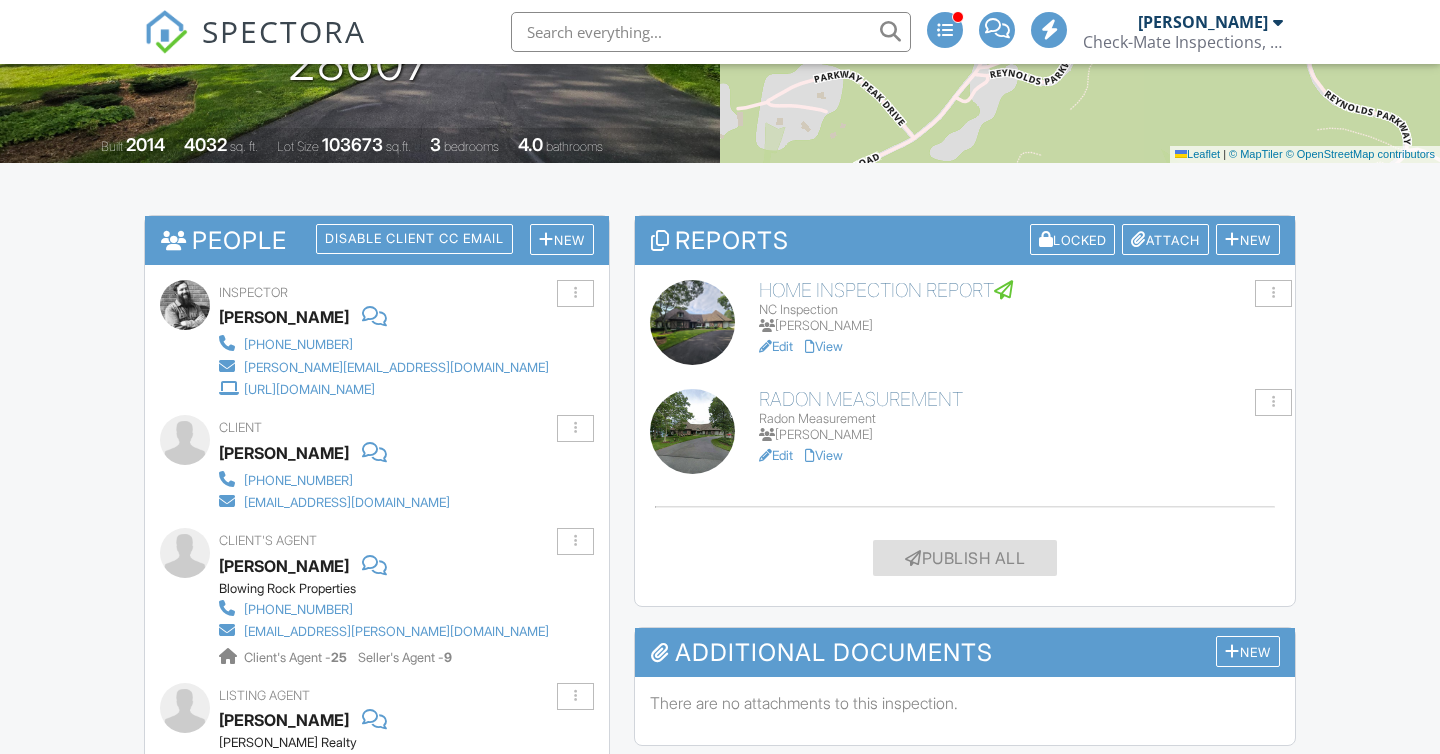 scroll, scrollTop: 392, scrollLeft: 0, axis: vertical 